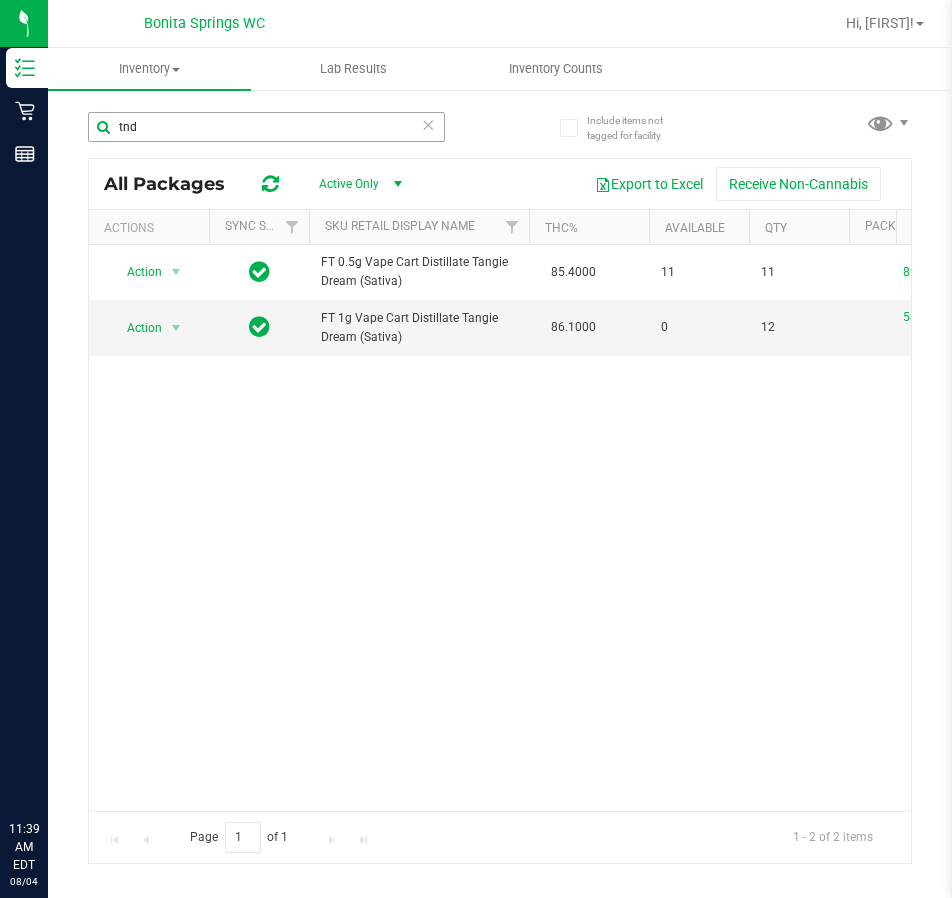 scroll, scrollTop: 0, scrollLeft: 0, axis: both 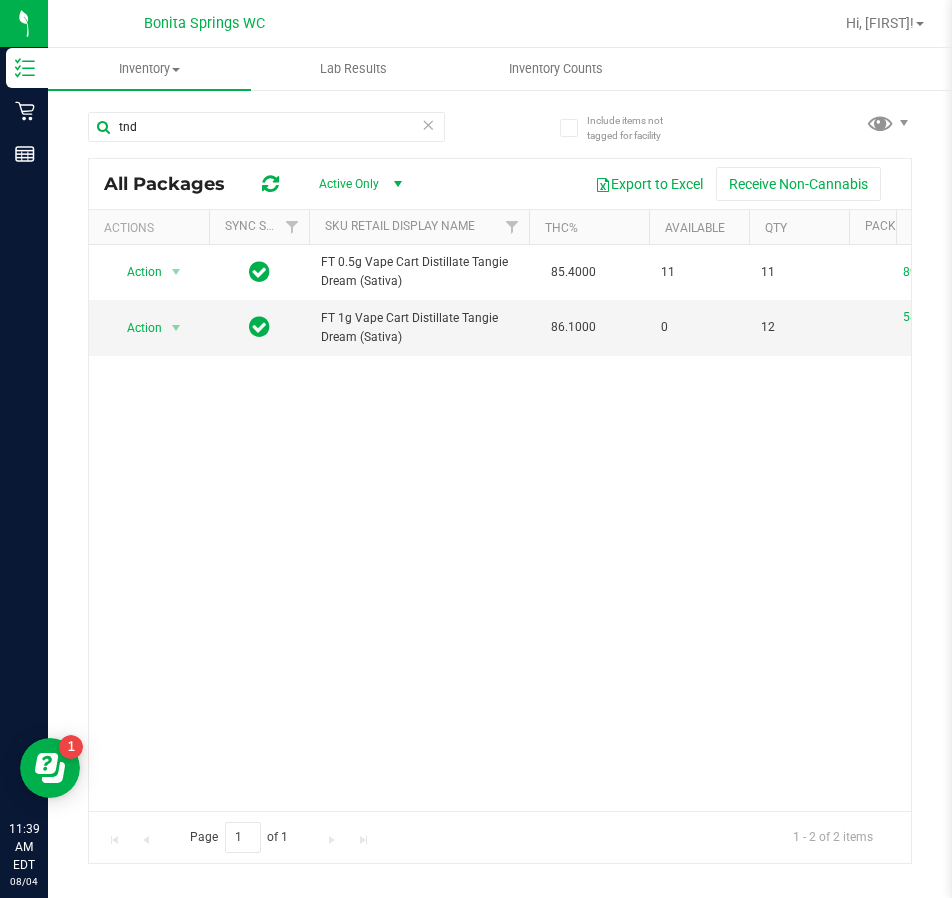 drag, startPoint x: 266, startPoint y: 126, endPoint x: -3, endPoint y: 151, distance: 270.1592 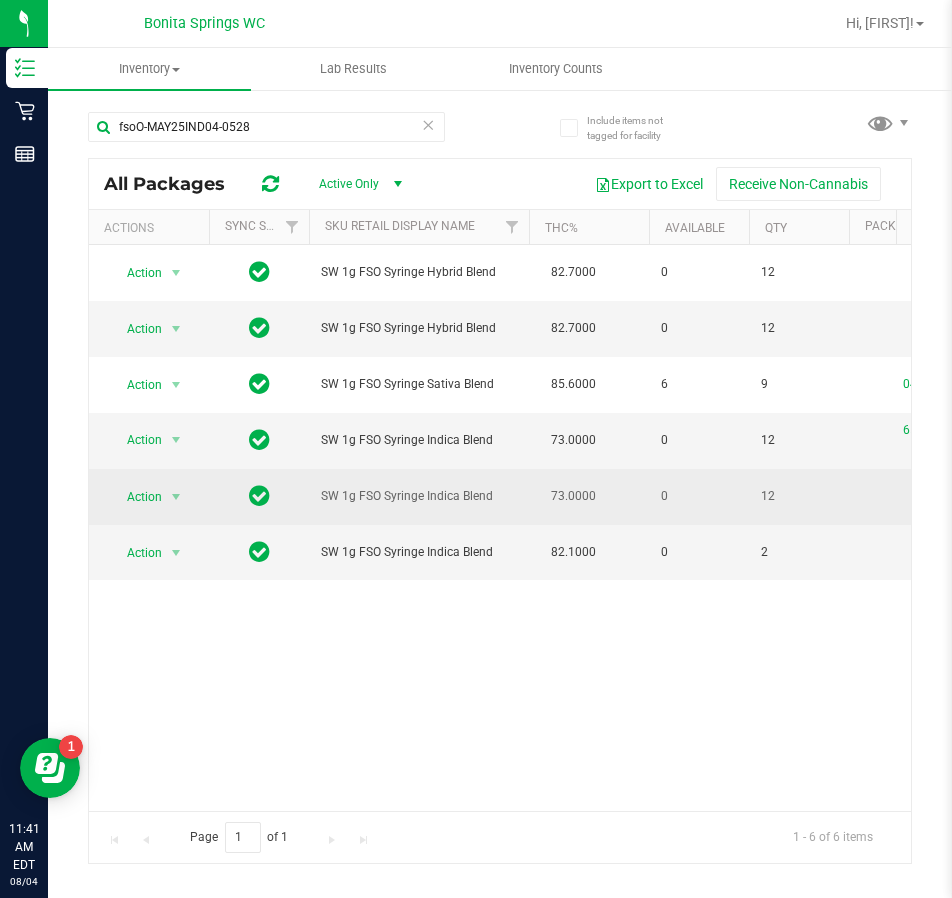 type on "fsoO-MAY25IND04-0528" 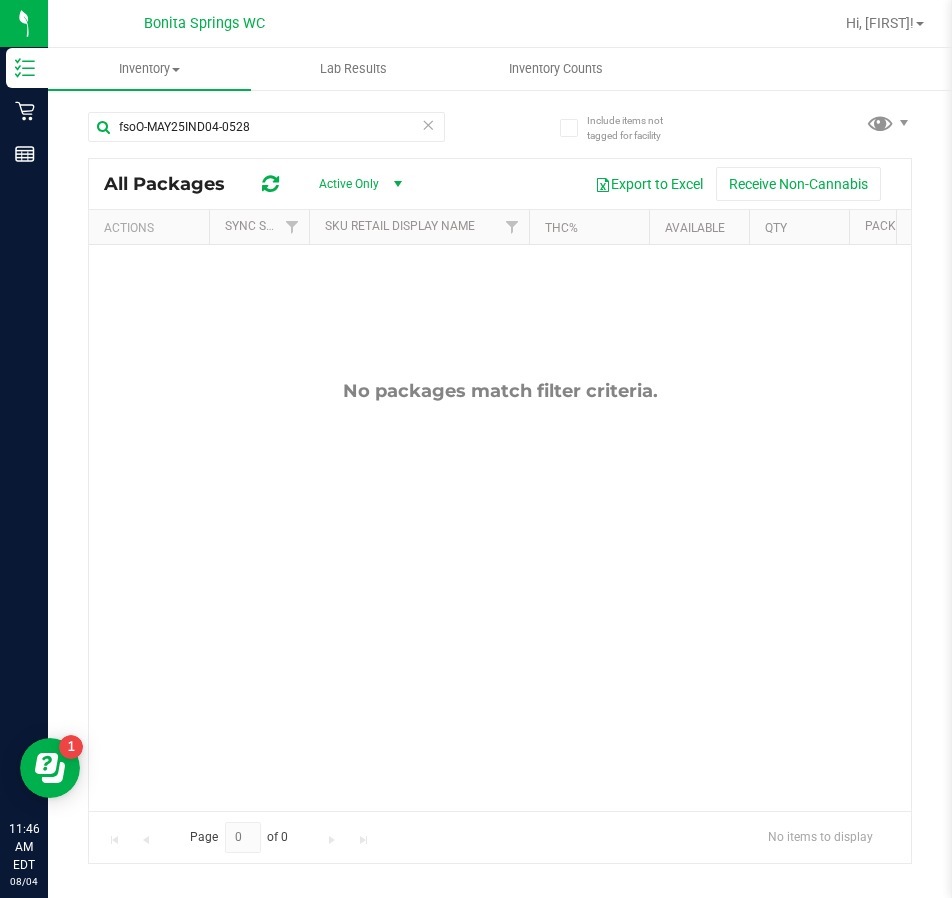 click at bounding box center [429, 124] 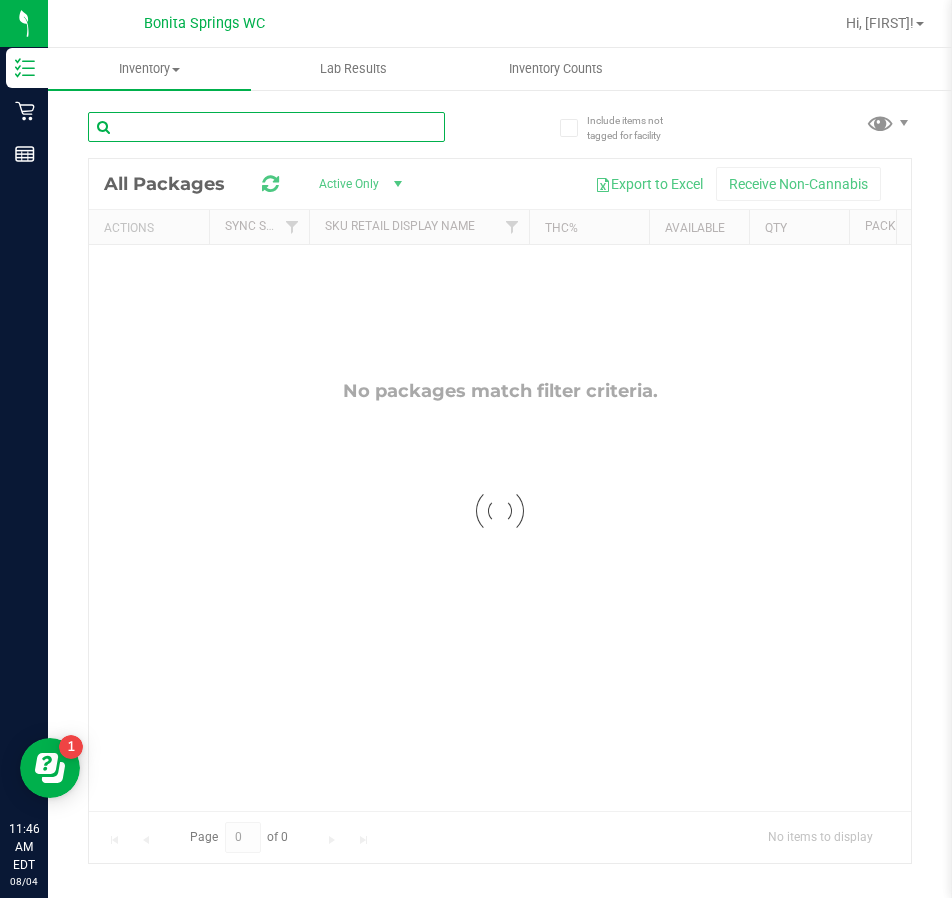 click at bounding box center (266, 127) 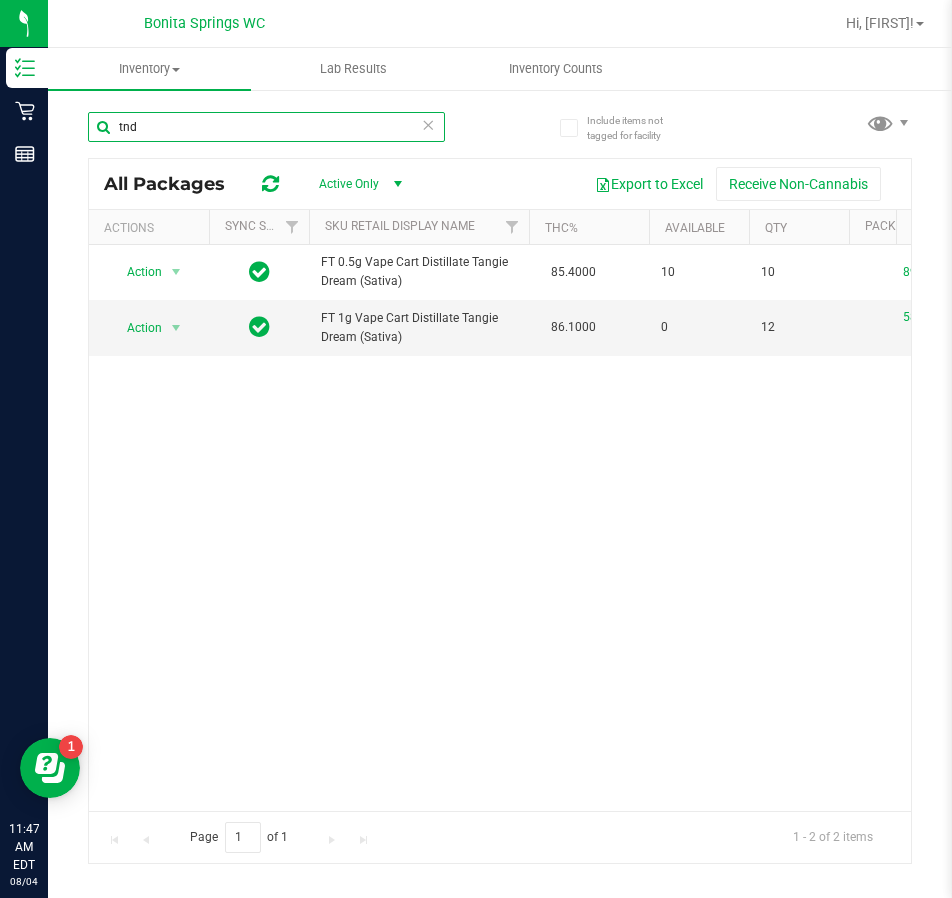 type on "tnd" 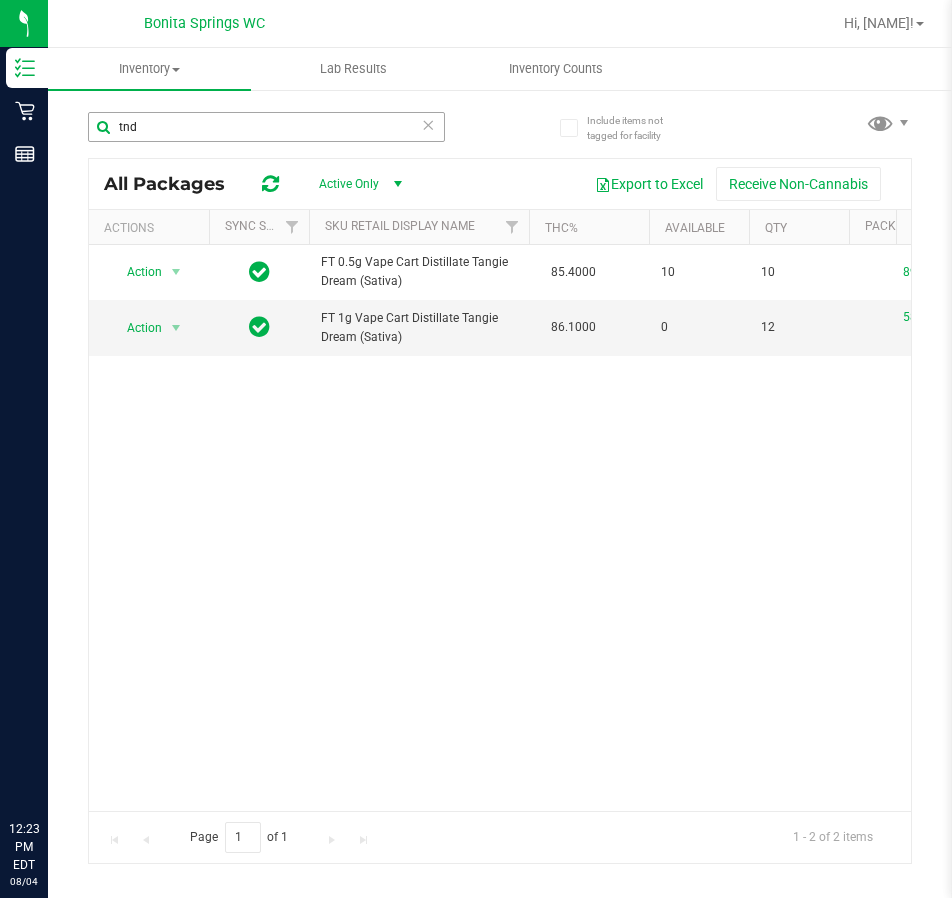 scroll, scrollTop: 0, scrollLeft: 0, axis: both 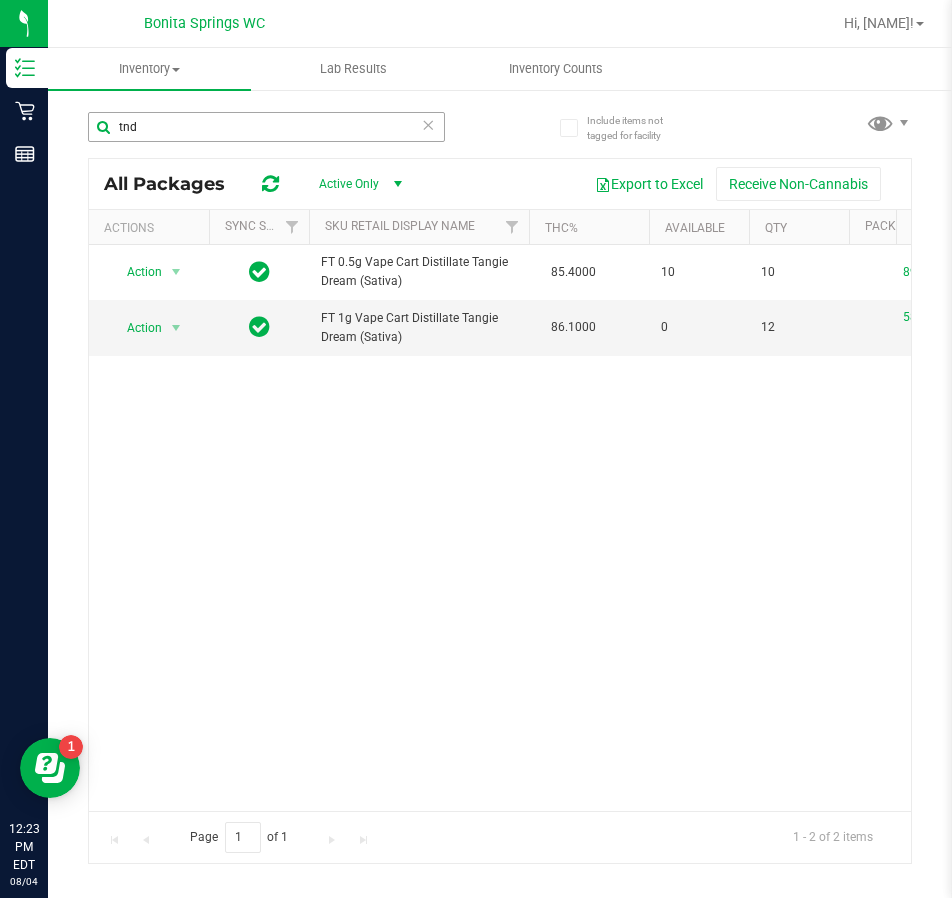 click on "tnd" at bounding box center (266, 127) 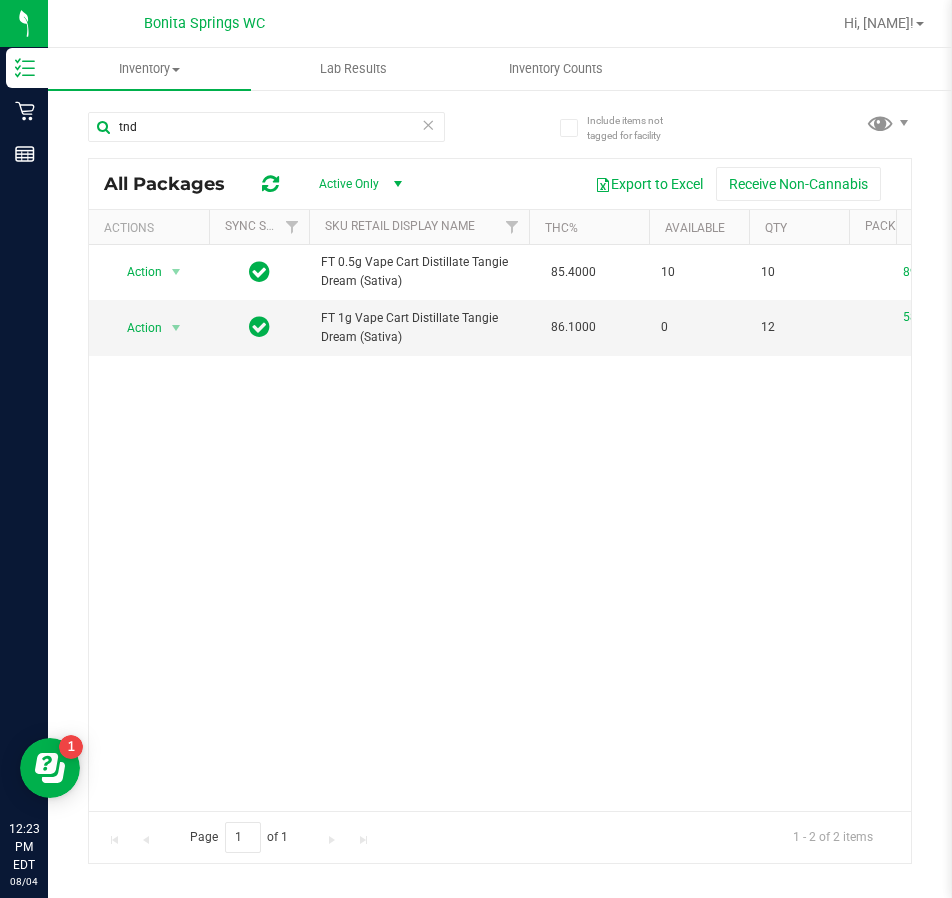 click at bounding box center (429, 124) 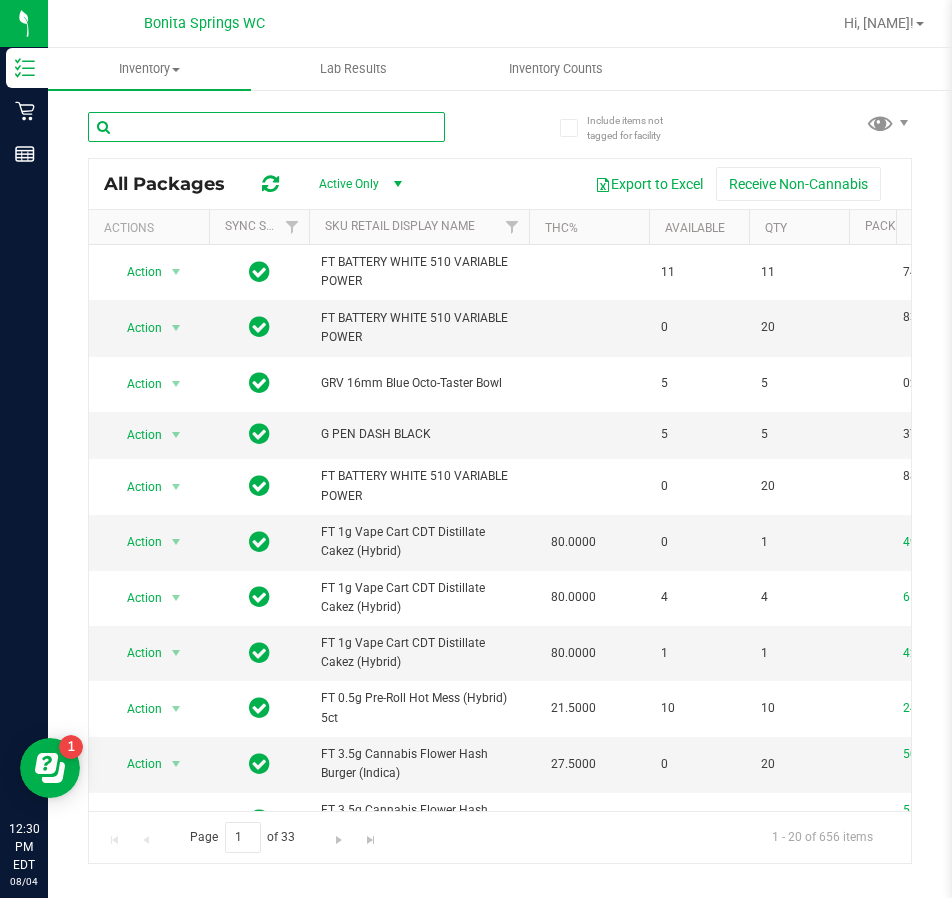 click at bounding box center [266, 127] 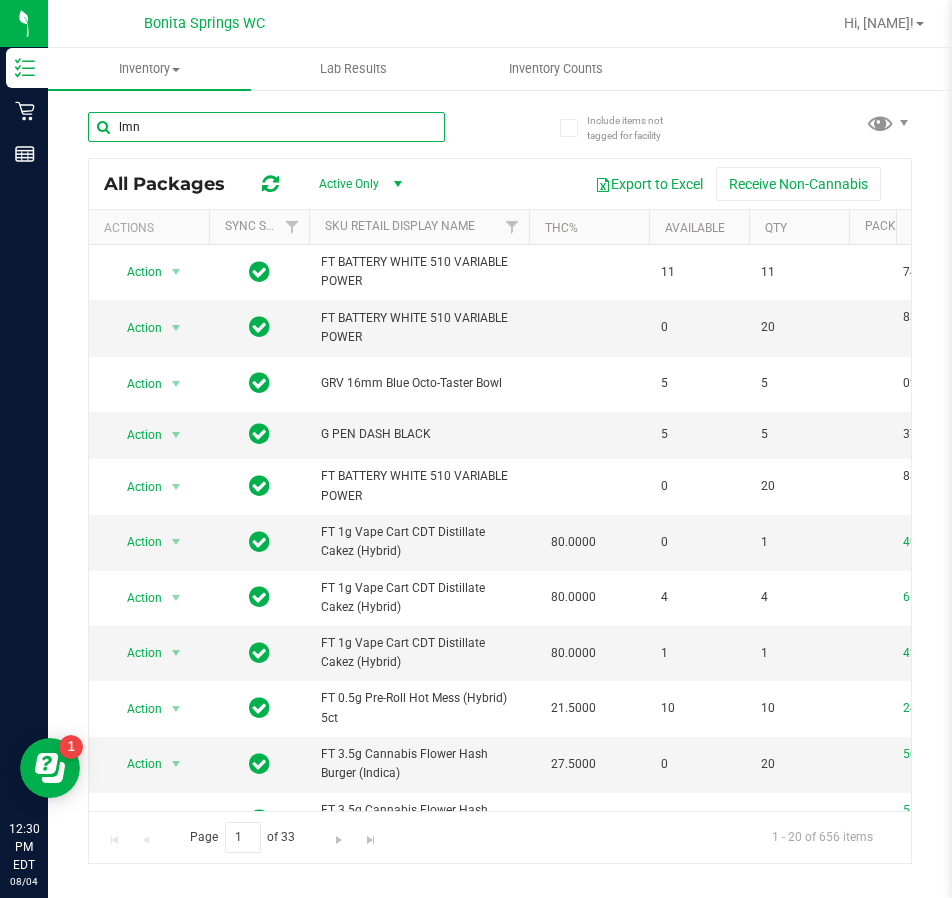 type on "lmn" 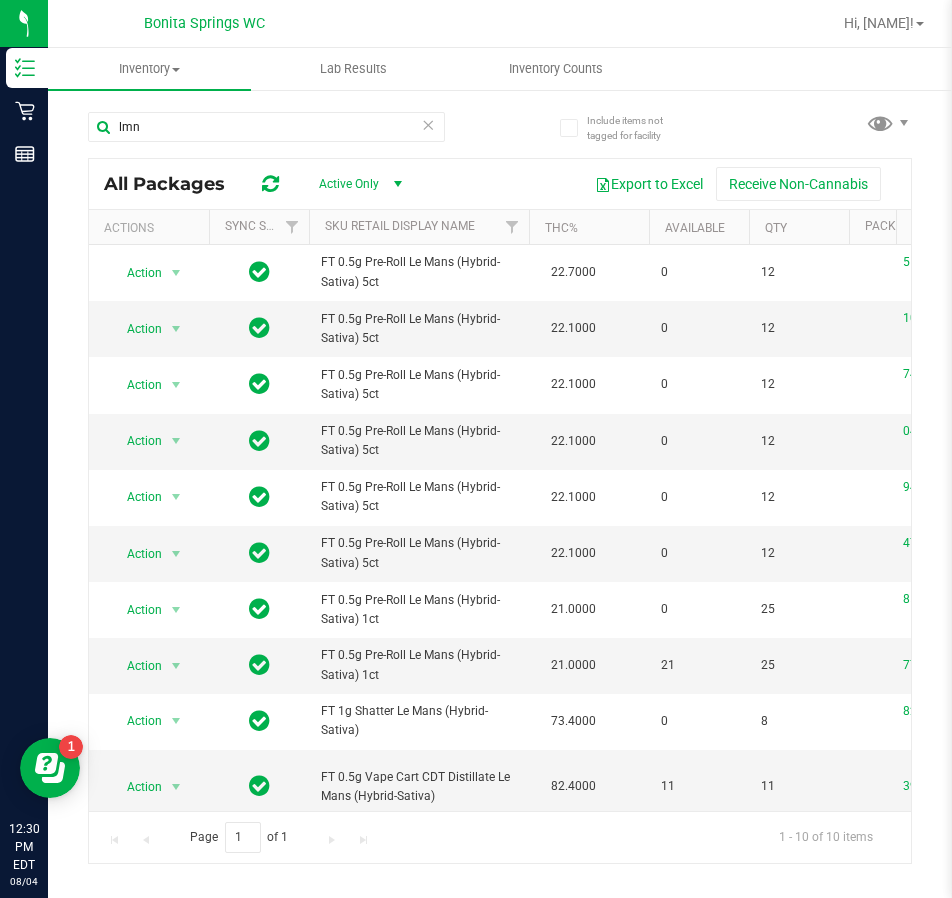 click at bounding box center [429, 124] 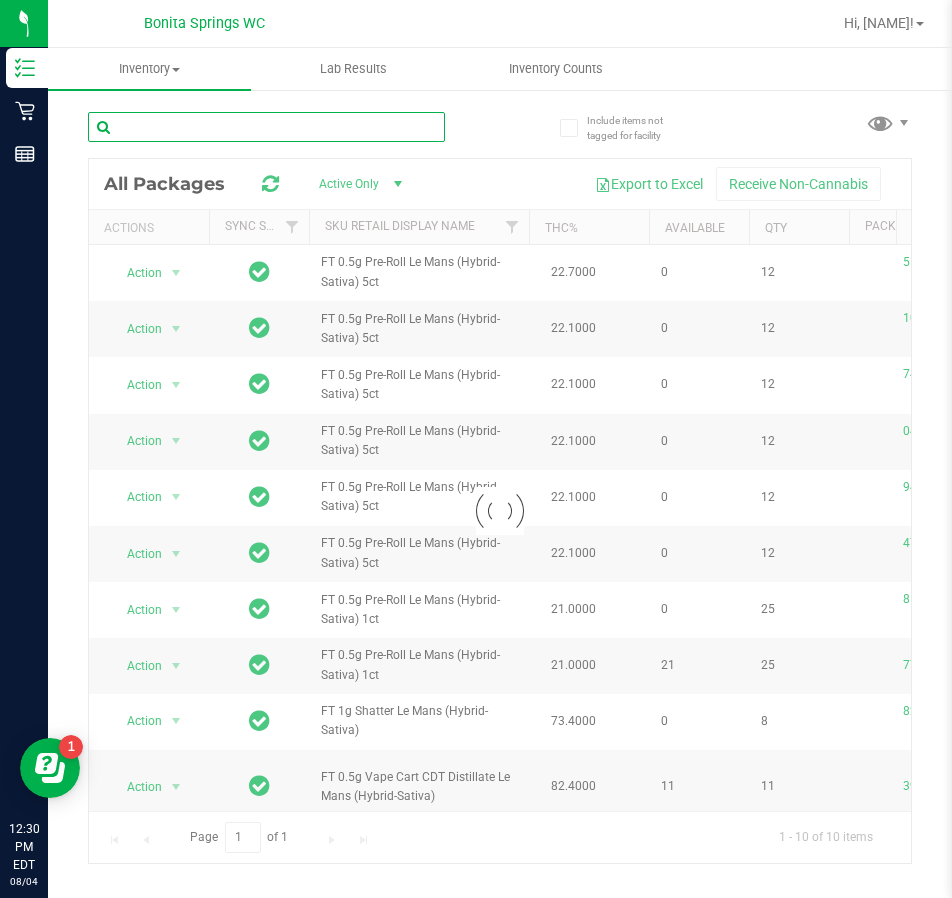 click at bounding box center [266, 127] 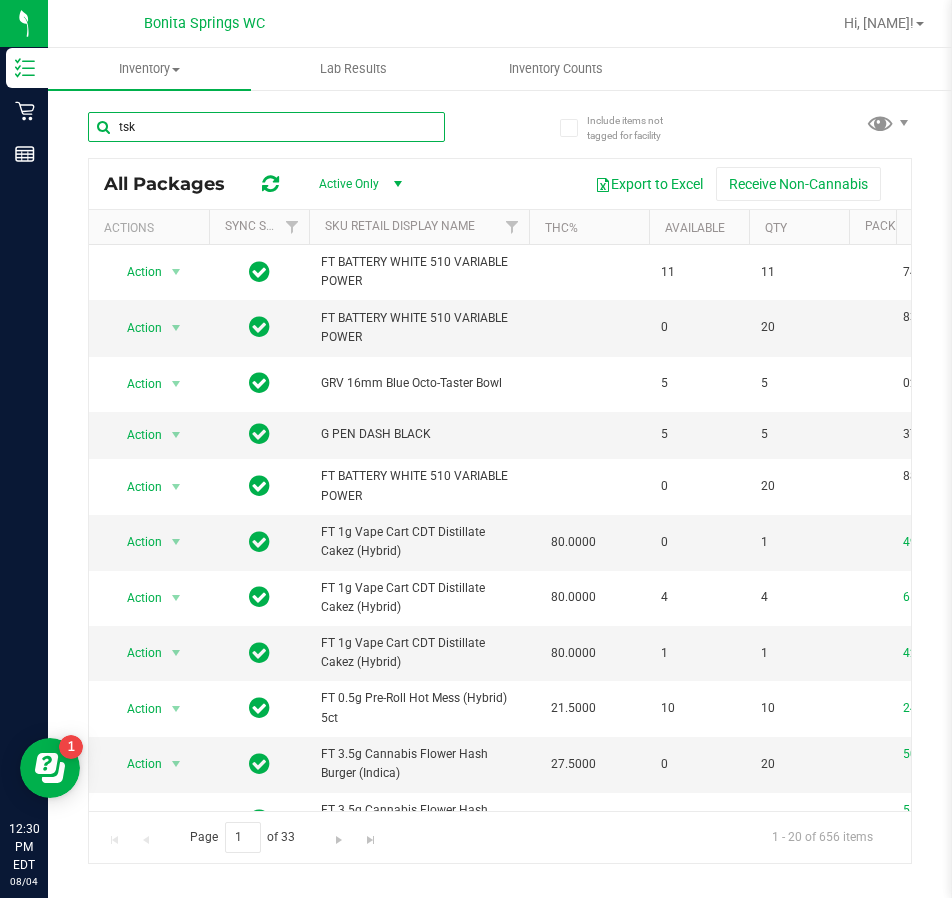 type on "tsk" 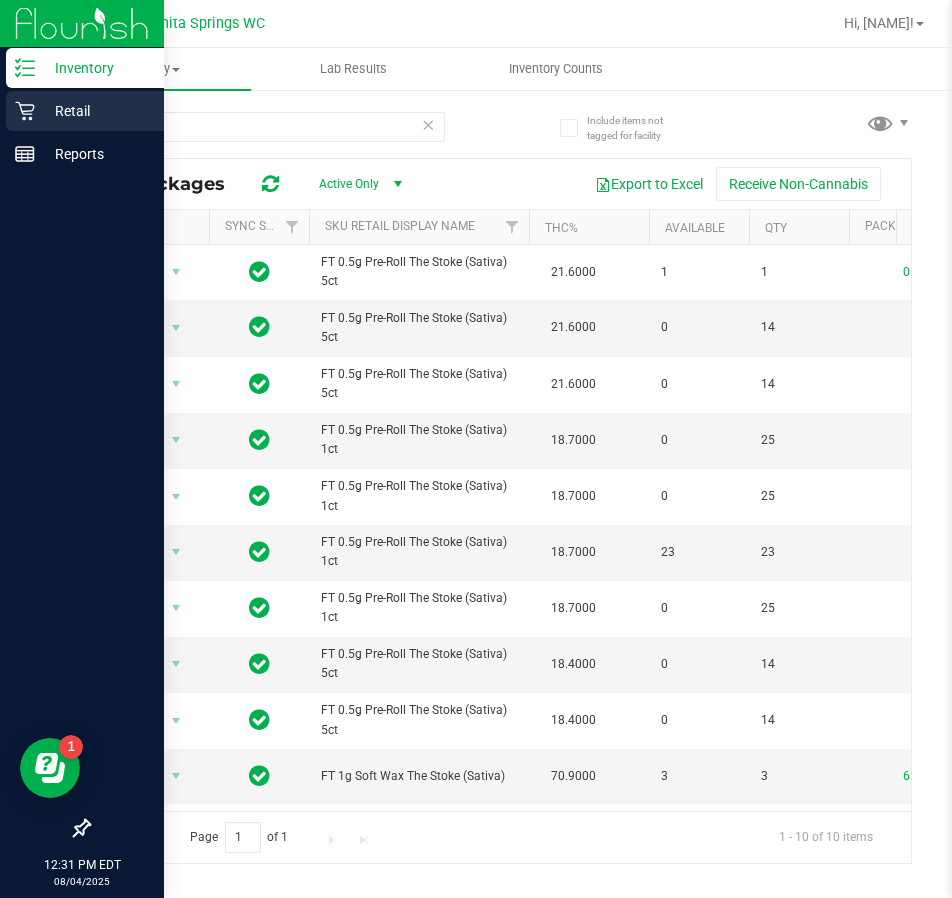 click on "Retail" at bounding box center [95, 111] 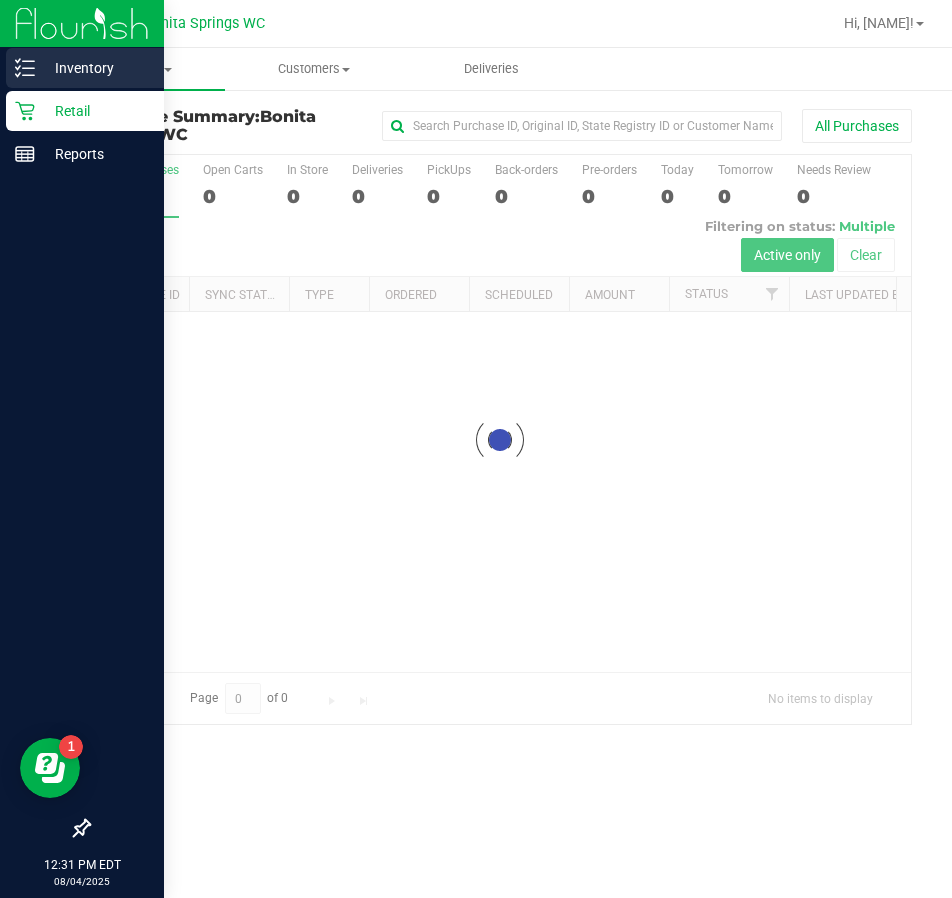 click on "Inventory" at bounding box center [95, 68] 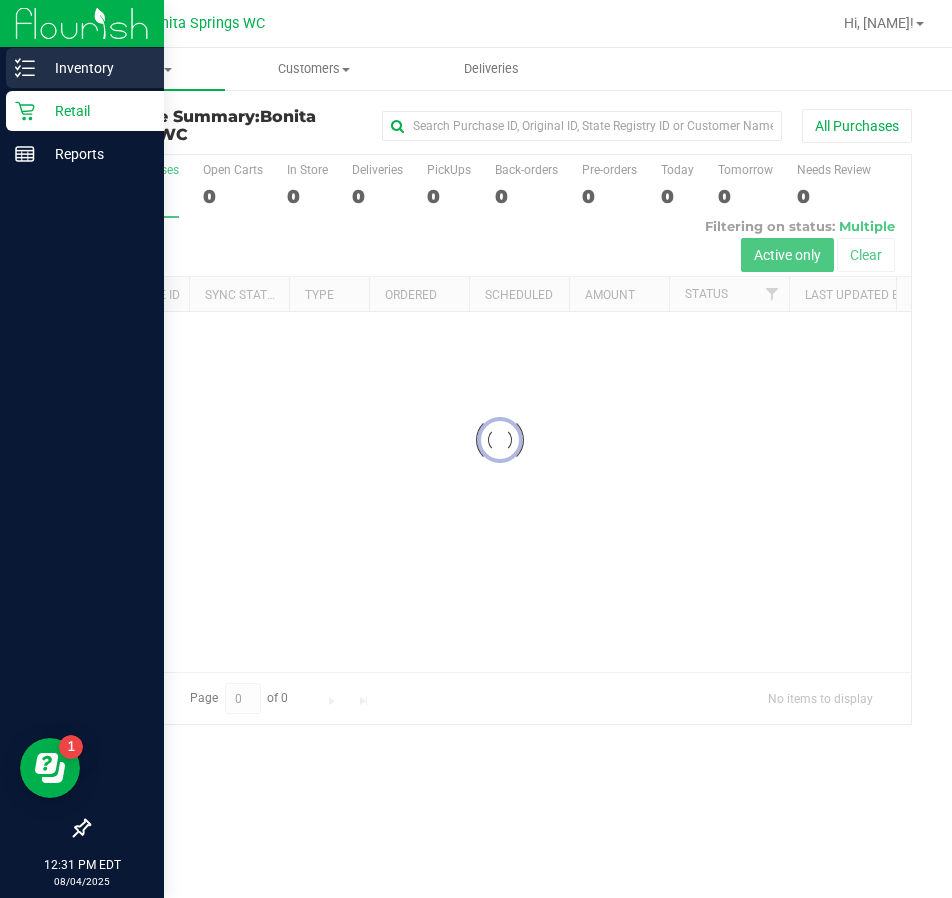 click on "Inventory" at bounding box center [95, 68] 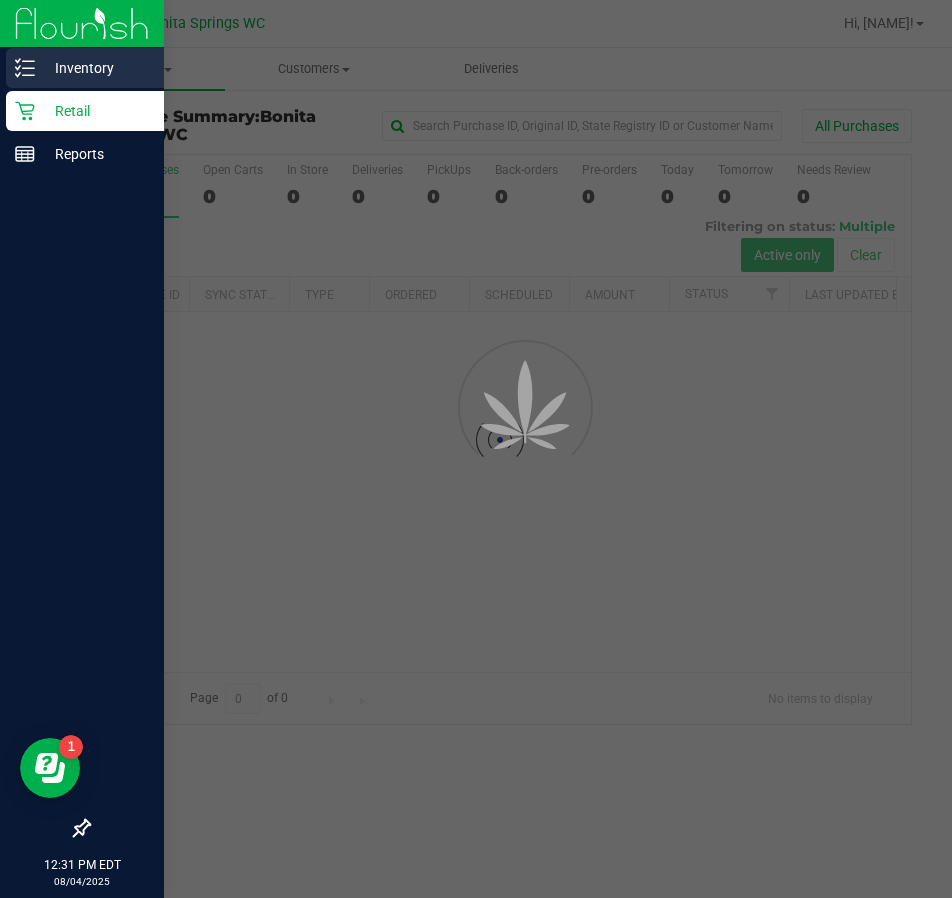 click on "Inventory" at bounding box center (95, 68) 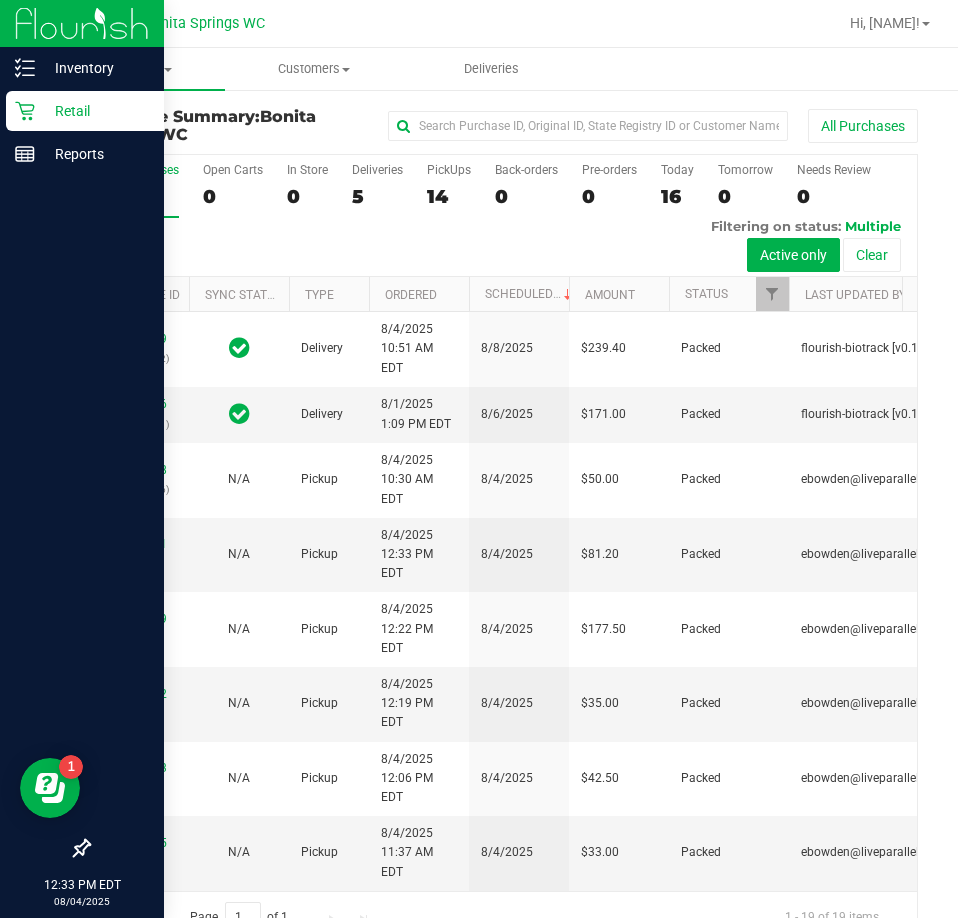 click on "Retail" at bounding box center (95, 111) 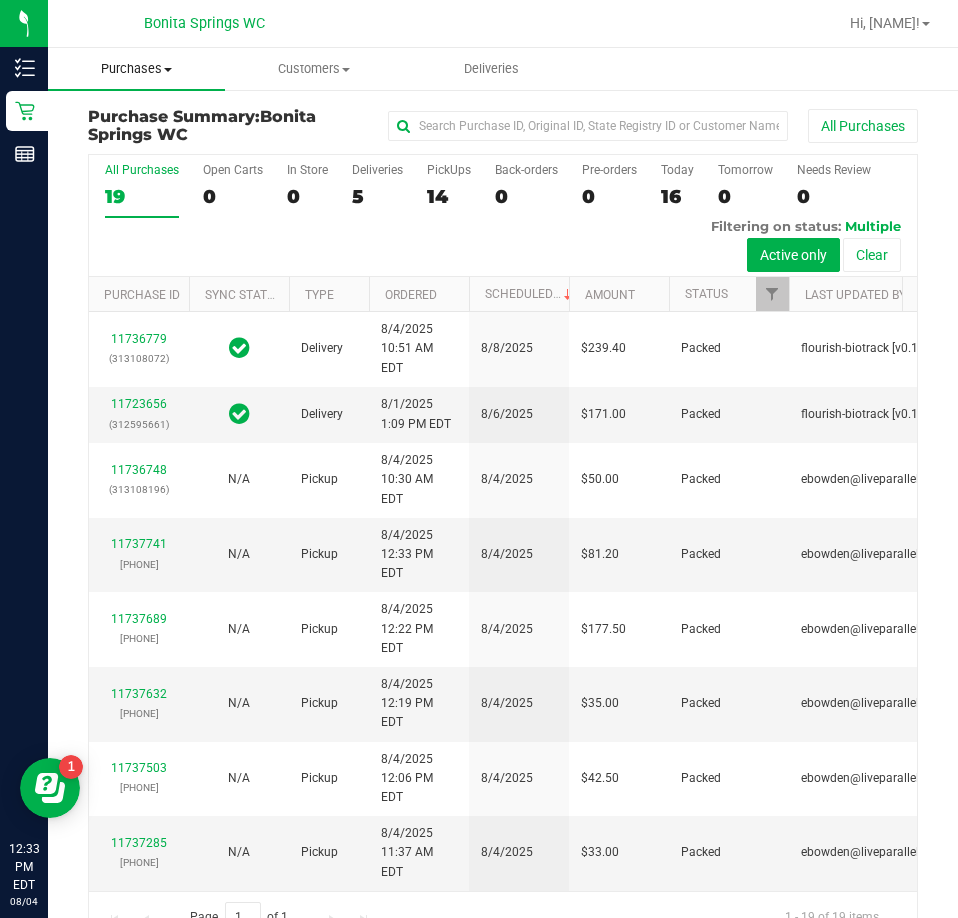 click on "Purchases" at bounding box center [136, 69] 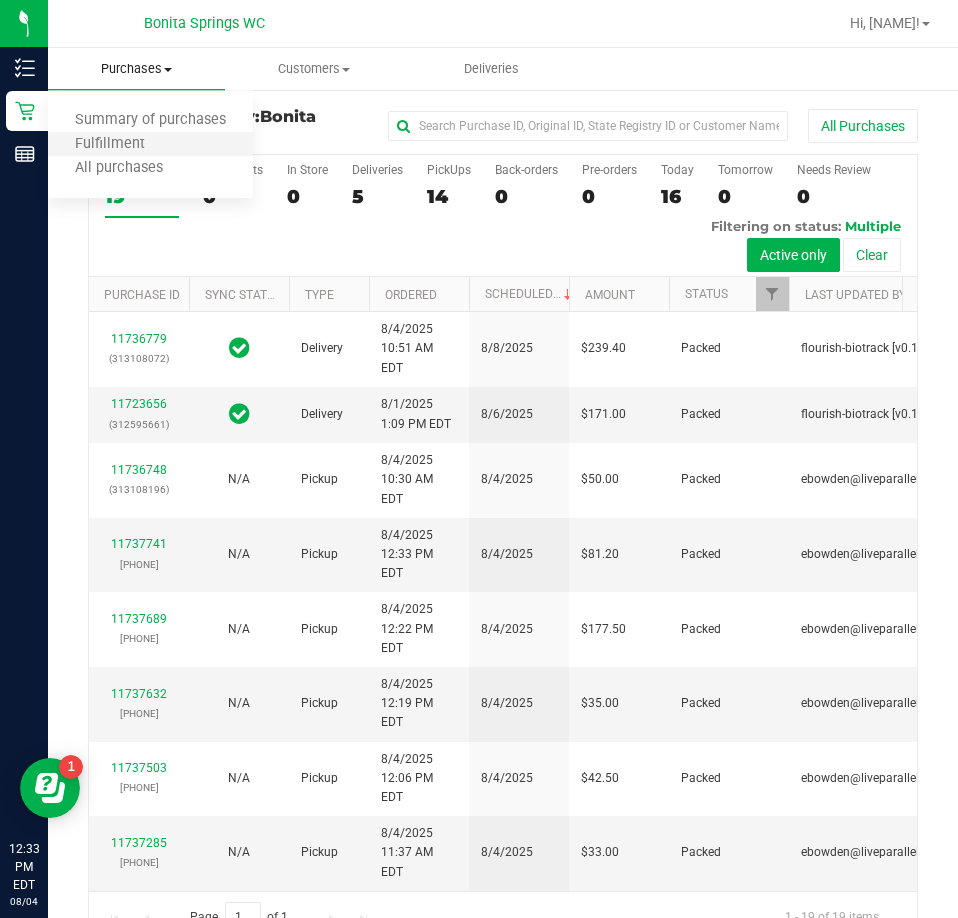 click on "Fulfillment" at bounding box center (150, 145) 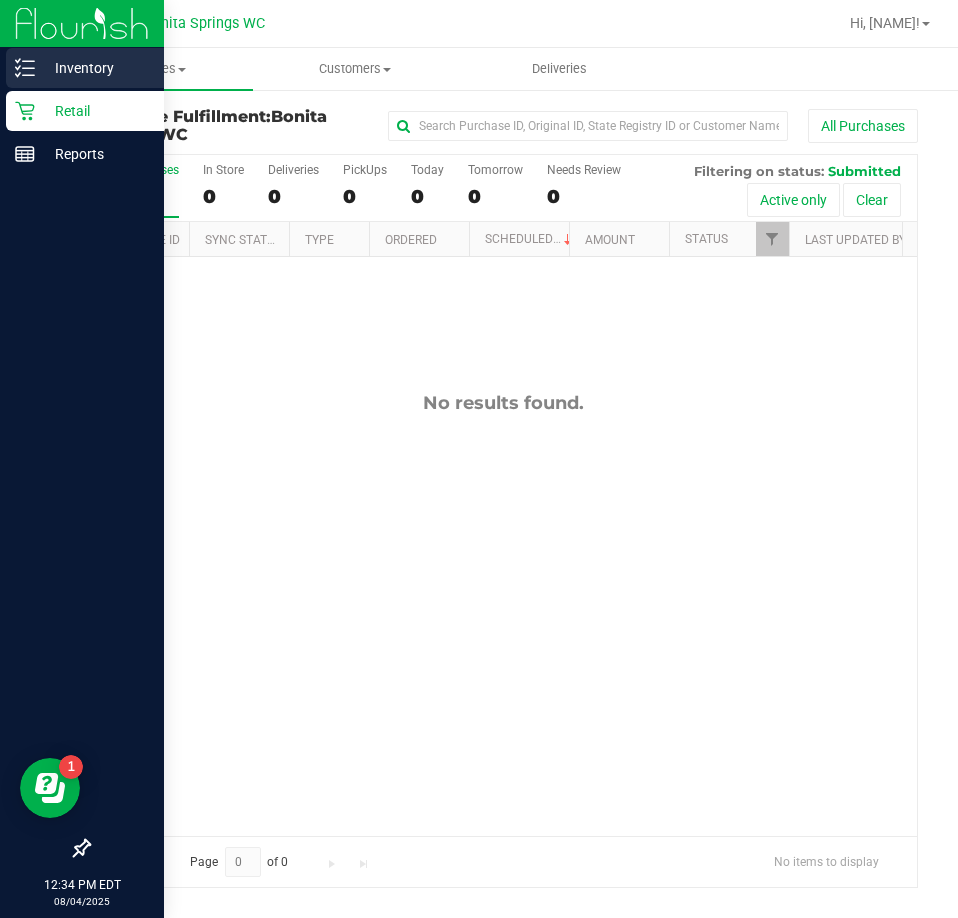 click on "Inventory" at bounding box center (85, 68) 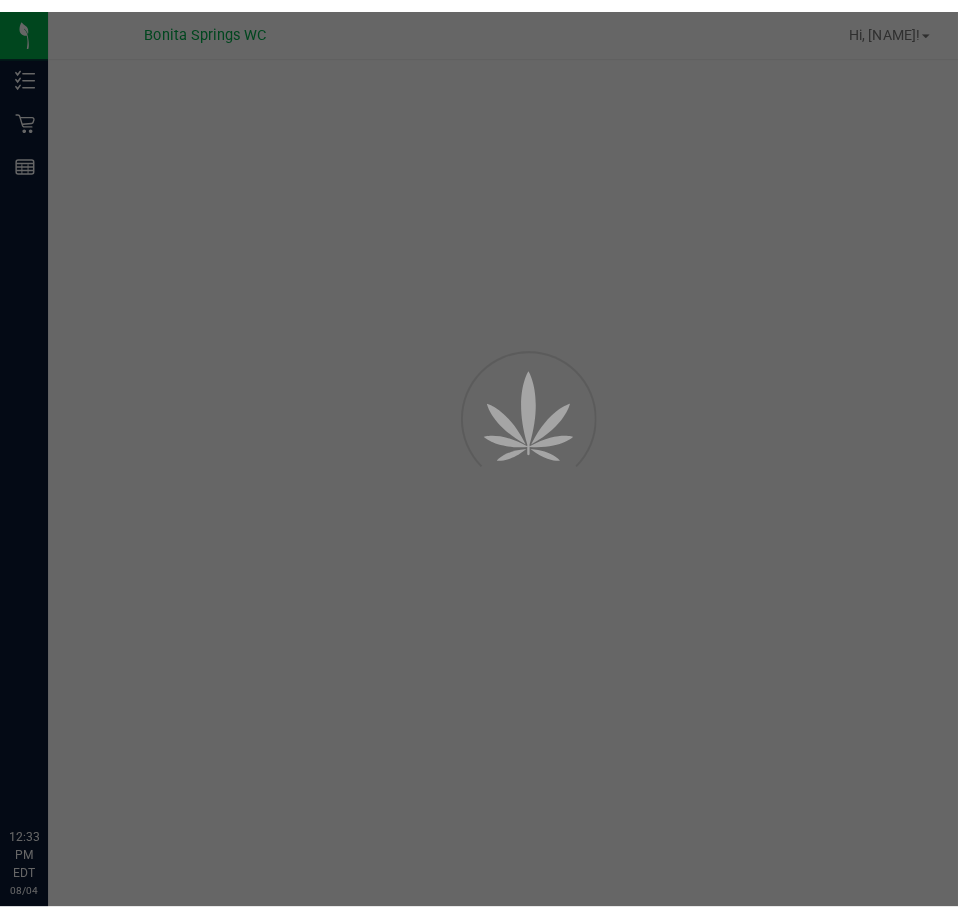 scroll, scrollTop: 0, scrollLeft: 0, axis: both 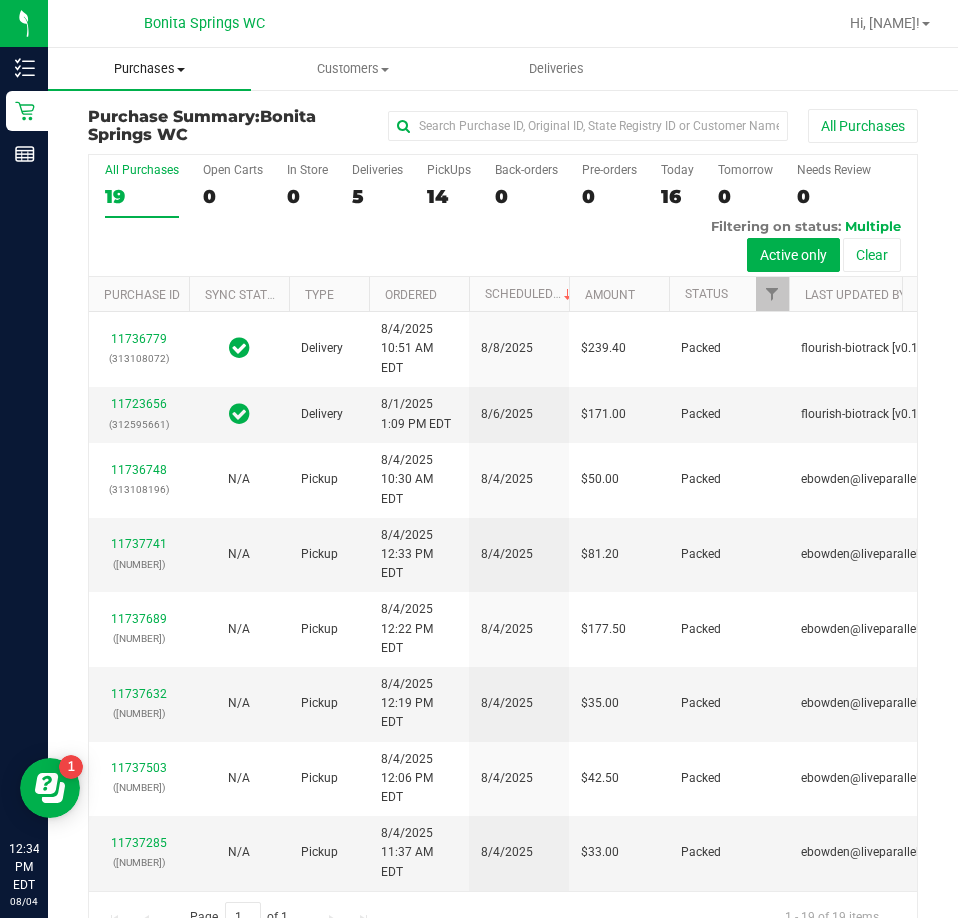 click on "Purchases" at bounding box center [149, 69] 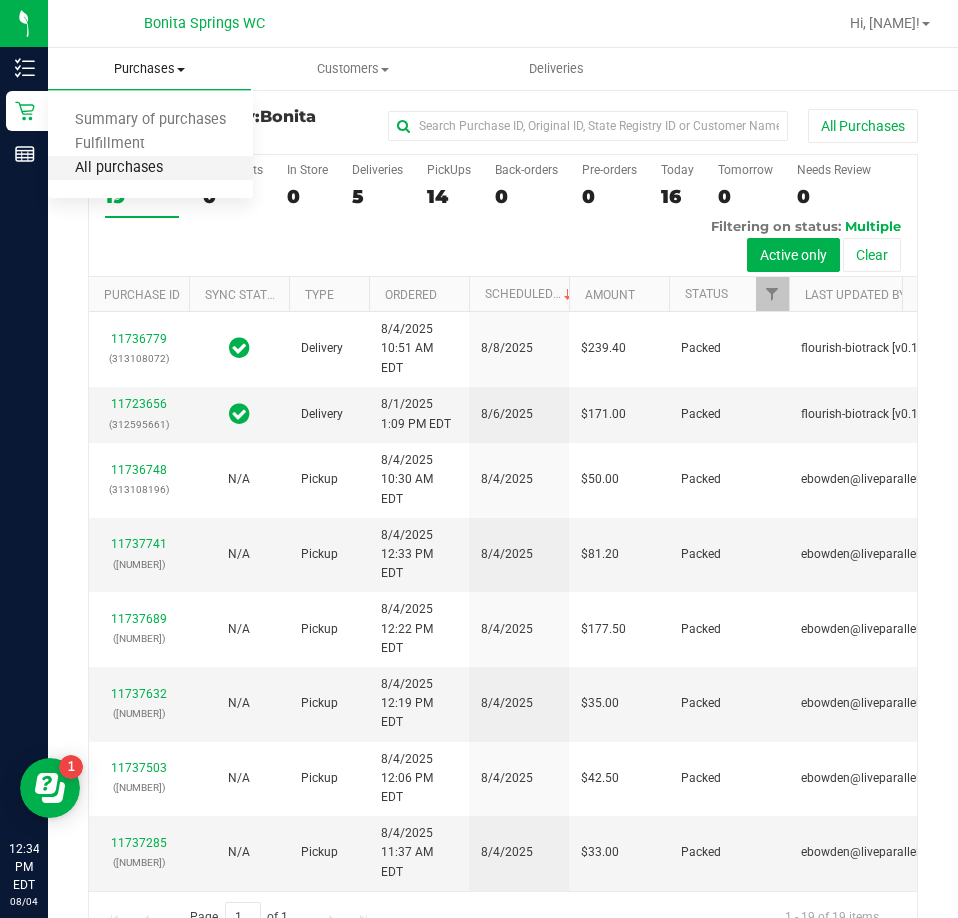 click on "All purchases" at bounding box center (119, 168) 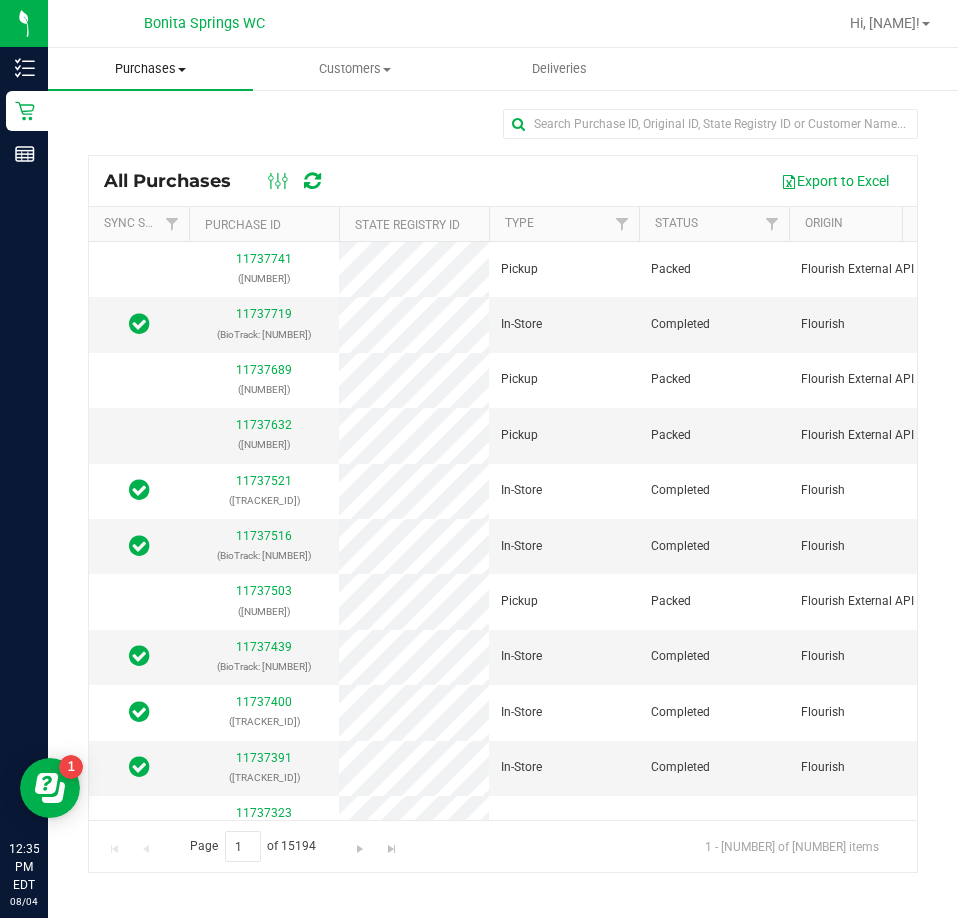click on "Purchases
Summary of purchases
Fulfillment
All purchases" at bounding box center (150, 69) 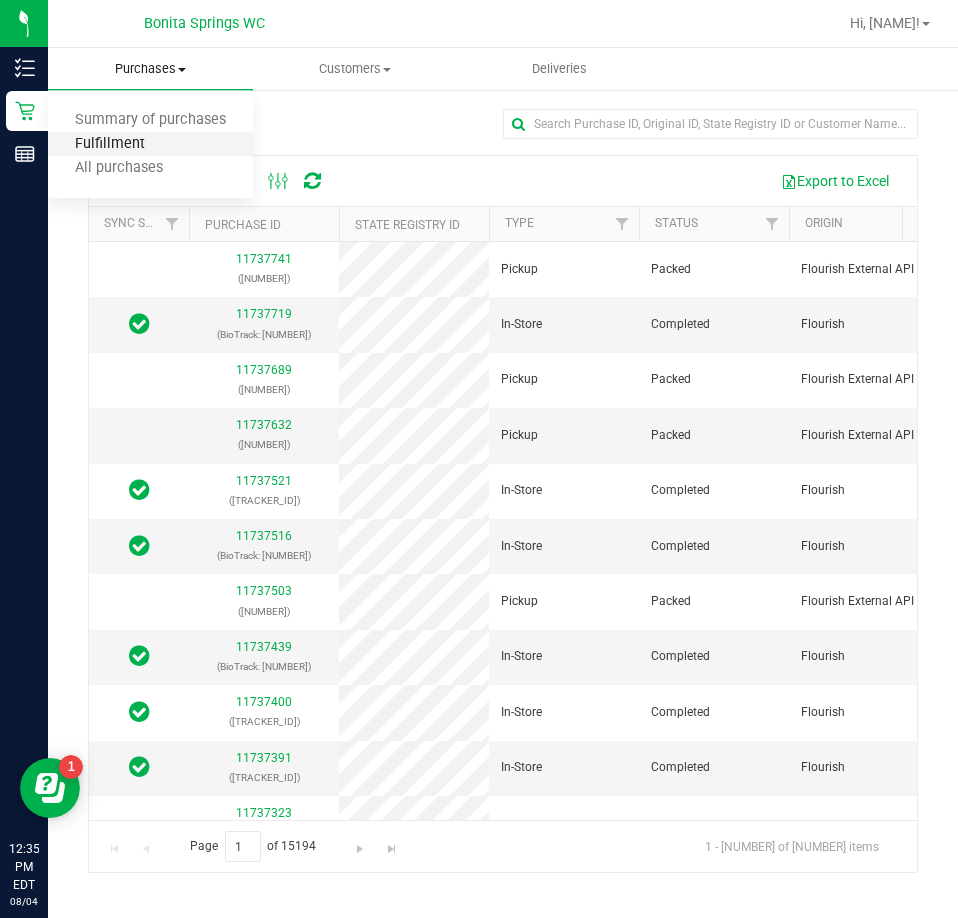click on "Fulfillment" at bounding box center [110, 144] 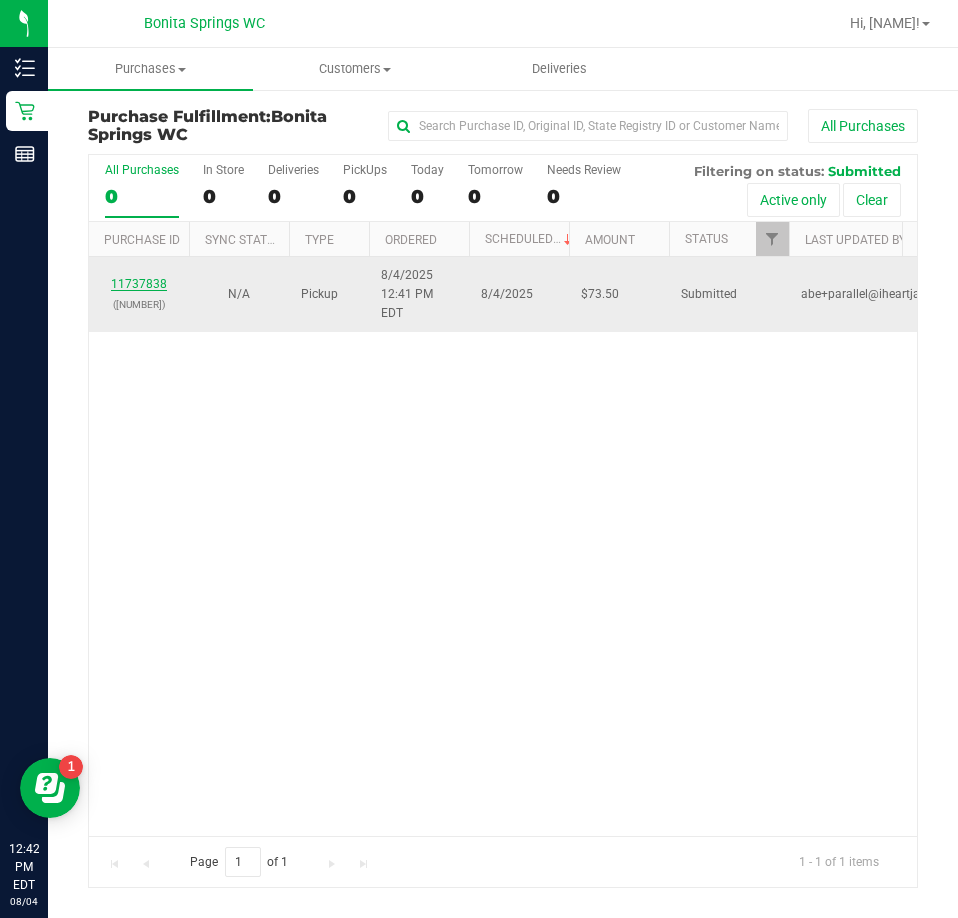 click on "11737838" at bounding box center [139, 284] 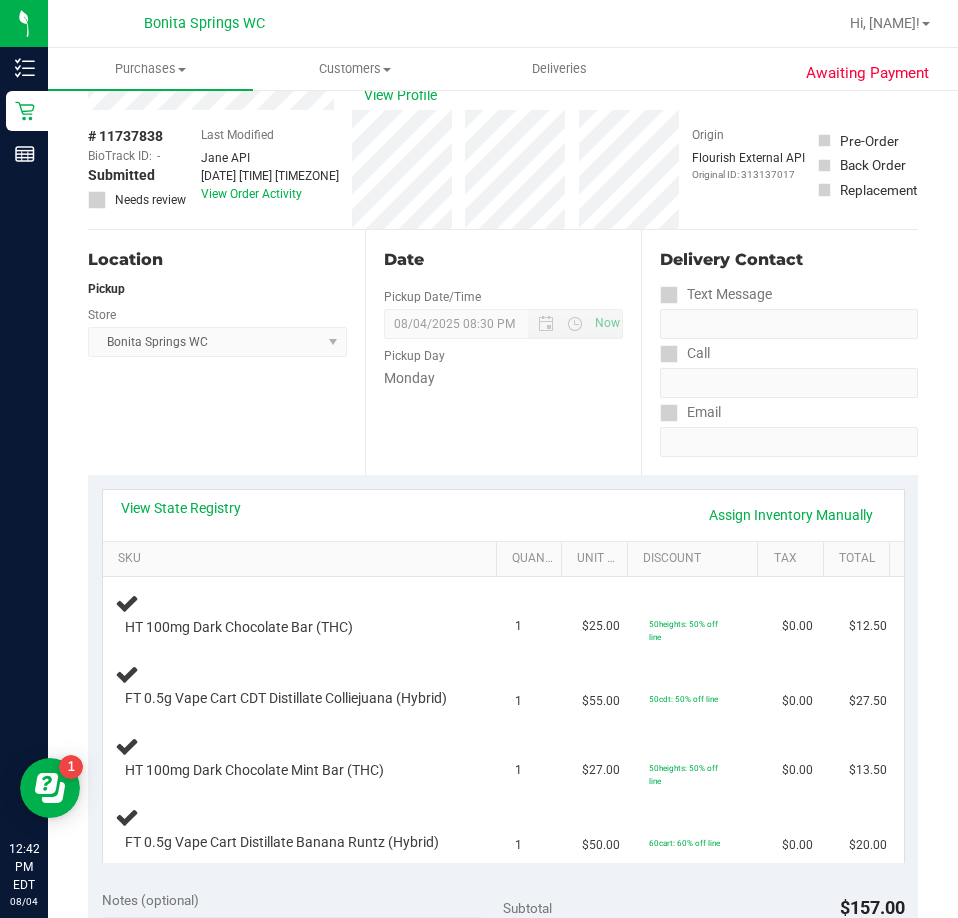 scroll, scrollTop: 100, scrollLeft: 0, axis: vertical 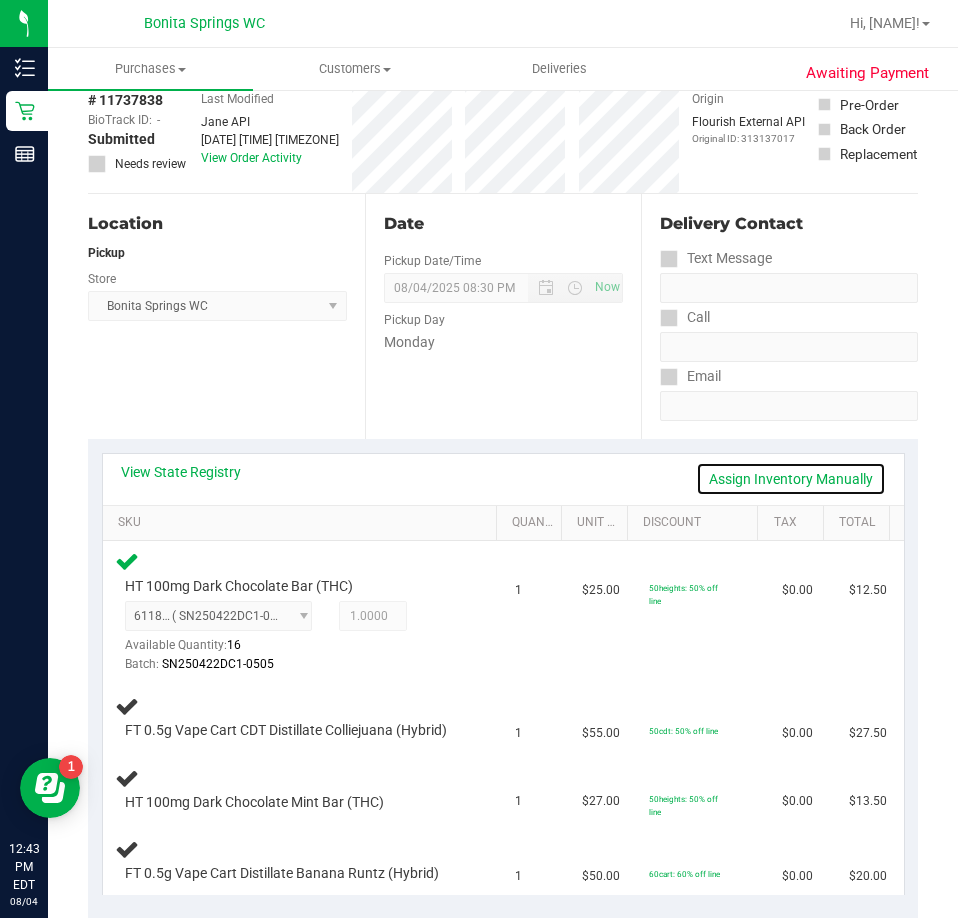 click on "Assign Inventory Manually" at bounding box center (791, 479) 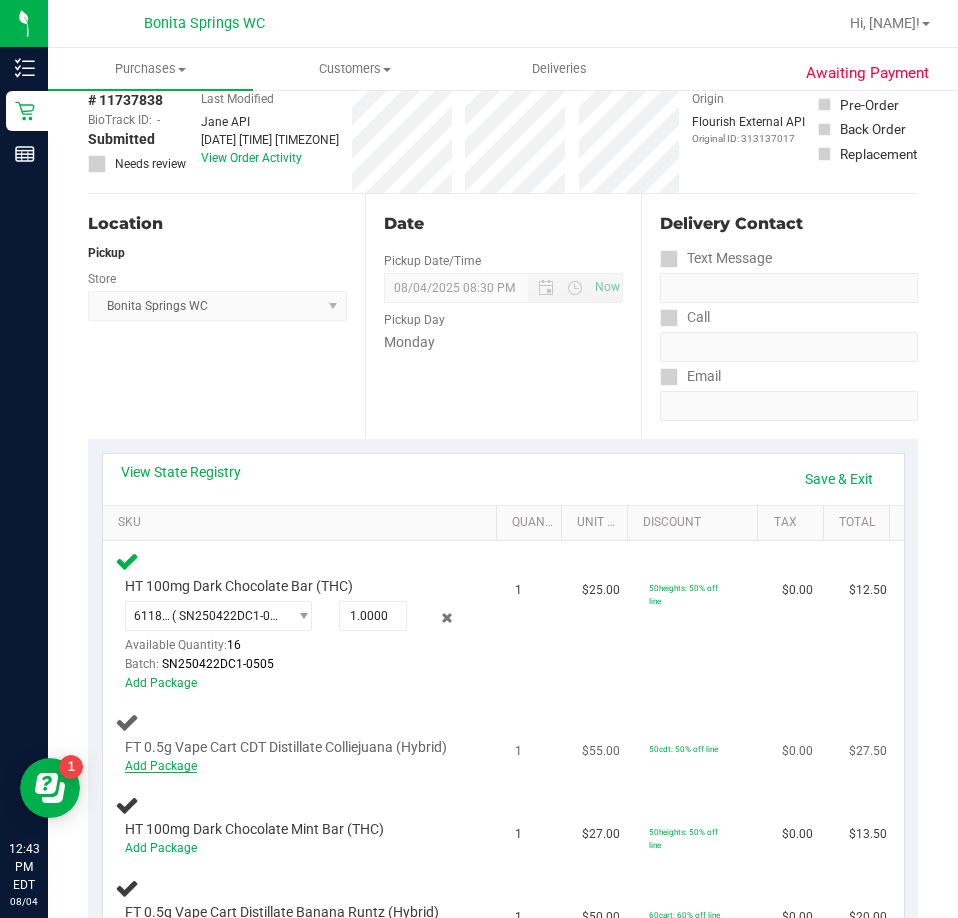 click on "Add Package" at bounding box center (161, 766) 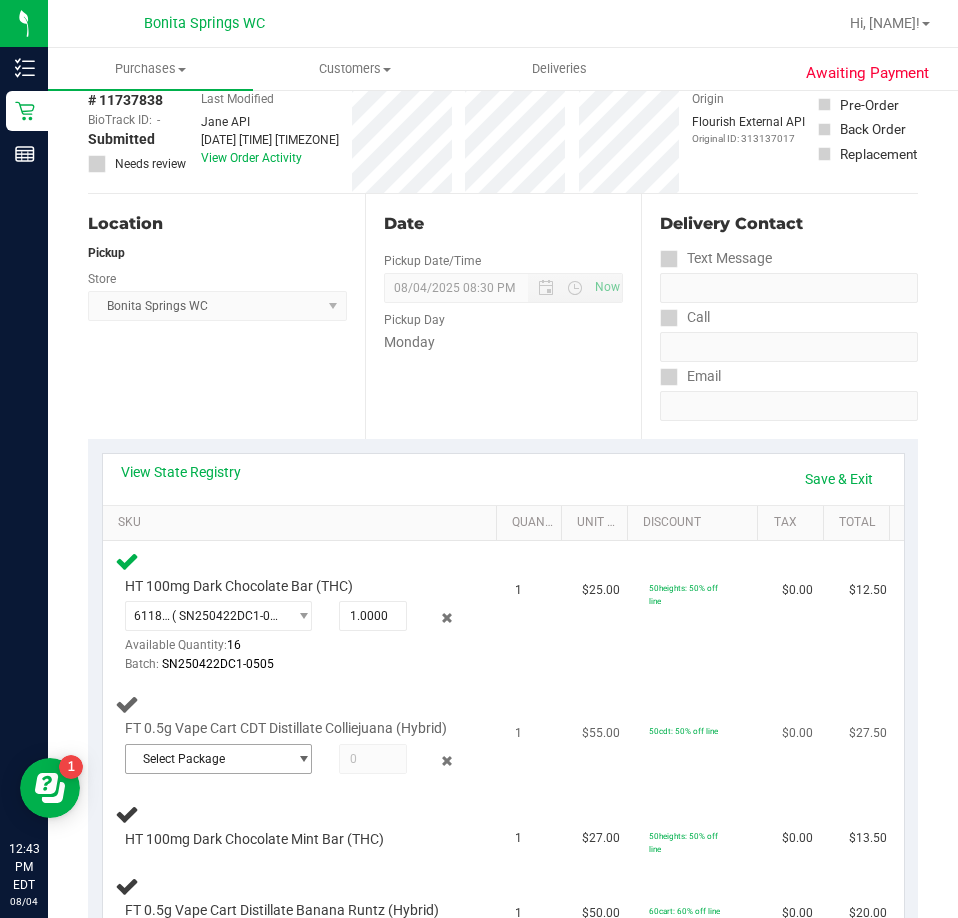 click on "Select Package" at bounding box center [206, 759] 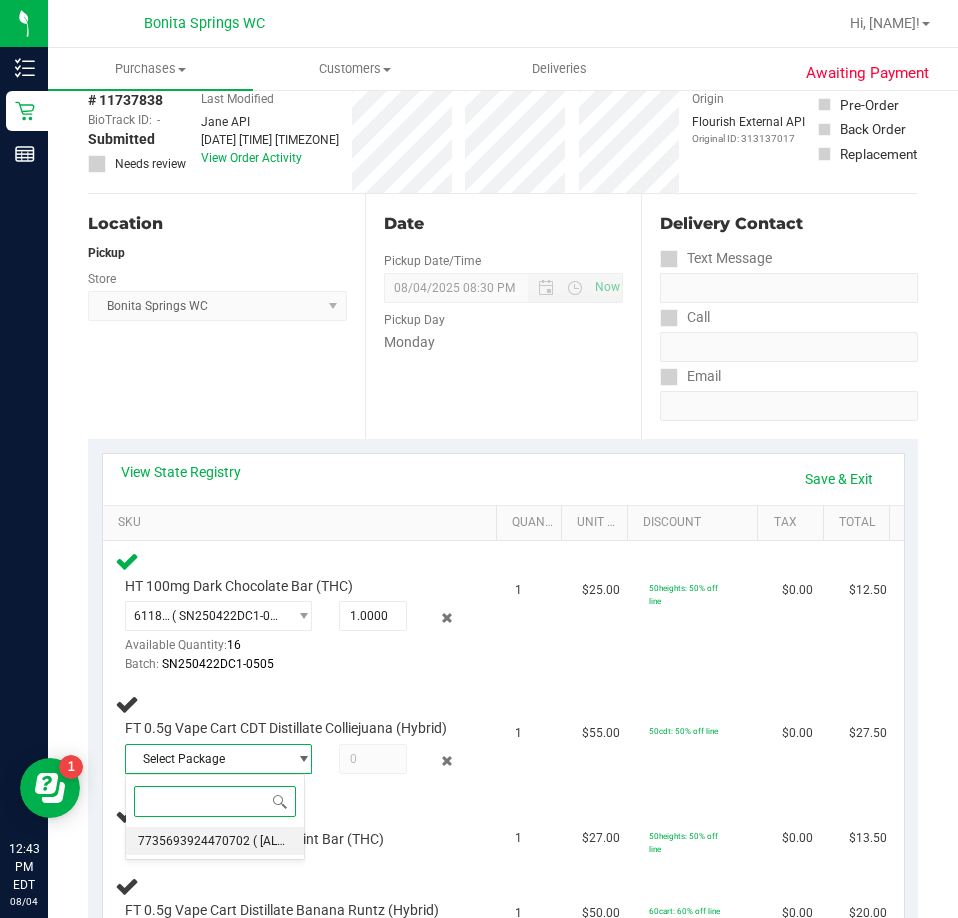 click on "7735693924470702
(
MAY25CJA01B-0604 | orig: FLSRWGM-20250612-1376
)" at bounding box center [215, 841] 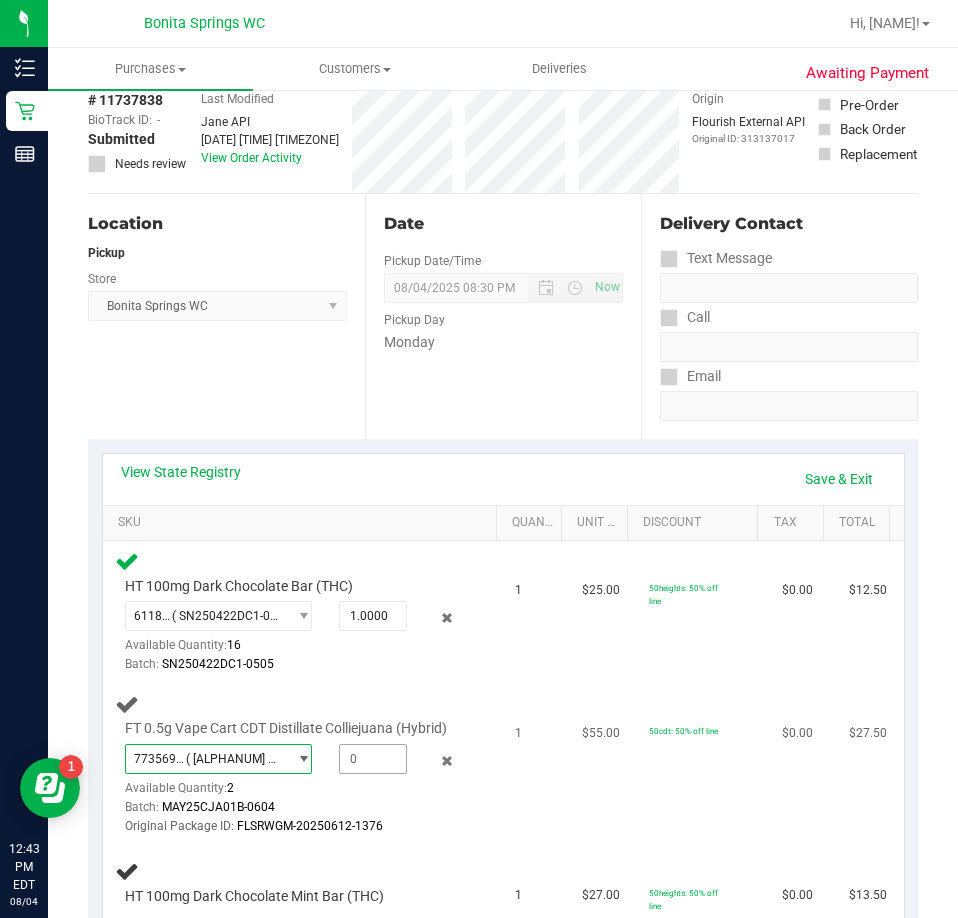 click at bounding box center (373, 759) 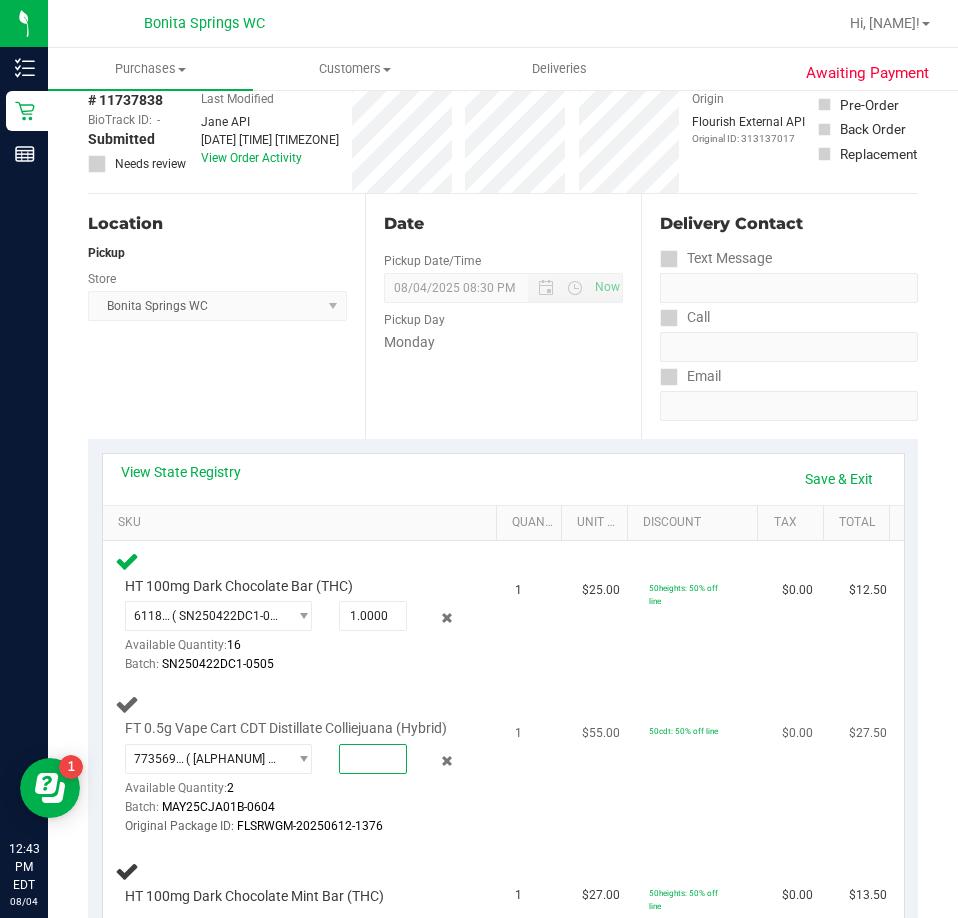 type on "1" 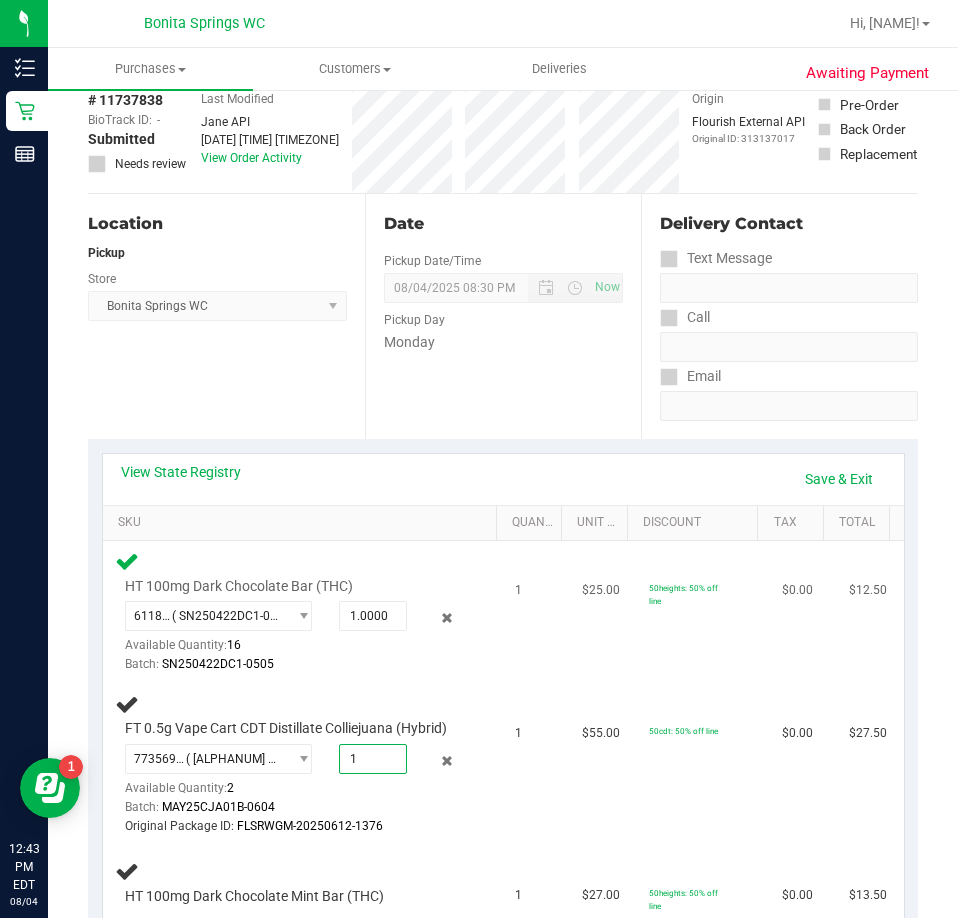type on "1.0000" 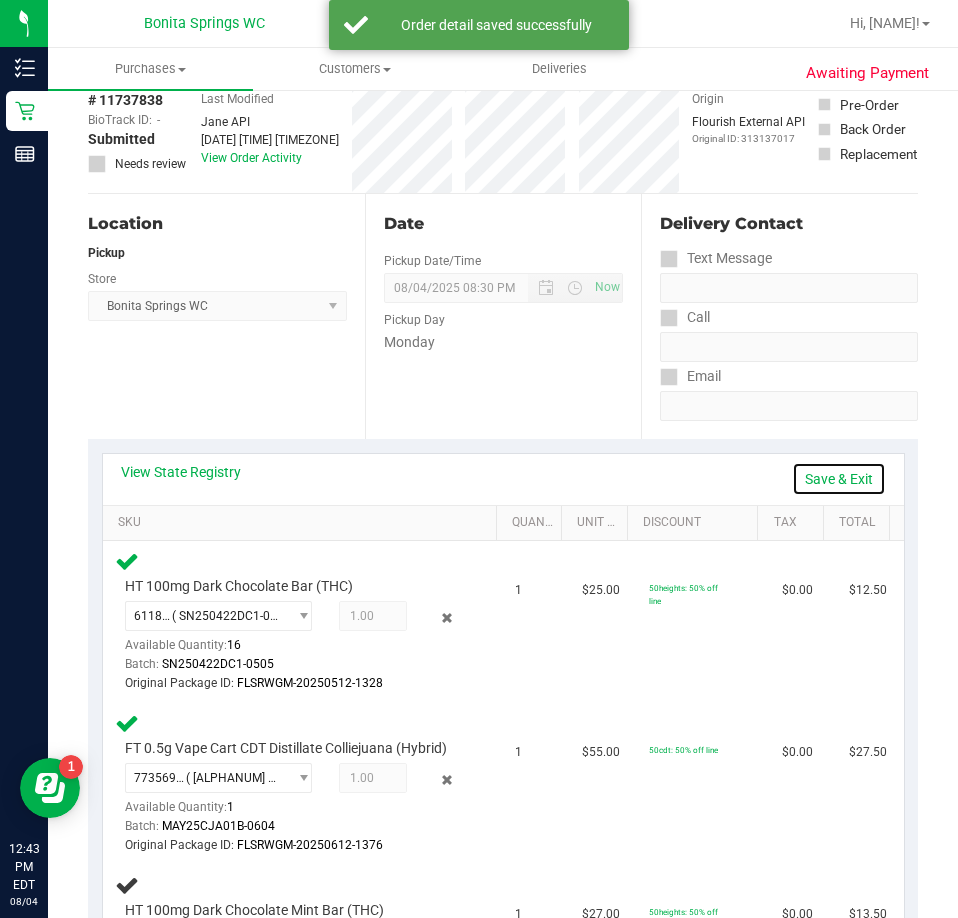 click on "Save & Exit" at bounding box center (839, 479) 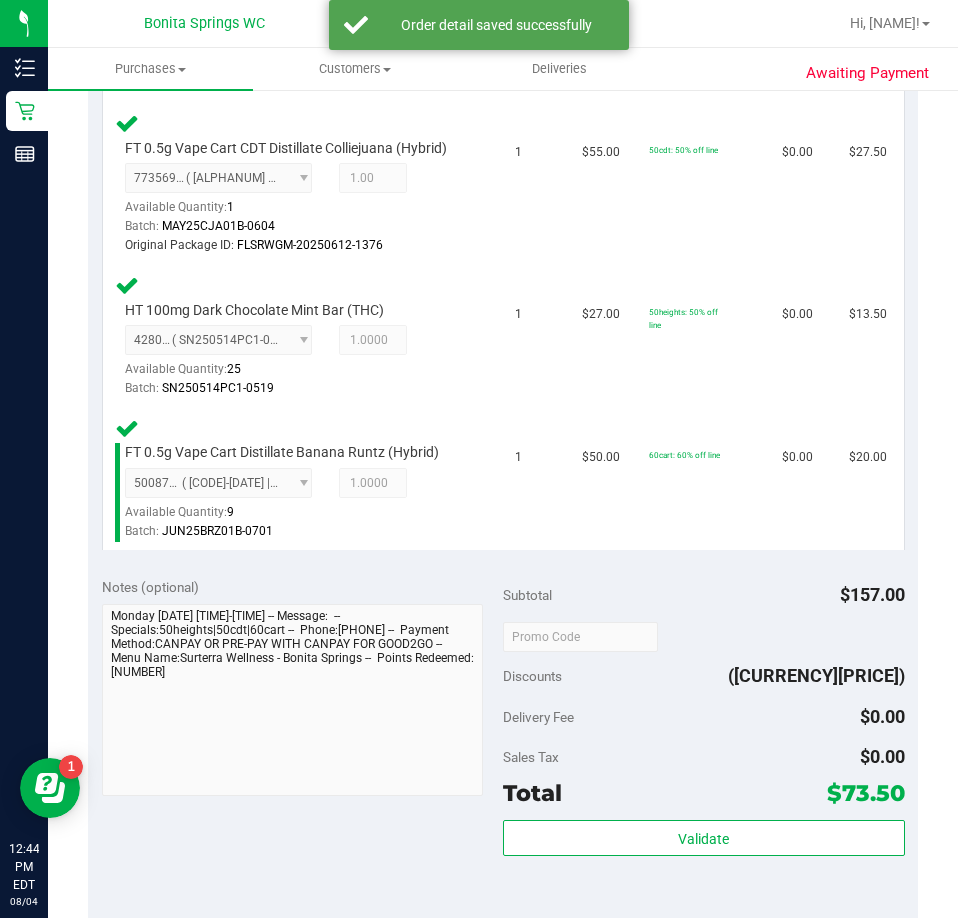 scroll, scrollTop: 900, scrollLeft: 0, axis: vertical 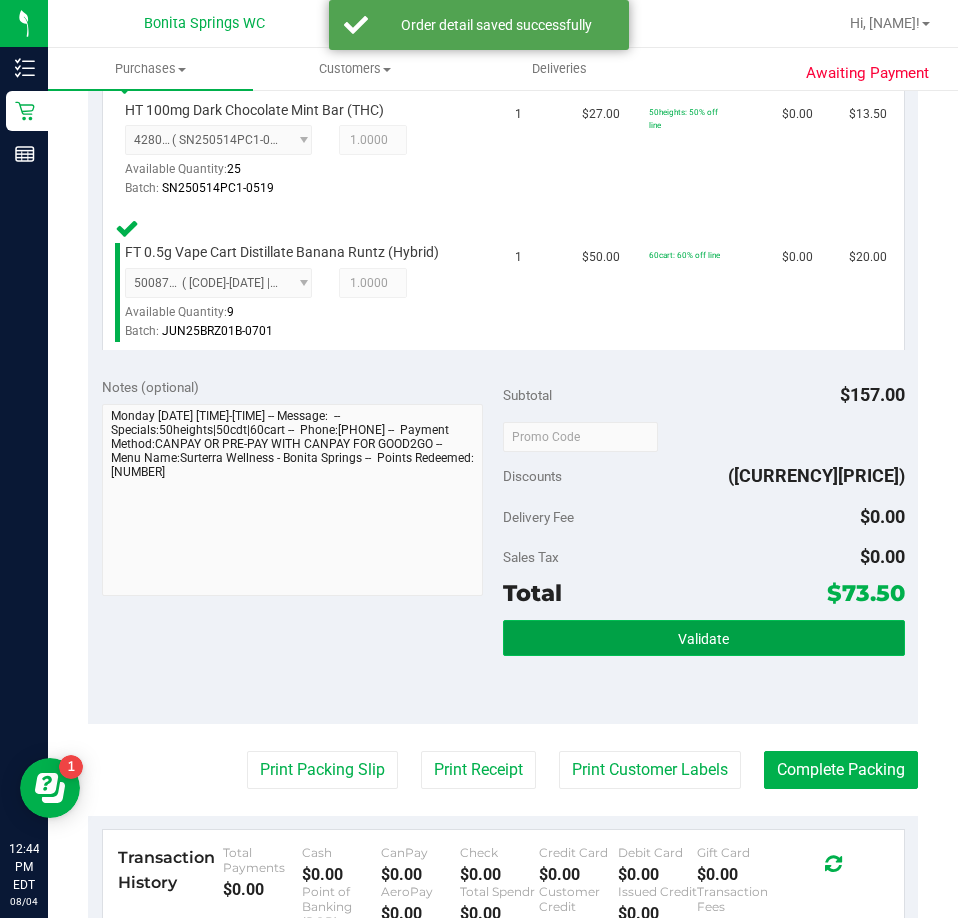 click on "Validate" at bounding box center [704, 638] 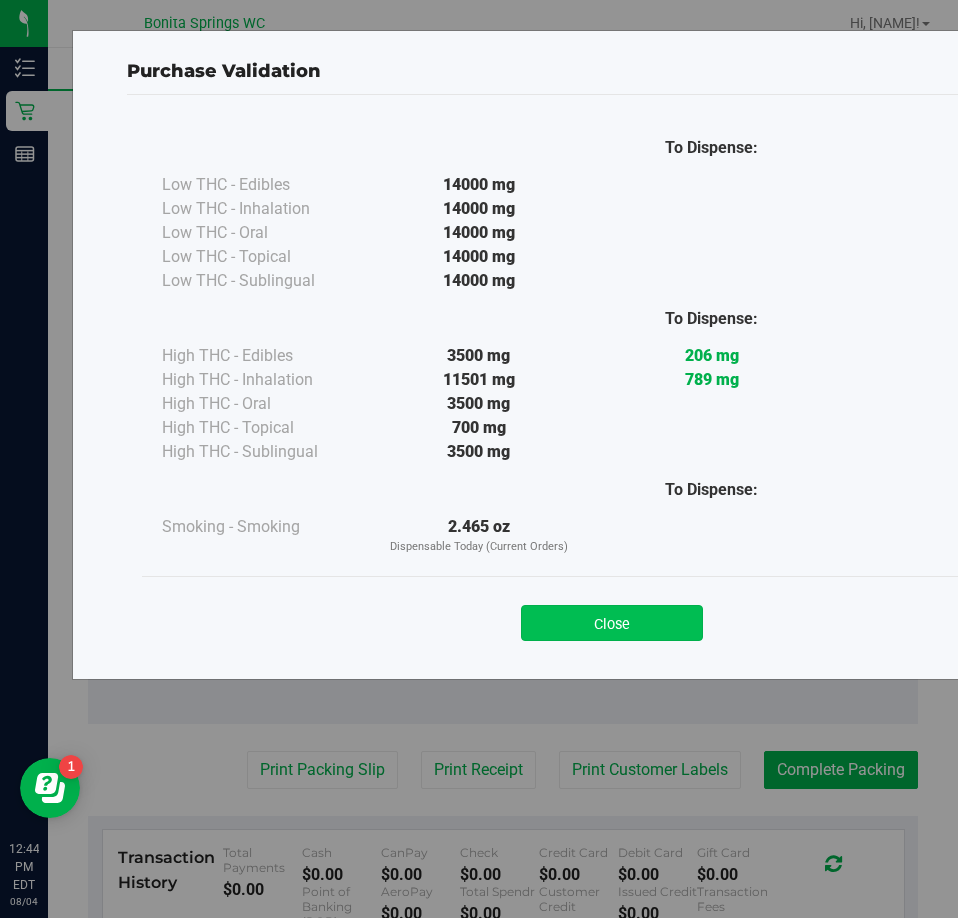 click on "Close" at bounding box center [612, 623] 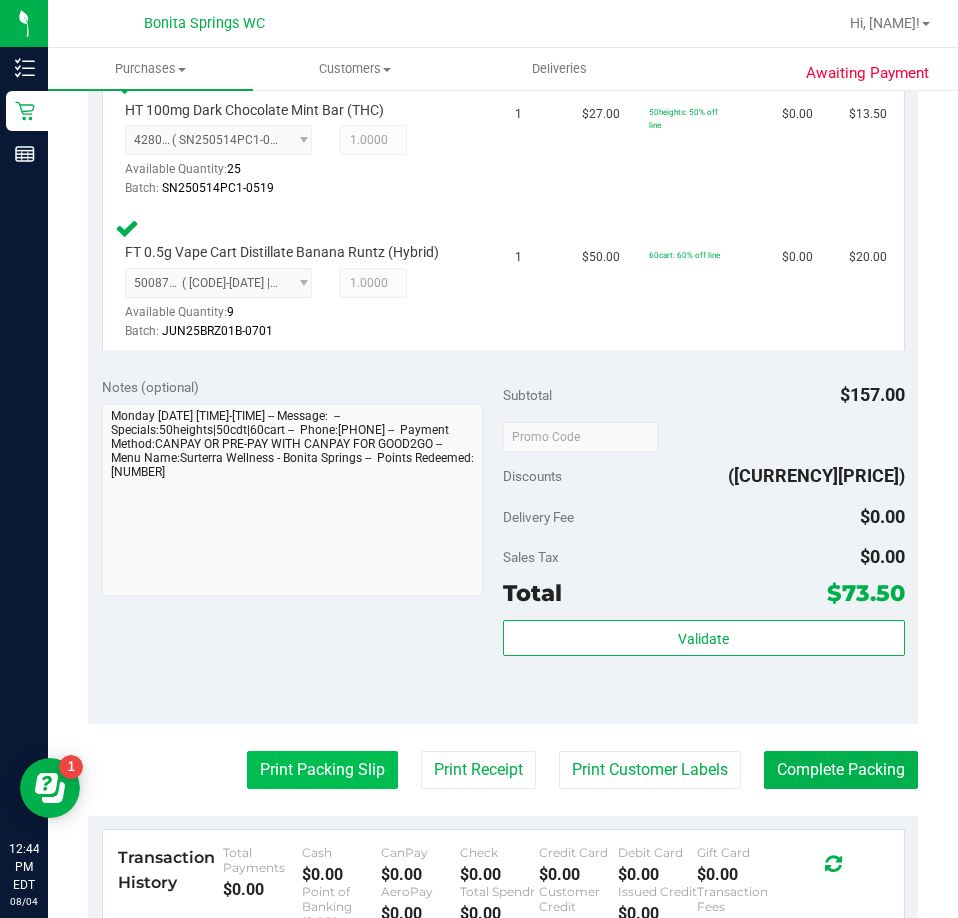 click on "Print Packing Slip" at bounding box center [322, 770] 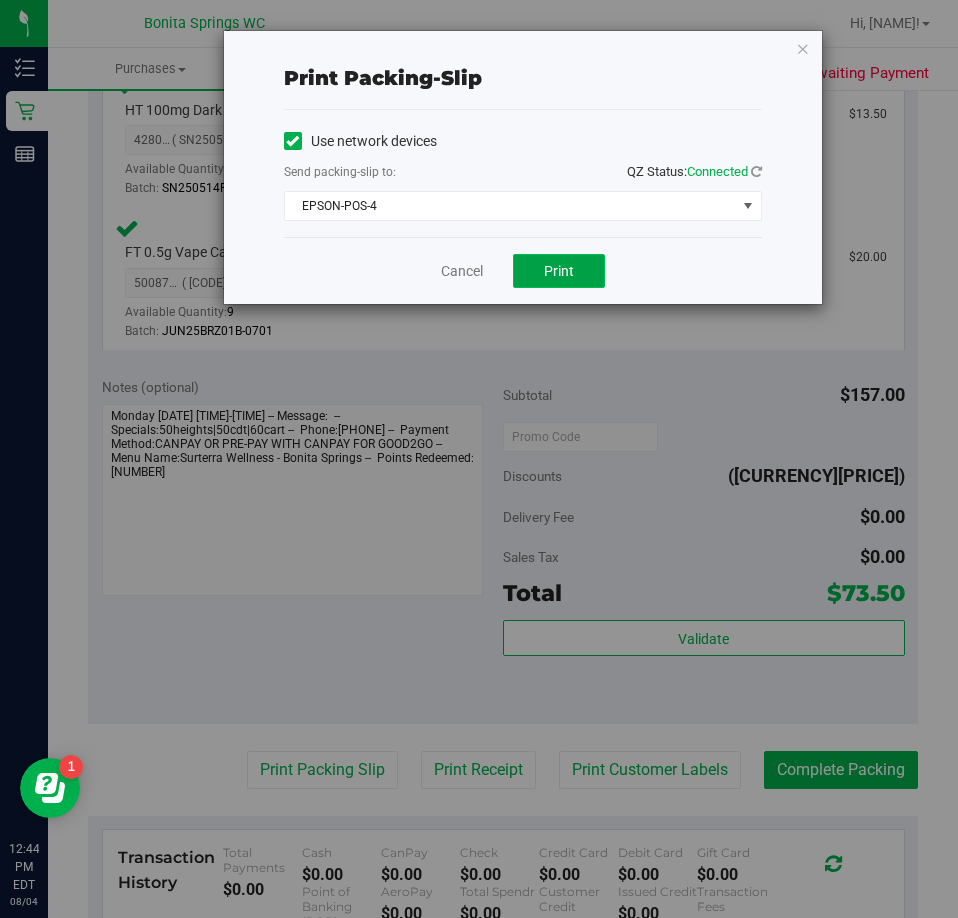 click on "Print" at bounding box center (559, 271) 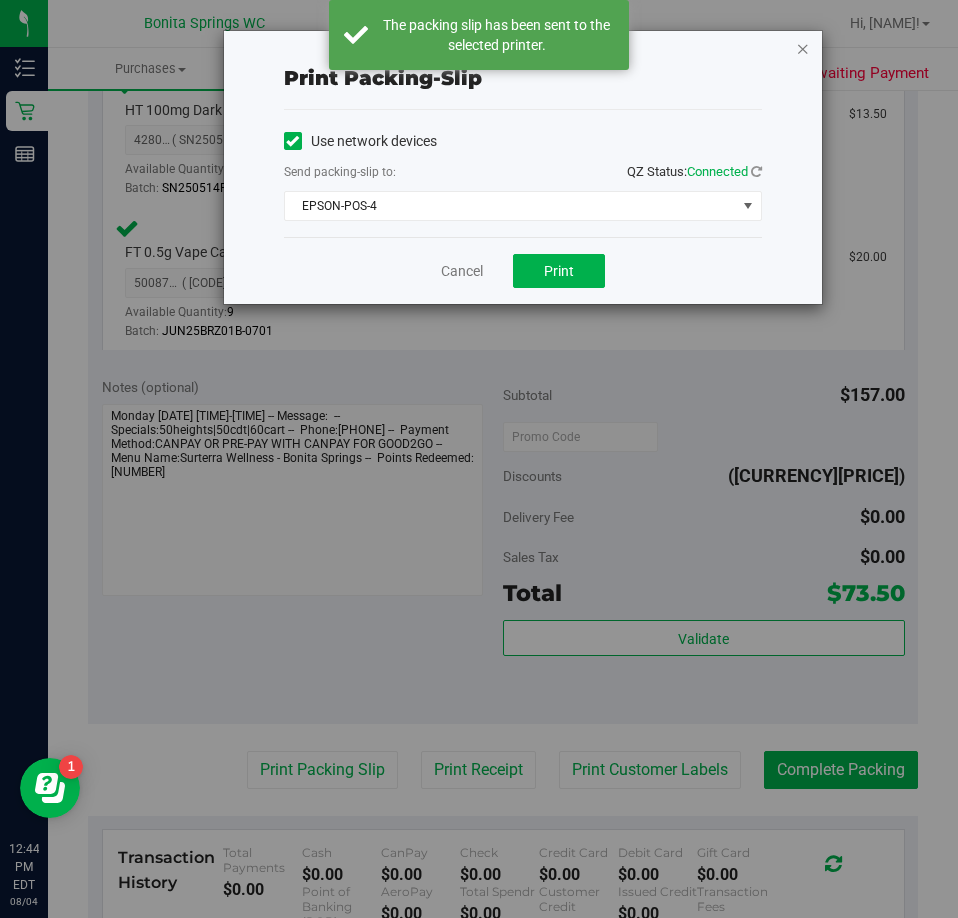 click at bounding box center [803, 48] 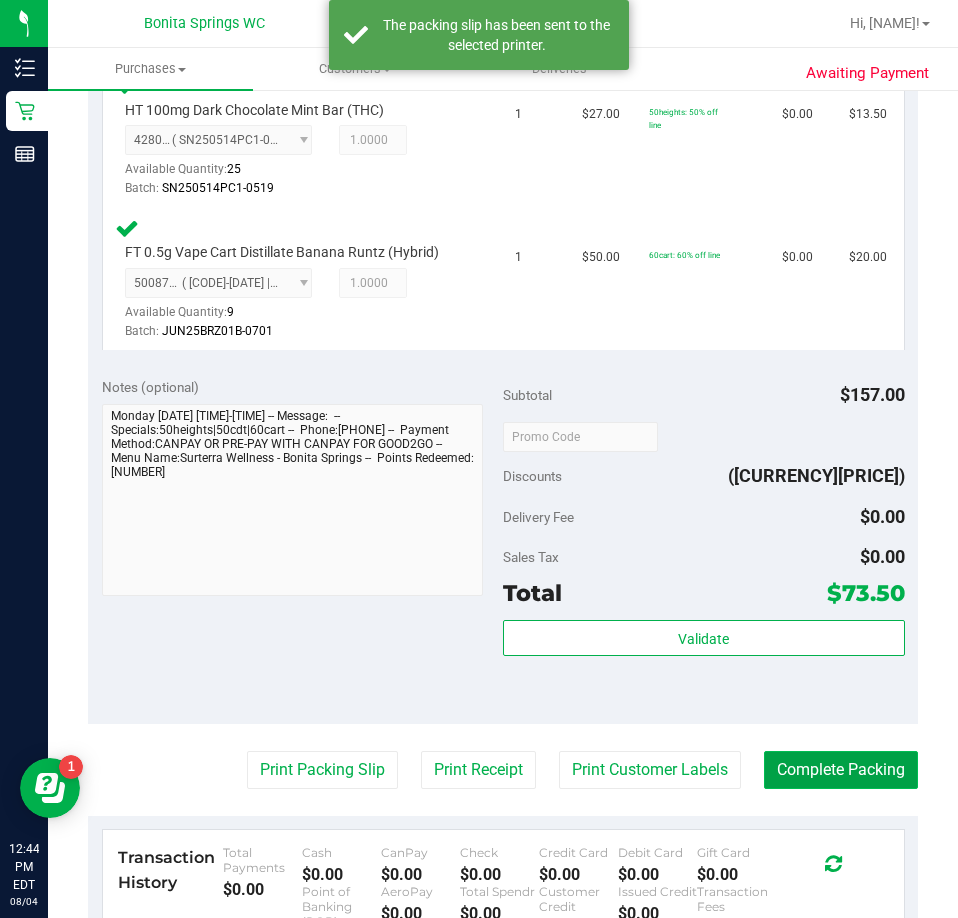 click on "Complete Packing" at bounding box center [841, 770] 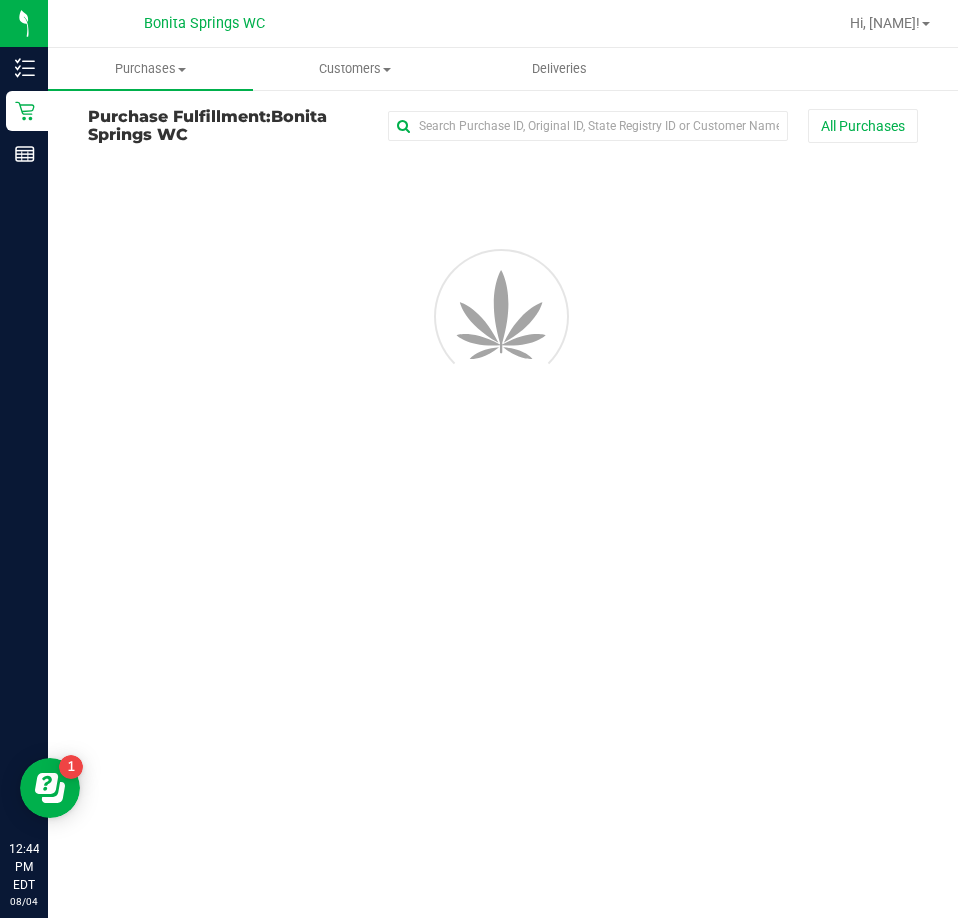scroll, scrollTop: 0, scrollLeft: 0, axis: both 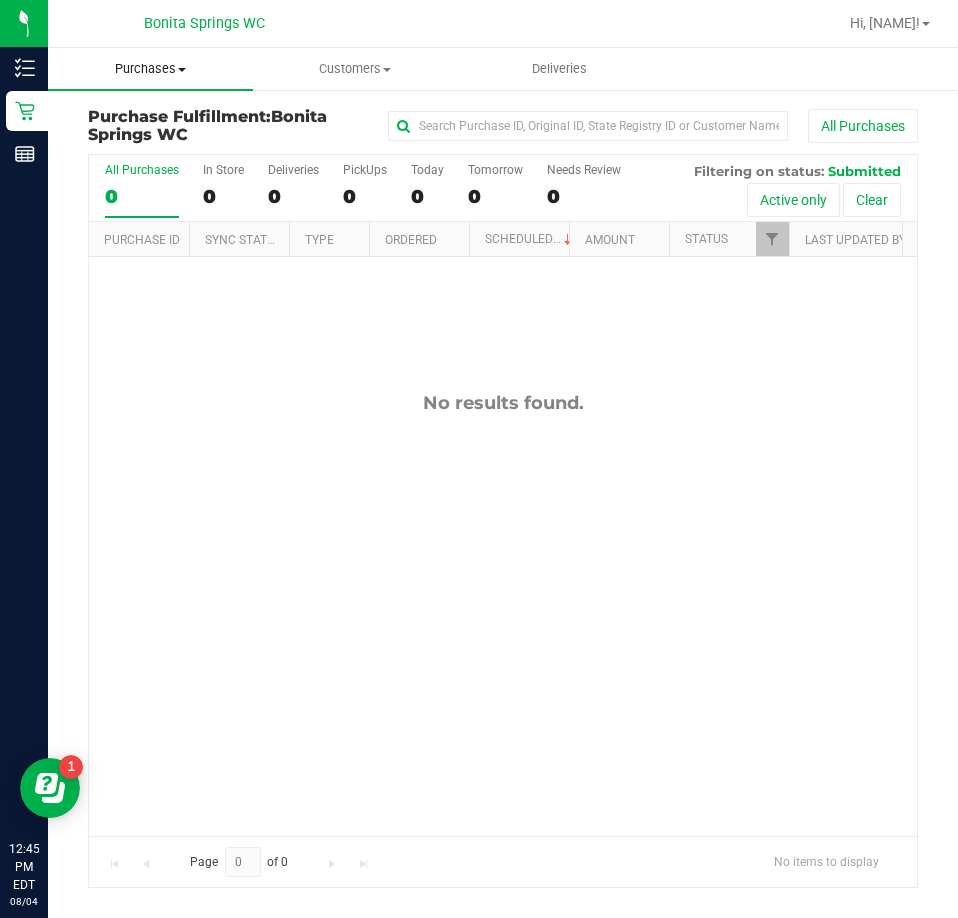 click on "Purchases
Summary of purchases
Fulfillment
All purchases" at bounding box center [150, 69] 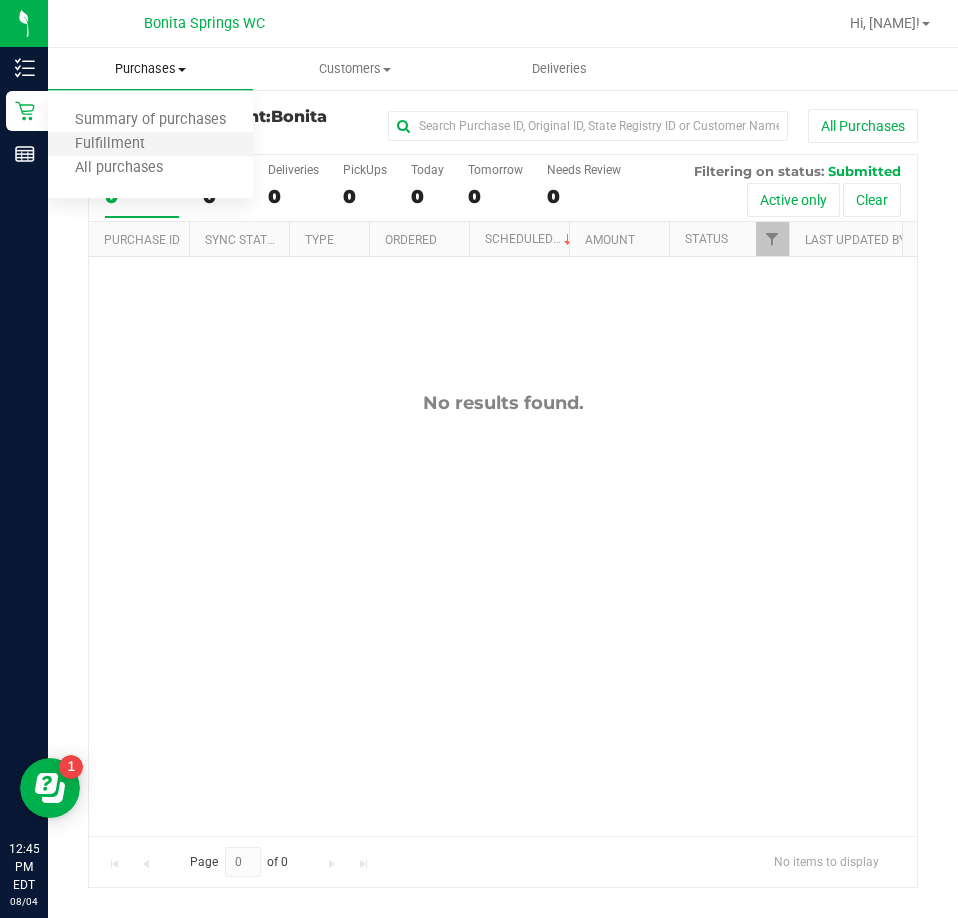 click on "Fulfillment" at bounding box center [150, 145] 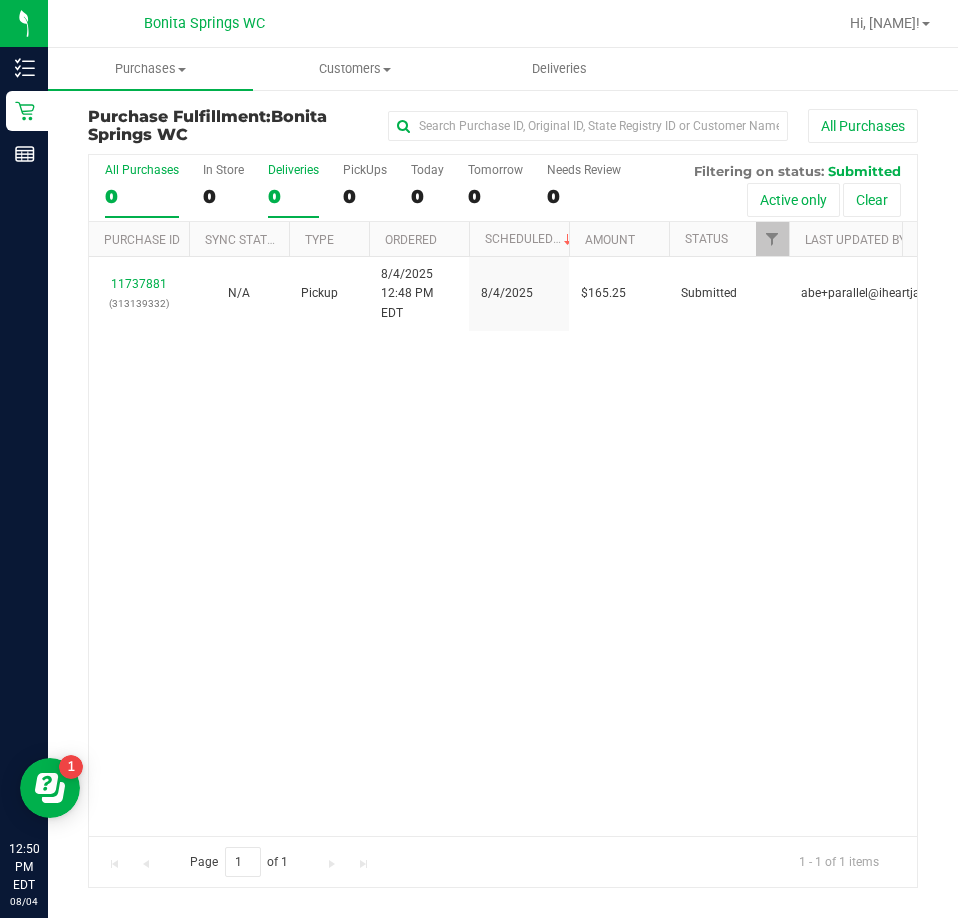 click on "0" at bounding box center (293, 196) 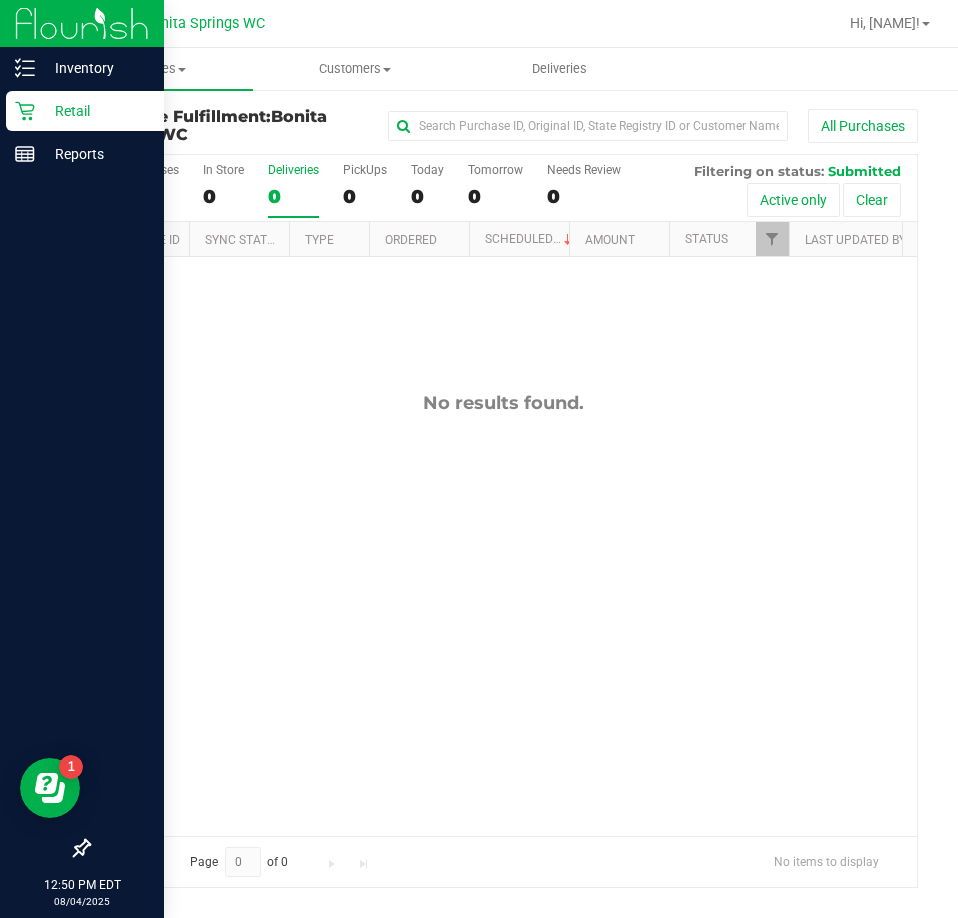 click on "Retail" at bounding box center (95, 111) 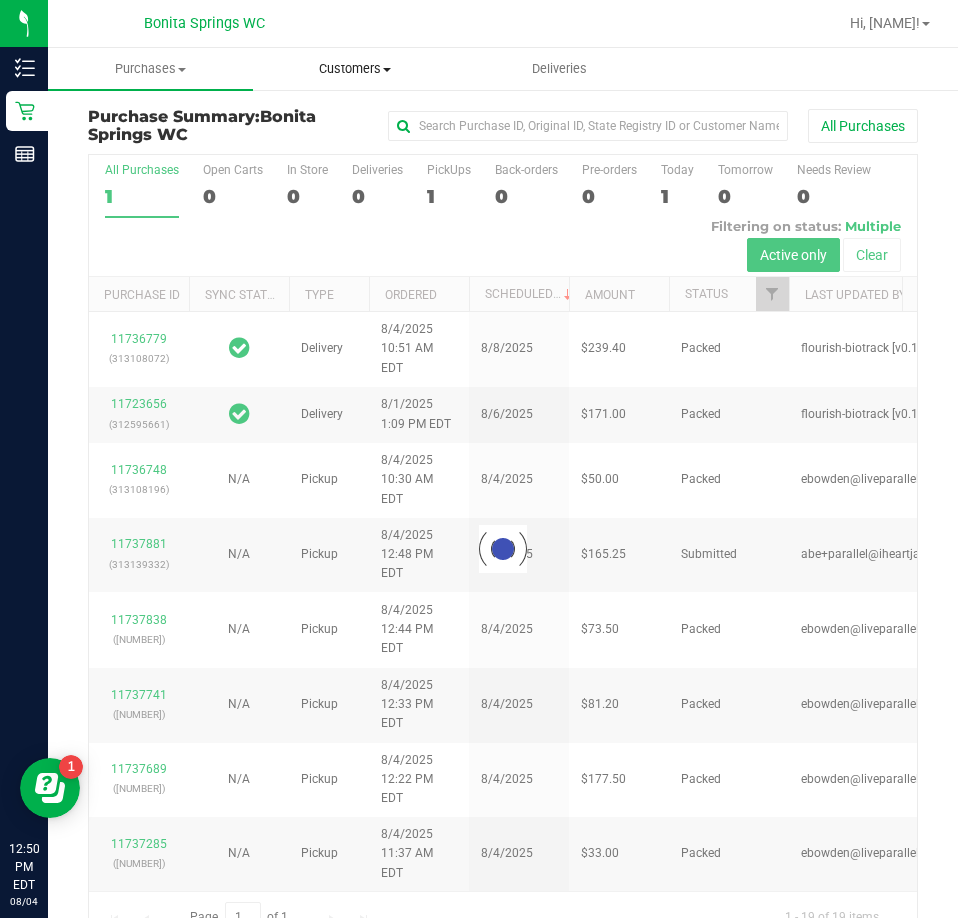 click on "Customers
All customers
Add a new customer
All physicians" at bounding box center (355, 69) 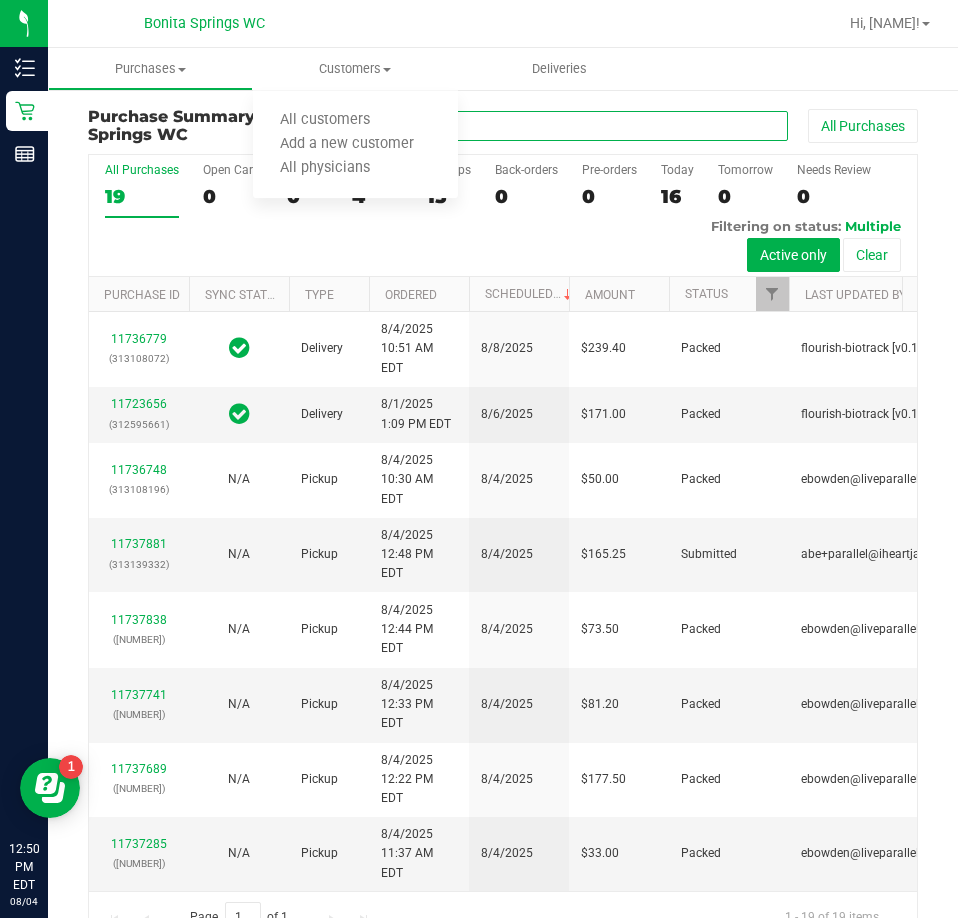 type on "https://app.flourishsoftware.com/" 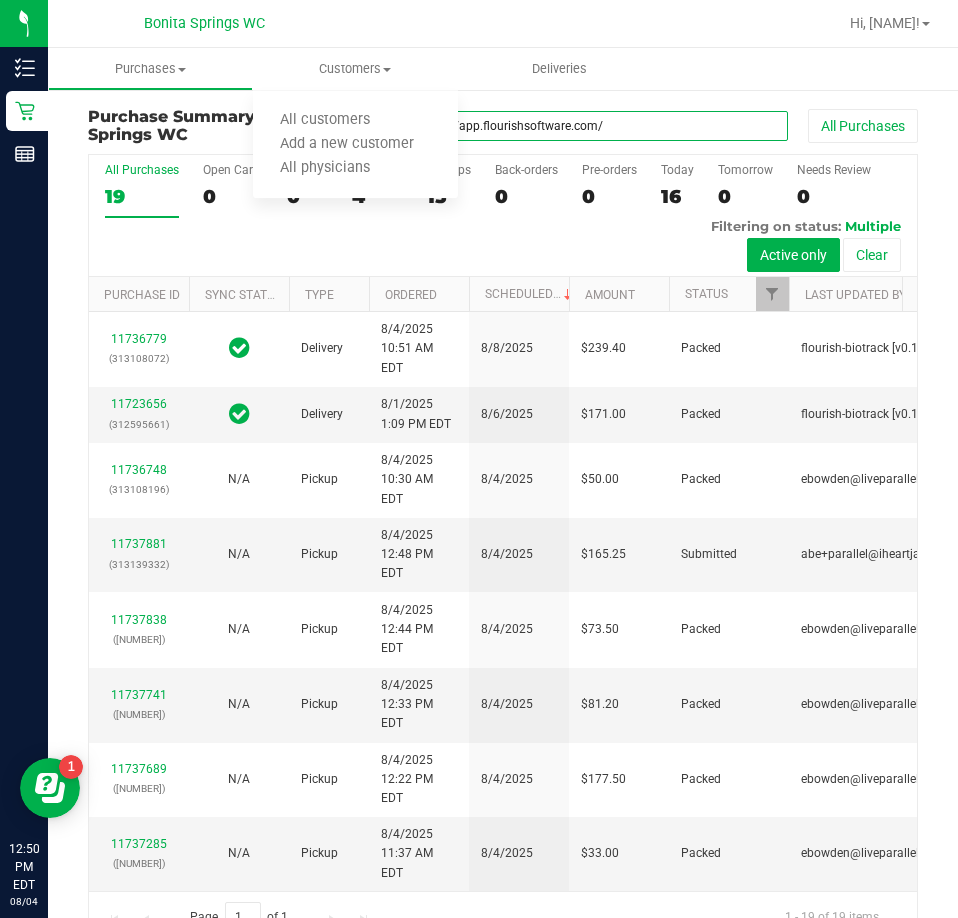 click on "https://app.flourishsoftware.com/" at bounding box center (588, 126) 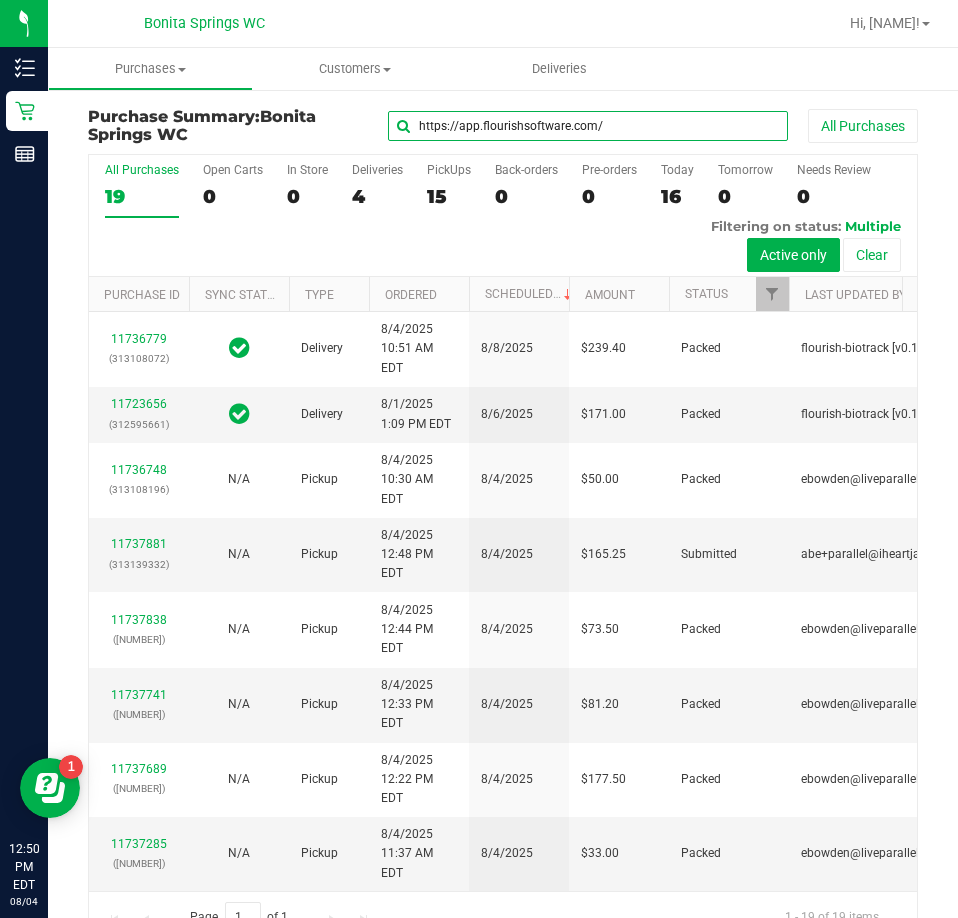 click on "https://app.flourishsoftware.com/" at bounding box center (588, 126) 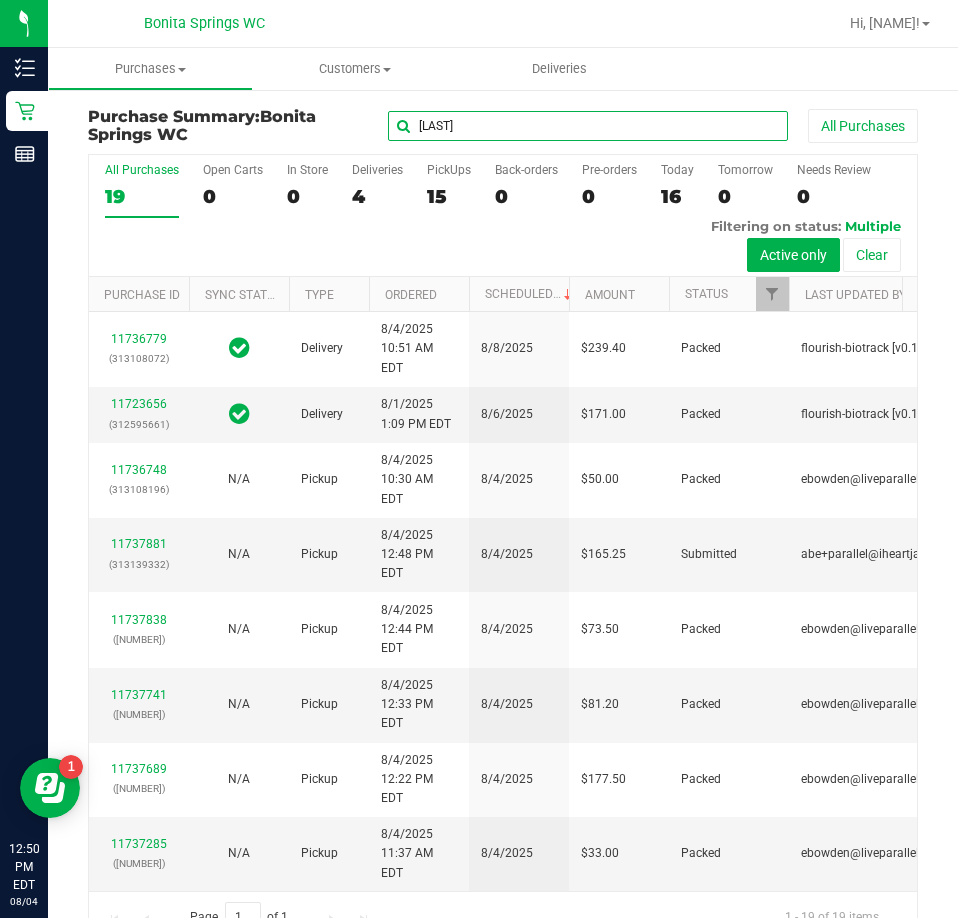 type on "brophy" 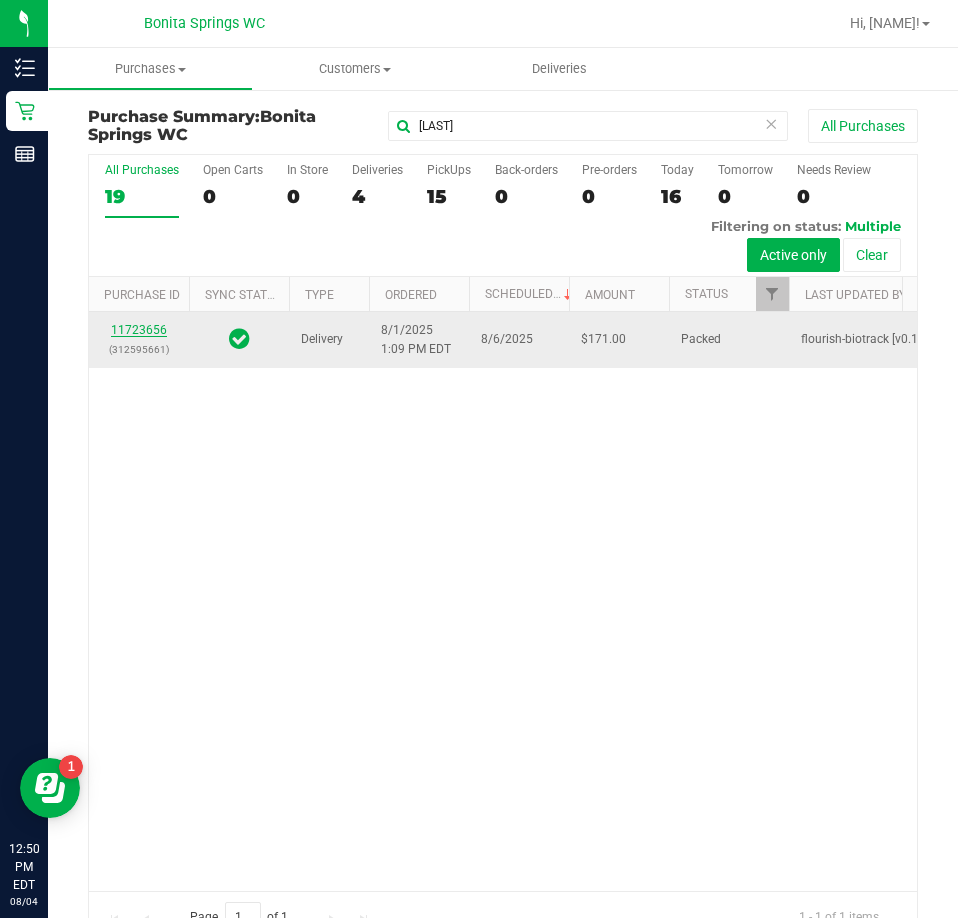 click on "11723656" at bounding box center (139, 330) 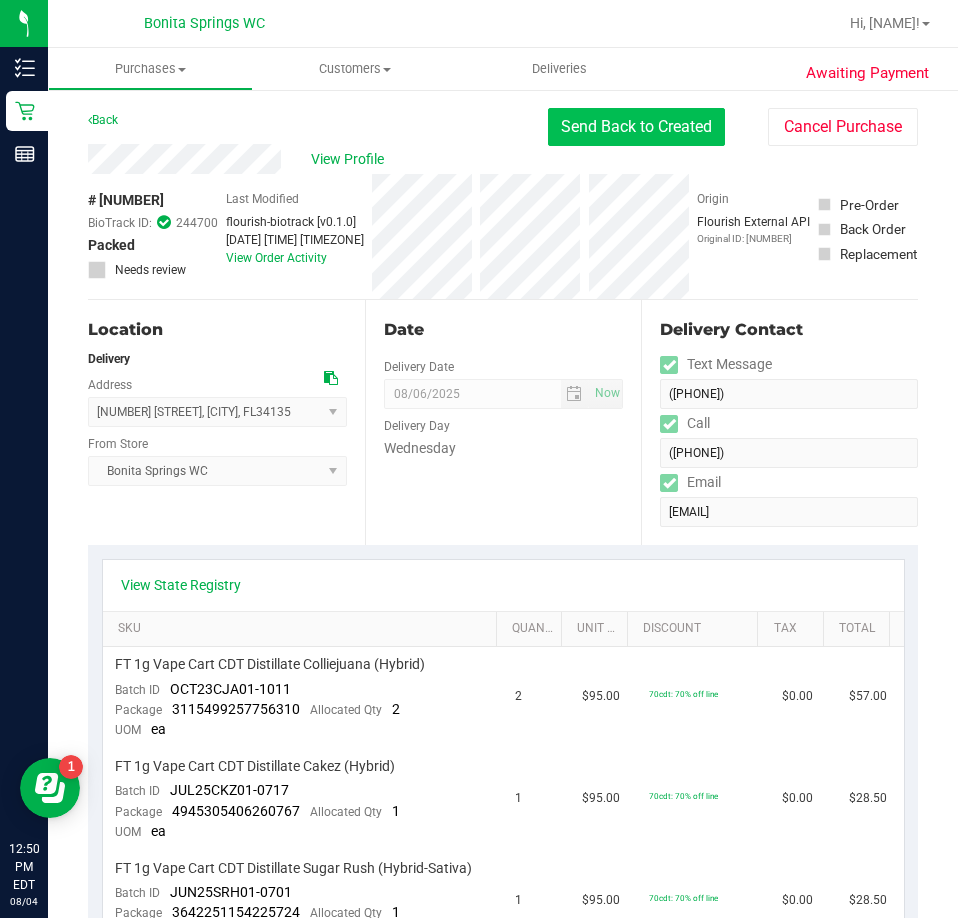 click on "Send Back to Created" at bounding box center (636, 127) 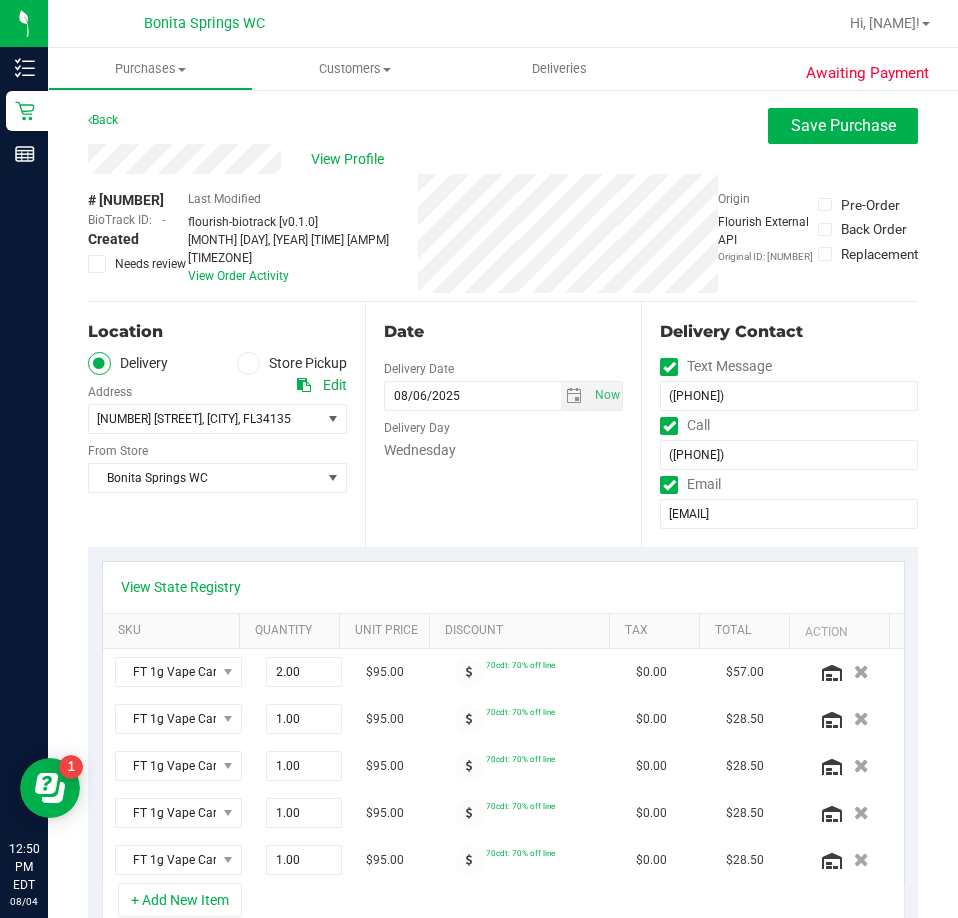 click at bounding box center (248, 363) 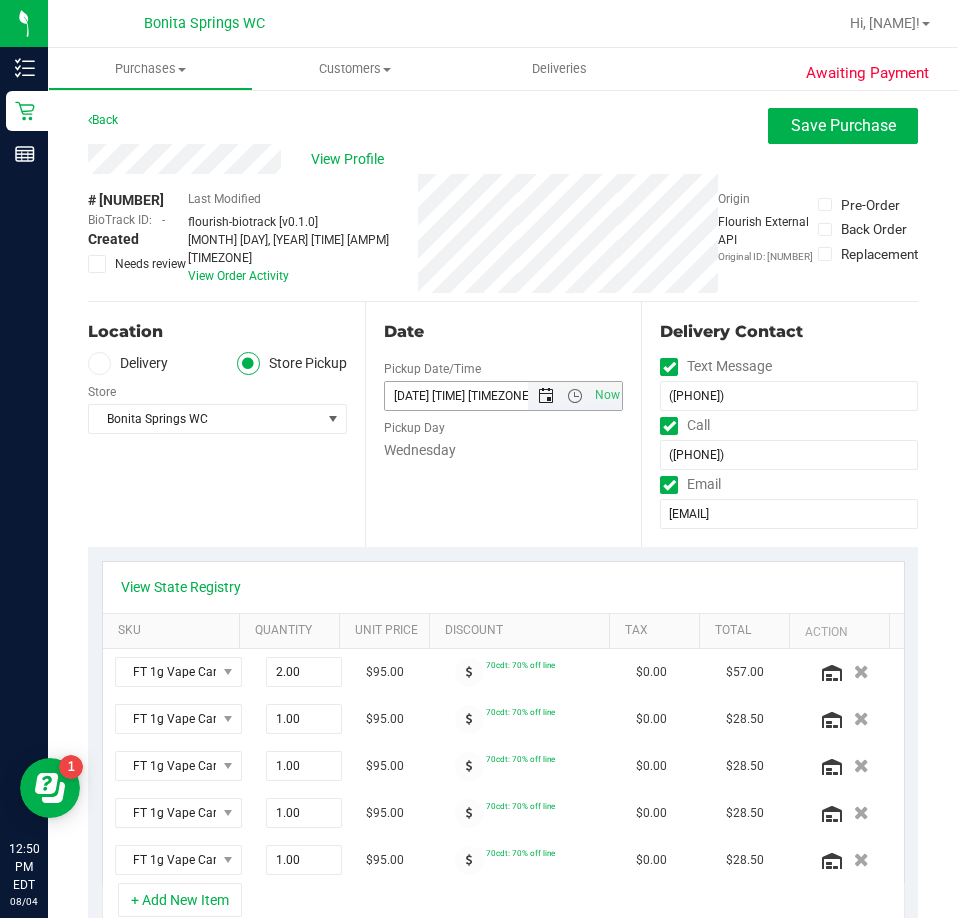 click at bounding box center [546, 396] 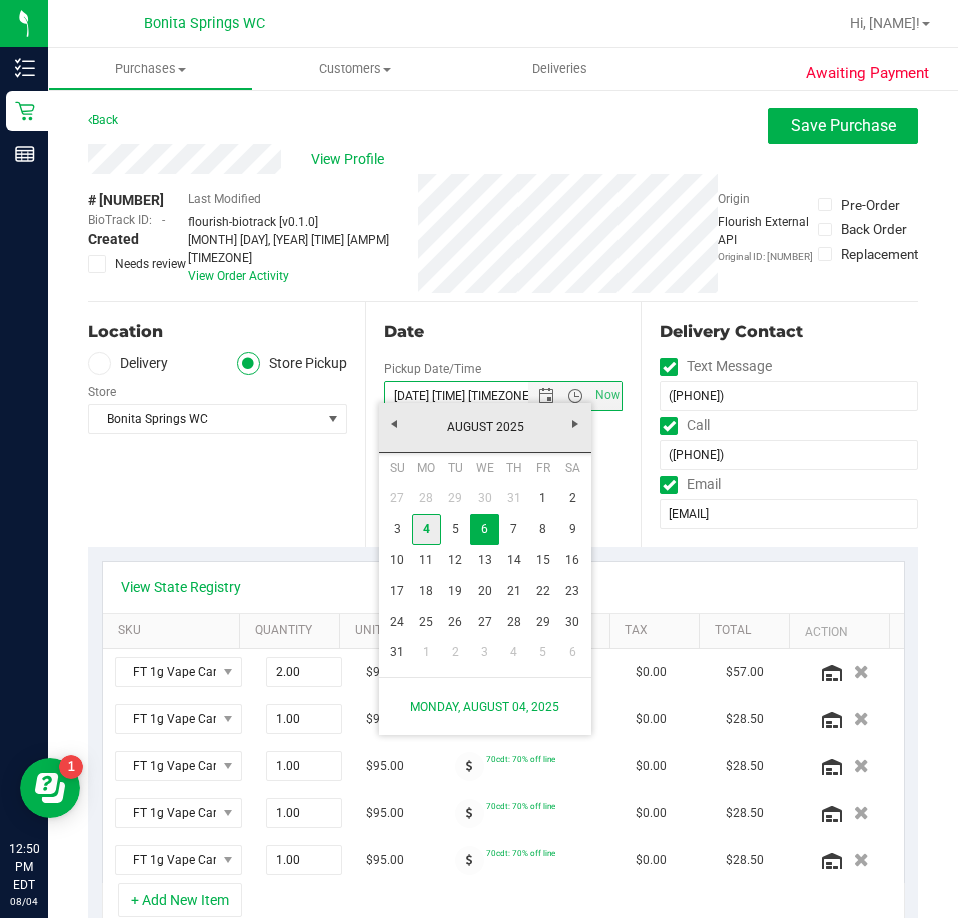 click on "4" at bounding box center [426, 529] 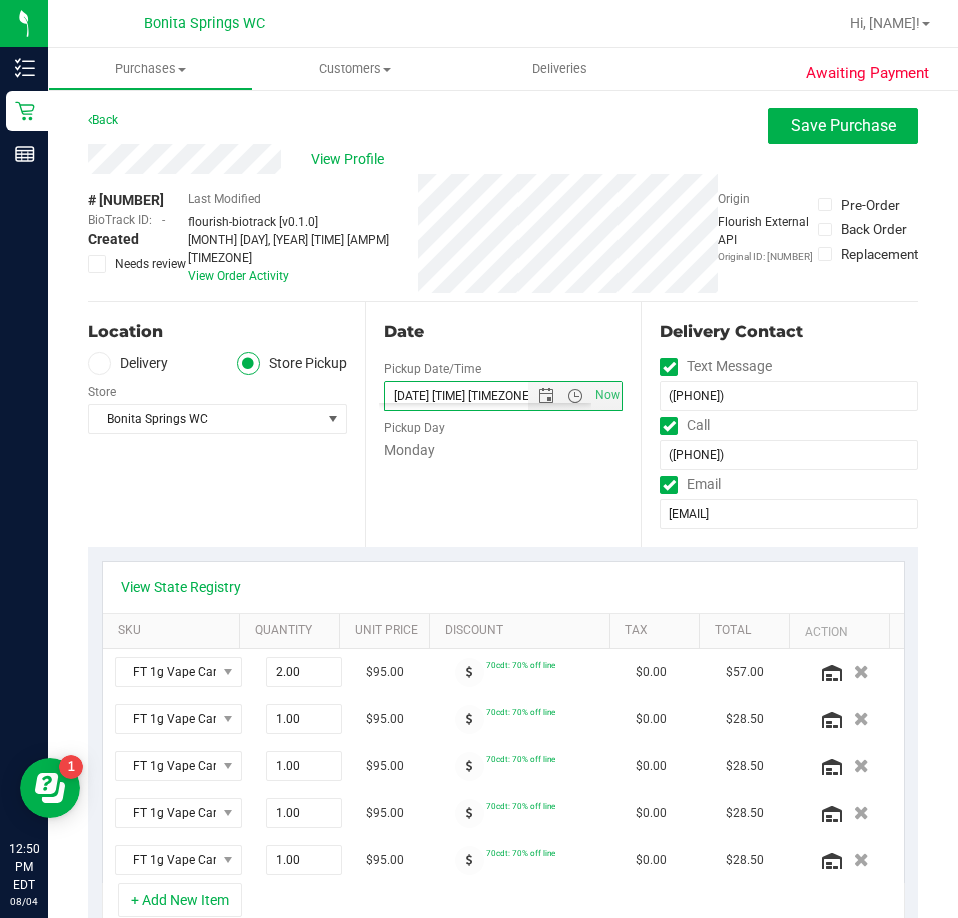 type on "08/04/2025 08:00 AM" 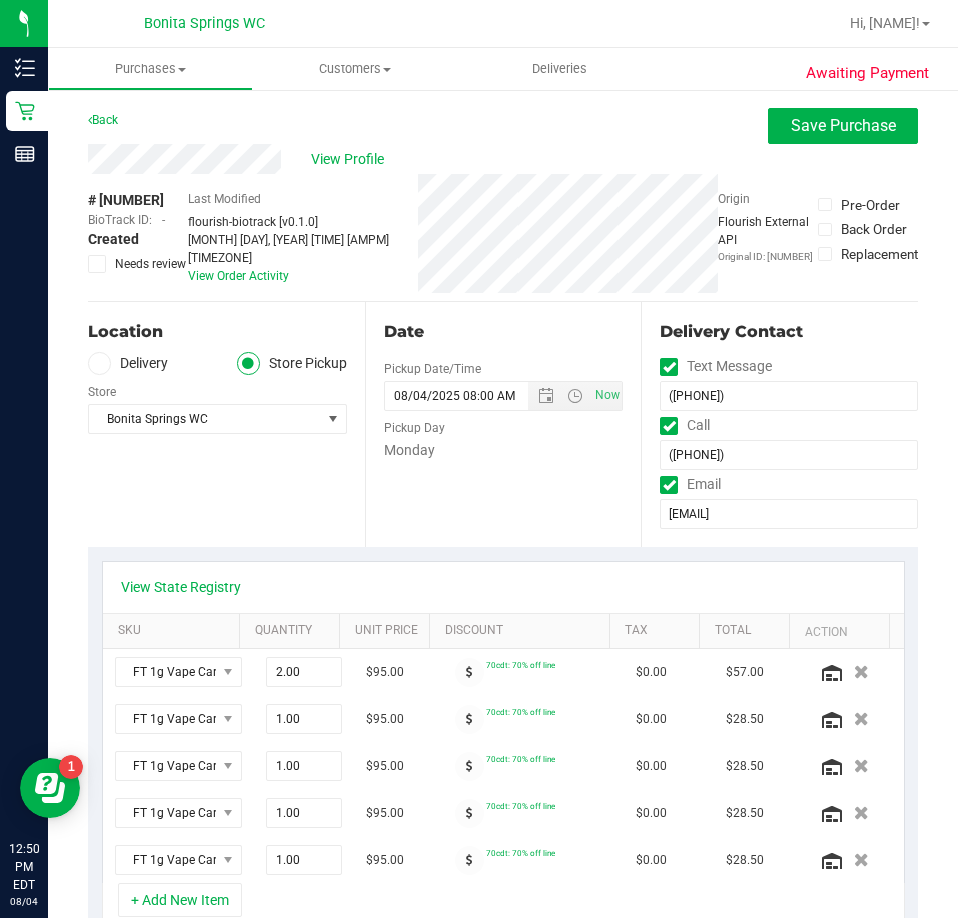 click on "Date
Pickup Date/Time
08/04/2025
Now
08/04/2025 08:00 AM
Now
Pickup Day
Monday" at bounding box center [503, 424] 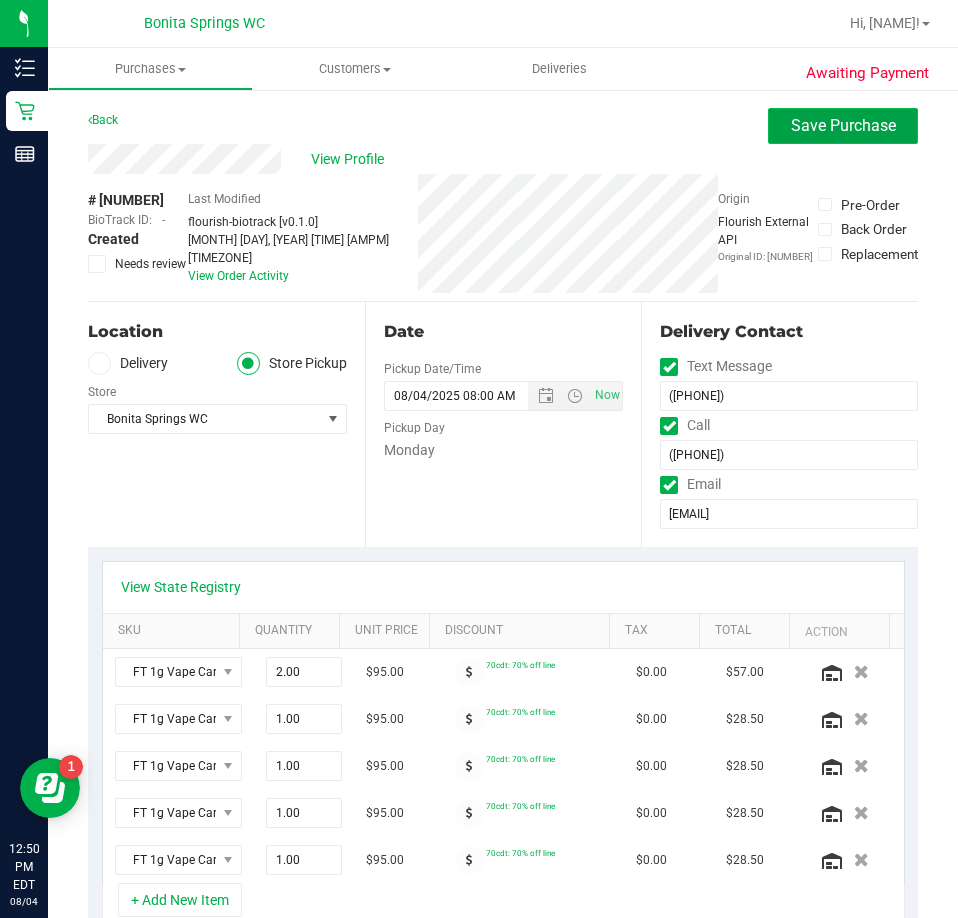 click on "Save Purchase" at bounding box center [843, 125] 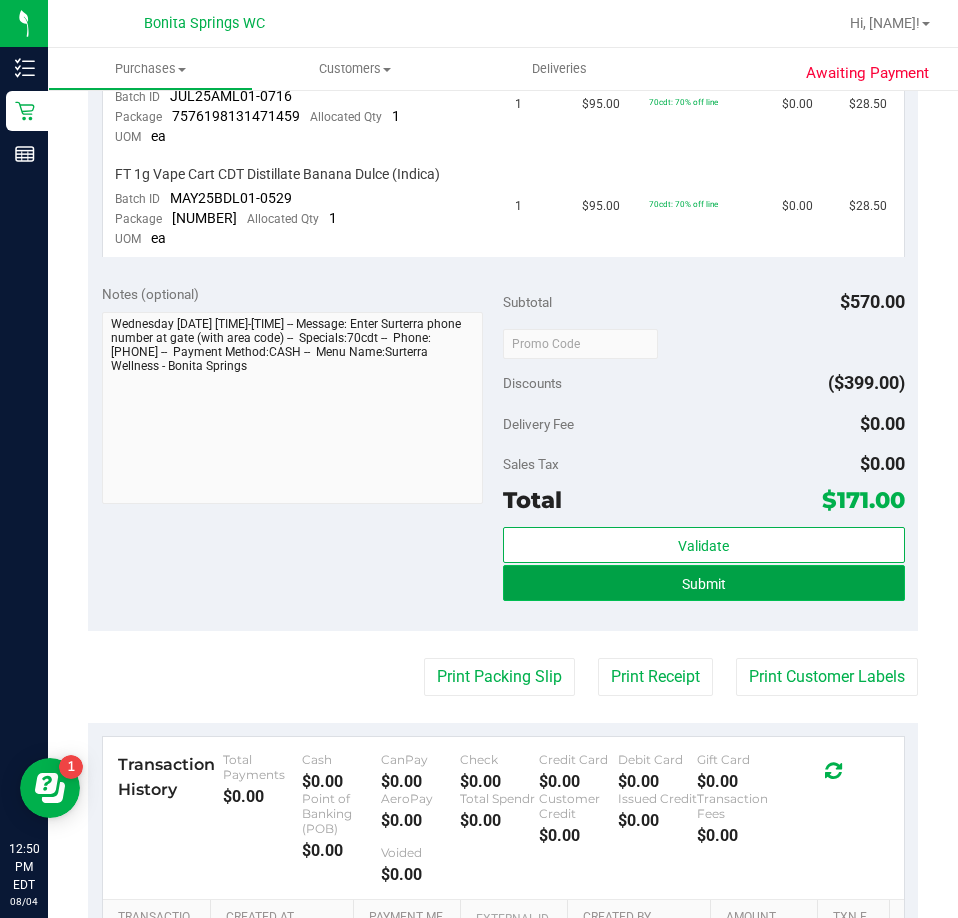 click on "Submit" at bounding box center (704, 584) 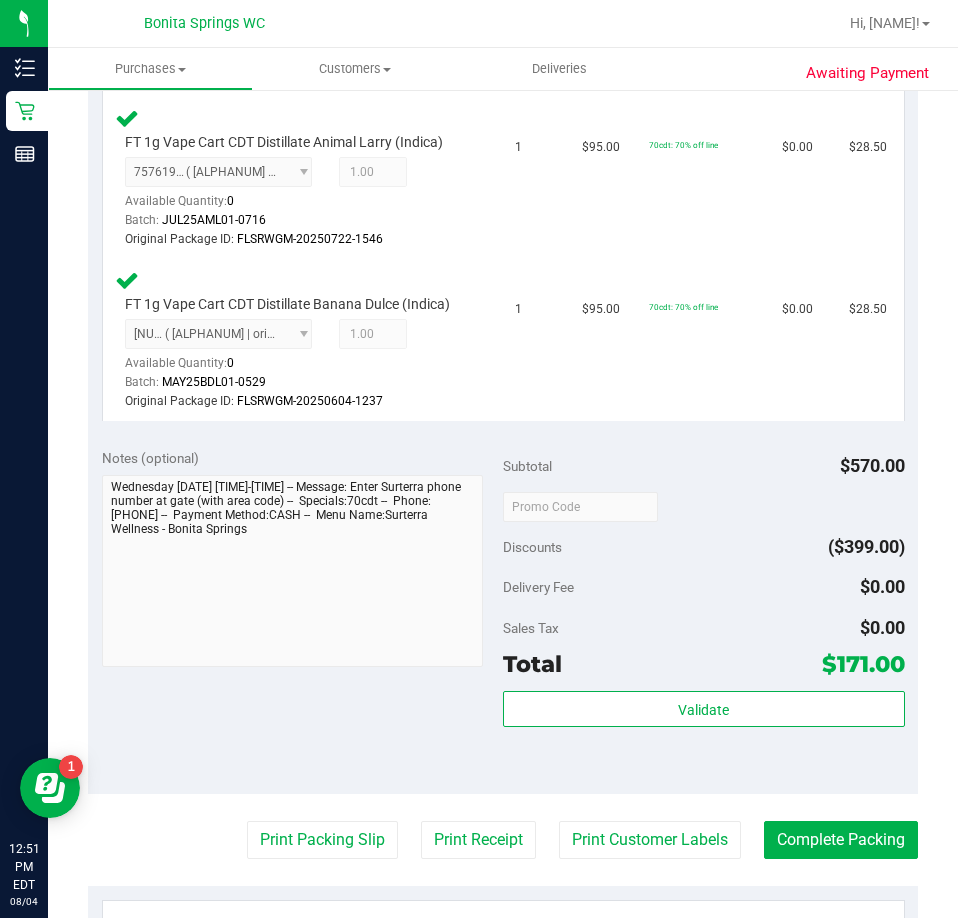 scroll, scrollTop: 1240, scrollLeft: 0, axis: vertical 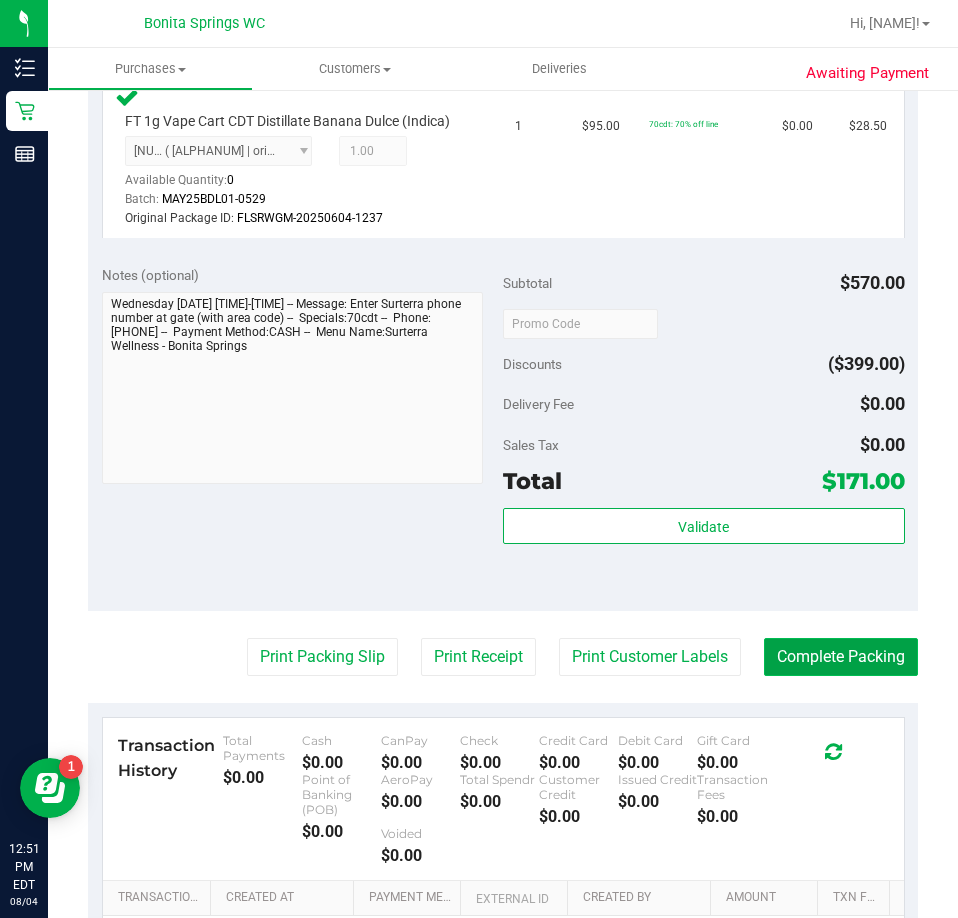 click on "Complete Packing" at bounding box center (841, 657) 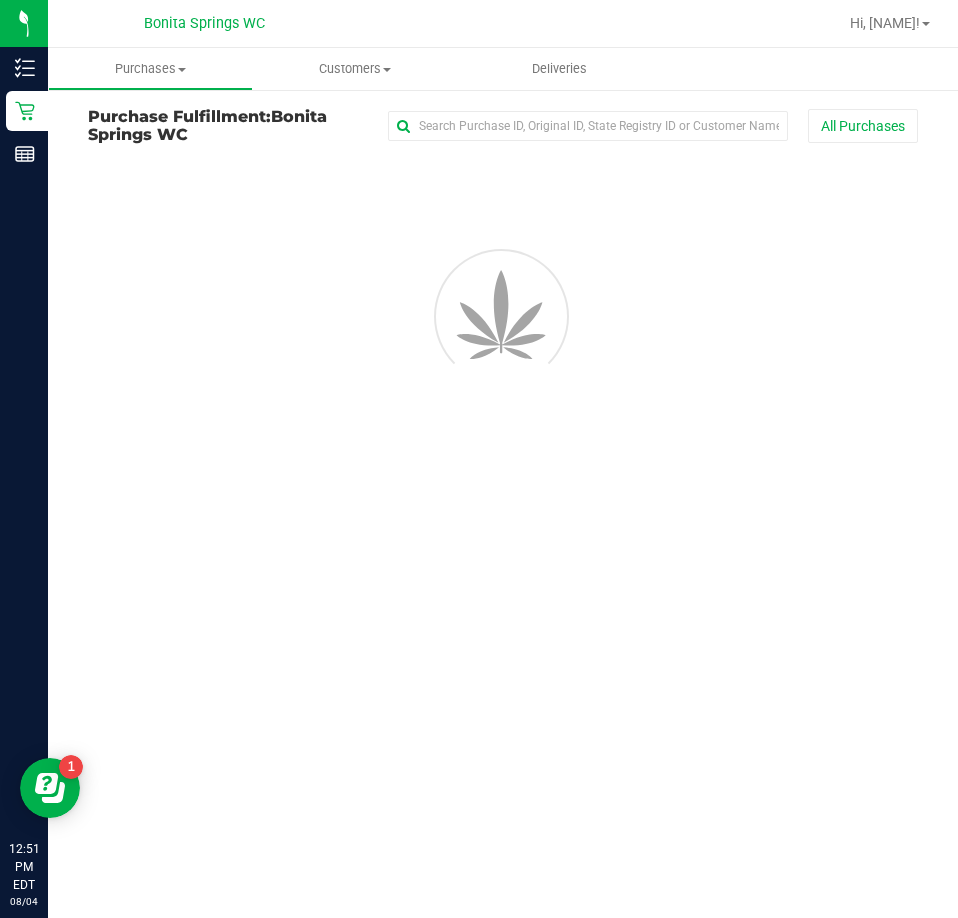 scroll, scrollTop: 0, scrollLeft: 0, axis: both 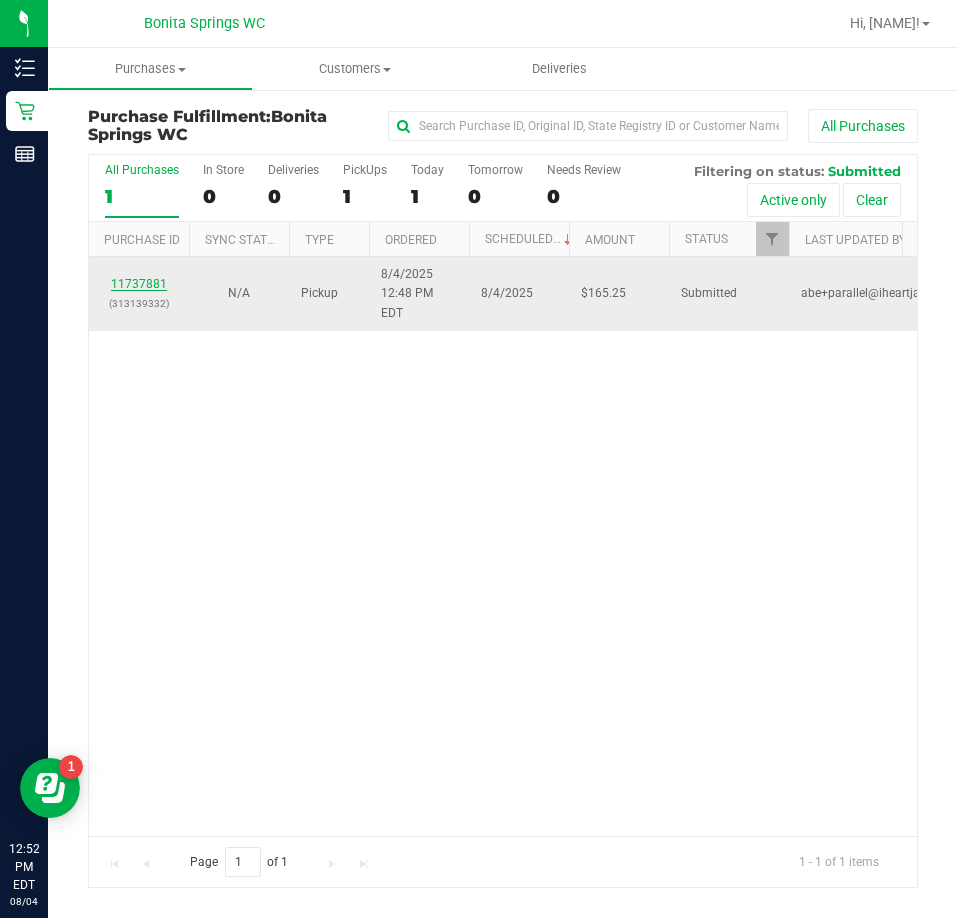 click on "11737881" at bounding box center [139, 284] 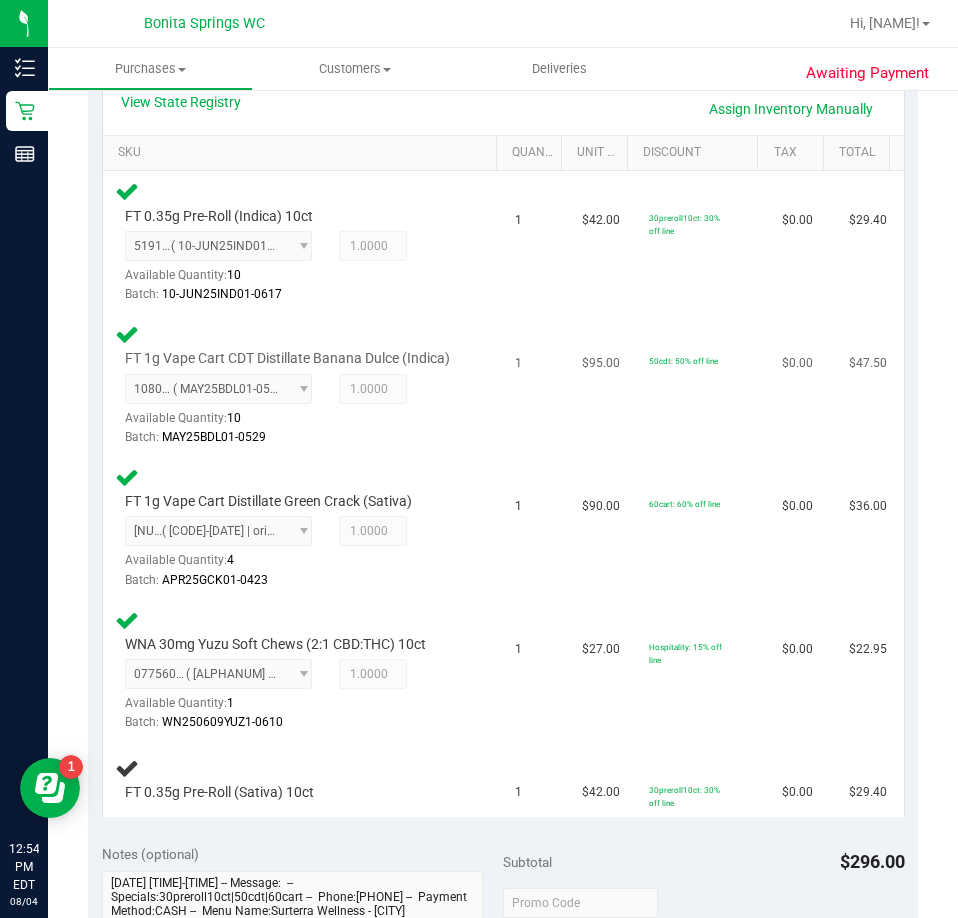 scroll, scrollTop: 500, scrollLeft: 0, axis: vertical 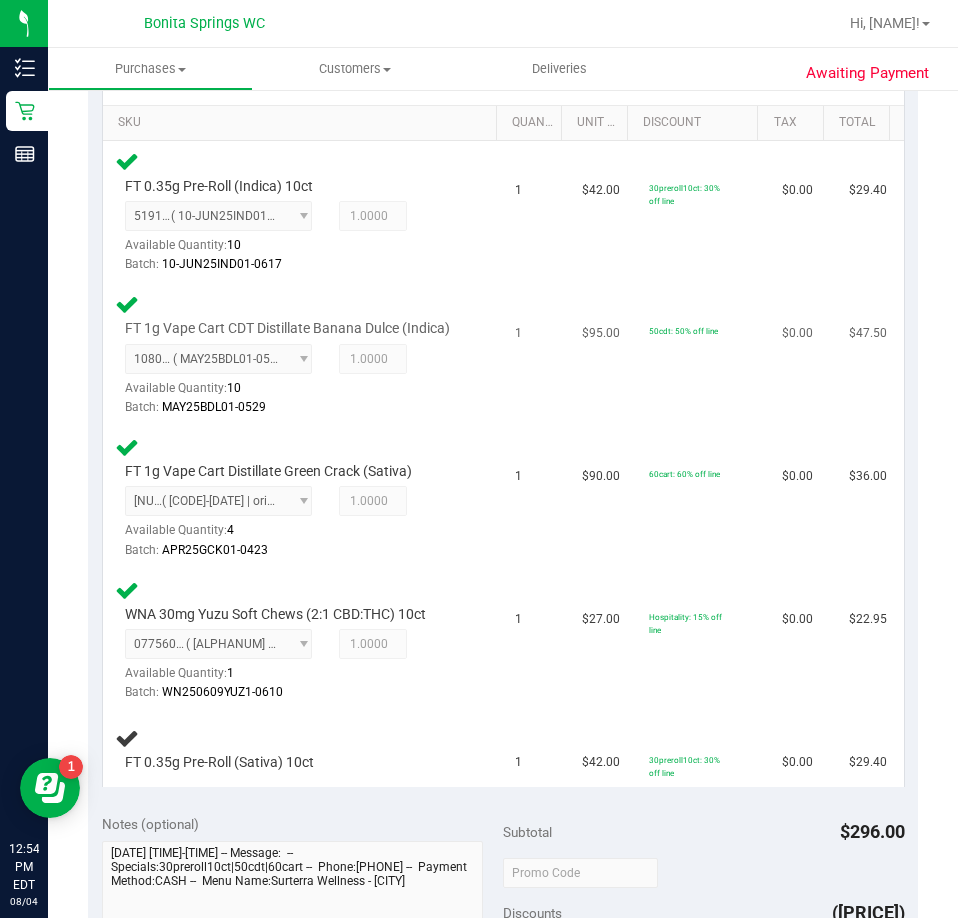 click on "1080442303344870
(
MAY25BDL01-0529 | orig: FLSRWGM-20250604-1217
)
1080442303344870
Available Quantity:  10
1.0000 1
Batch:
MAY25BDL01-0529" at bounding box center [294, 380] 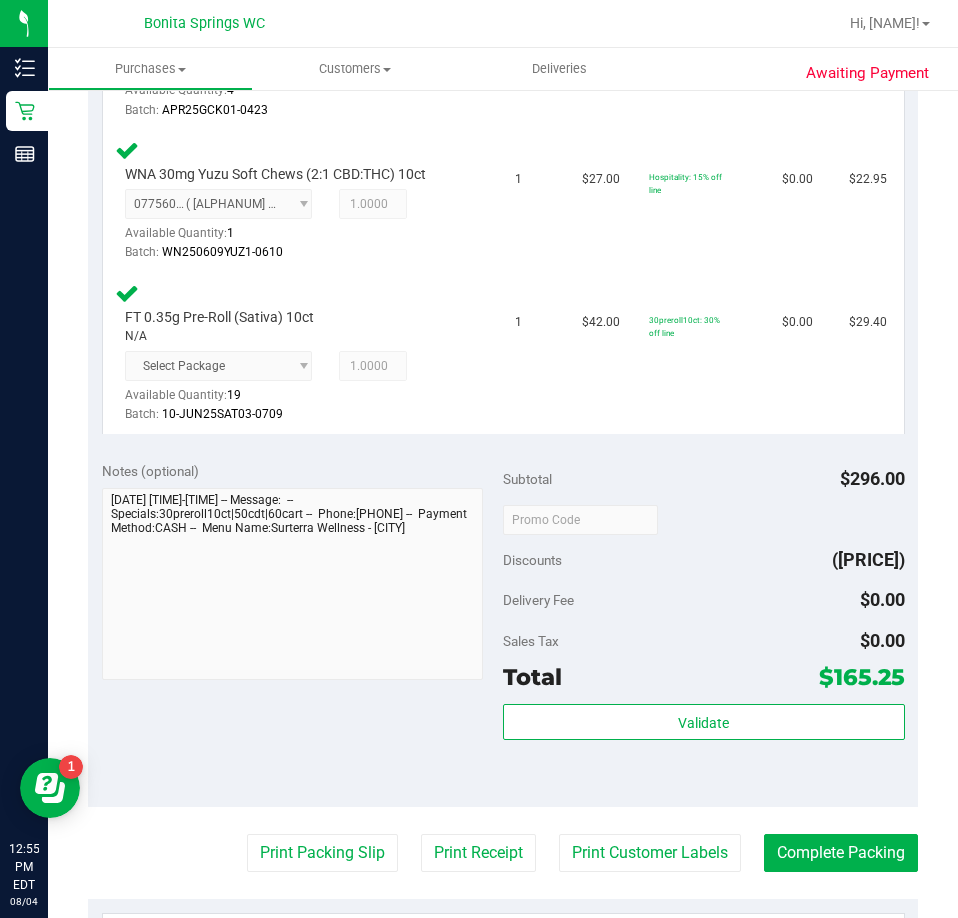 scroll, scrollTop: 1200, scrollLeft: 0, axis: vertical 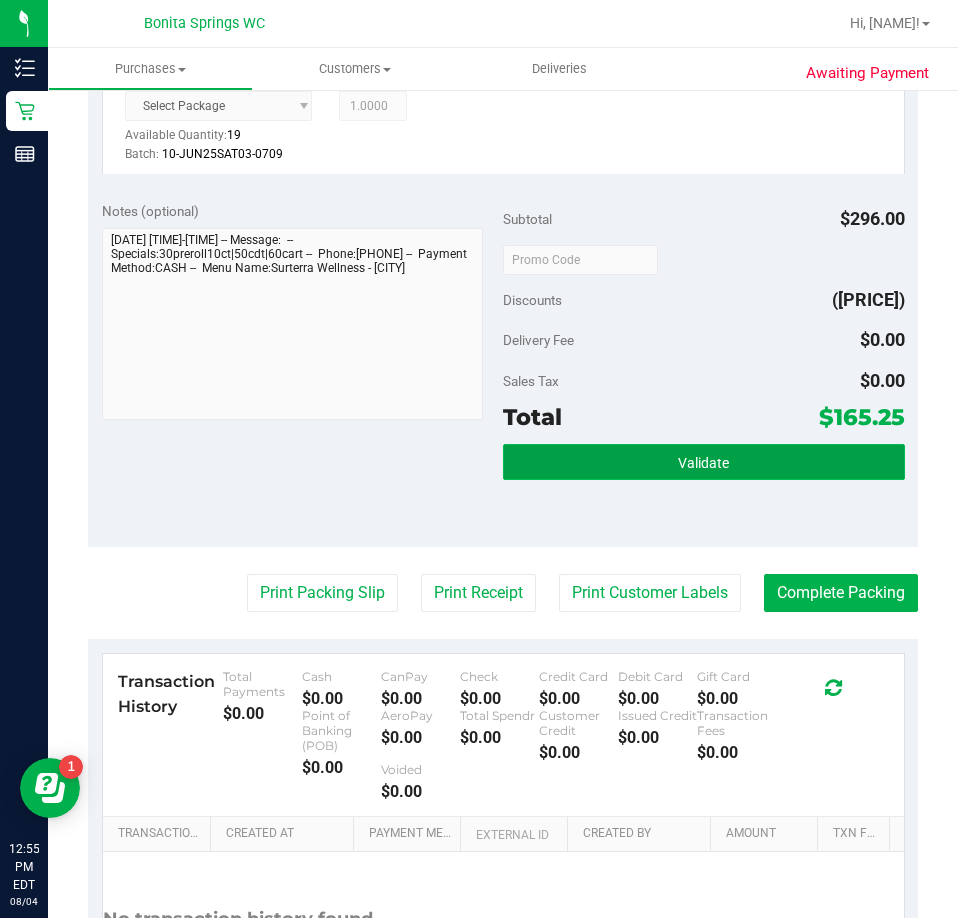 click on "Validate" at bounding box center [704, 462] 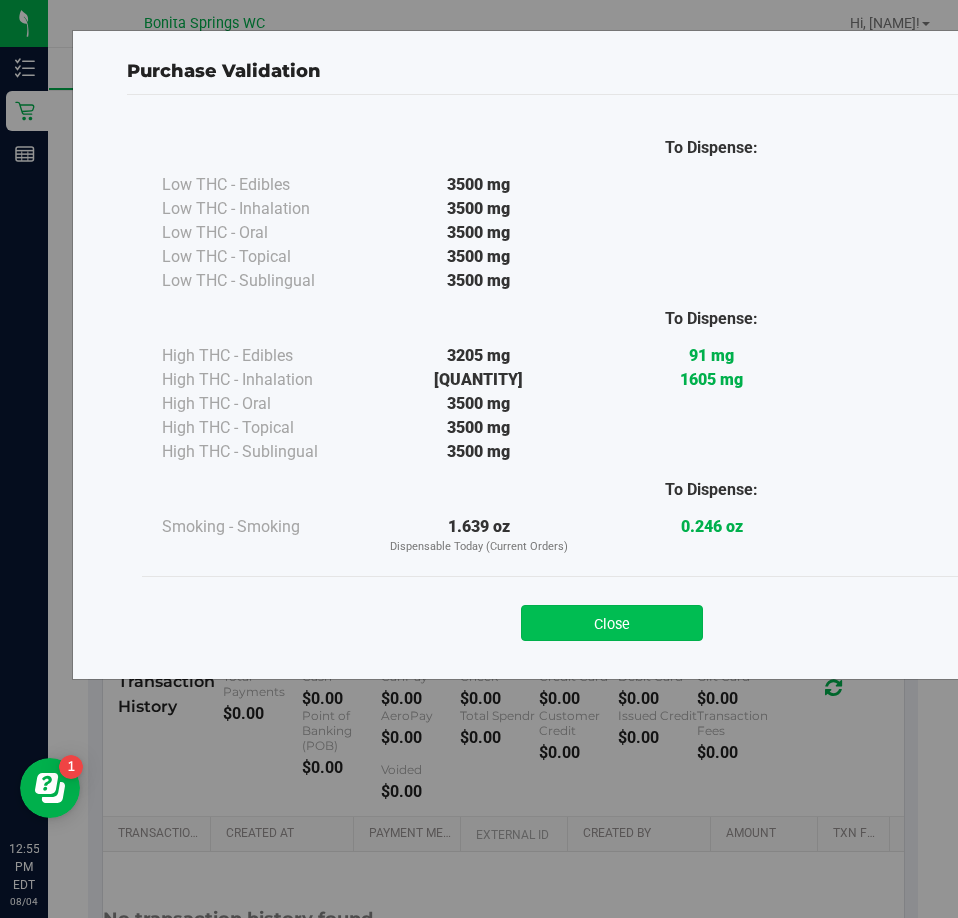 click on "Close" at bounding box center (612, 623) 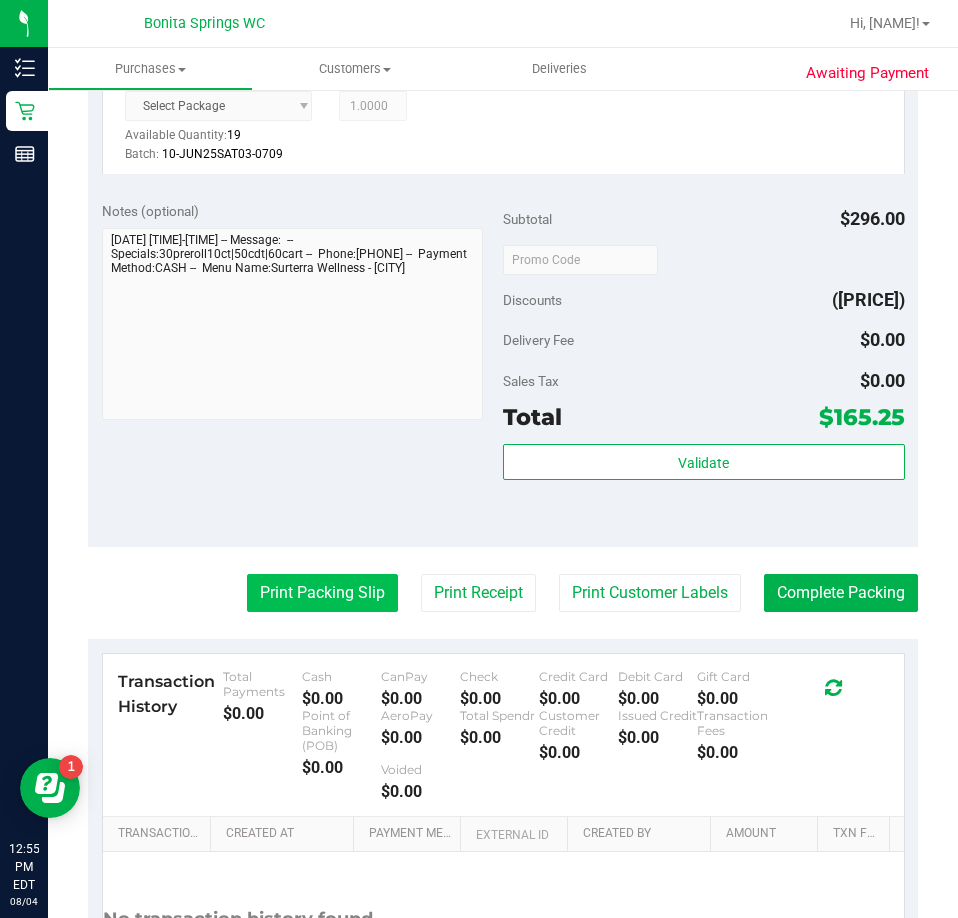 click on "Print Packing Slip" at bounding box center [322, 593] 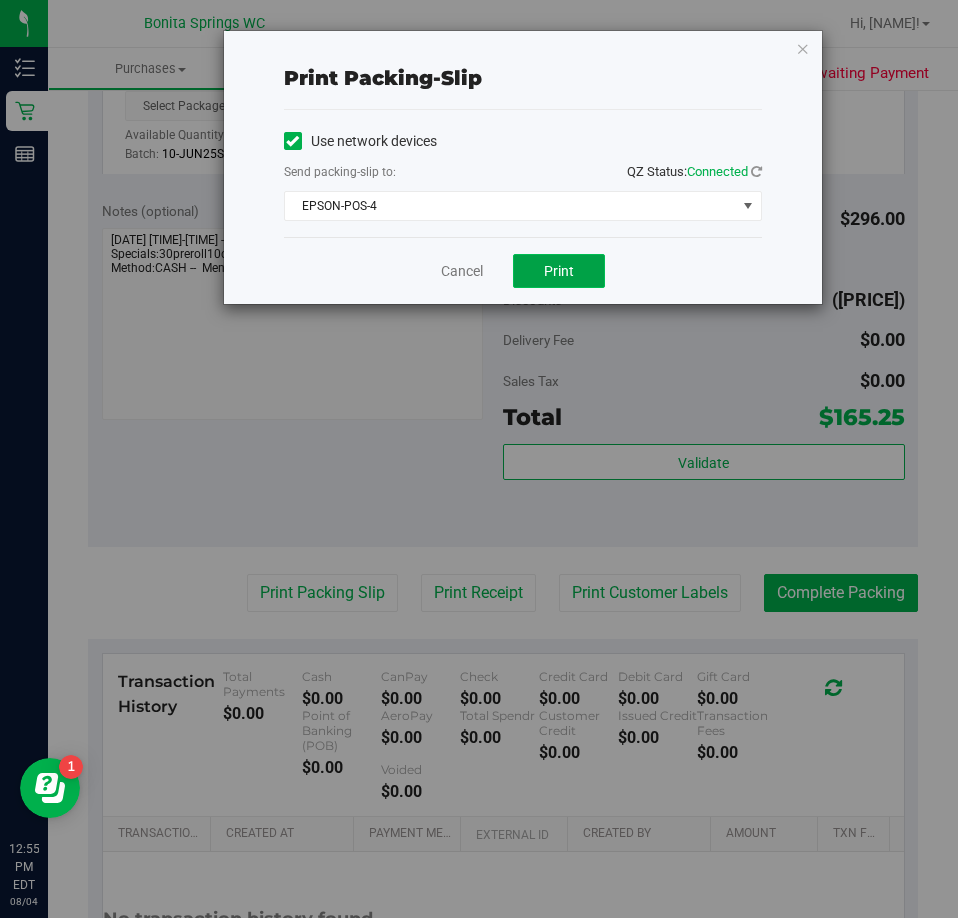 click on "Print" at bounding box center [559, 271] 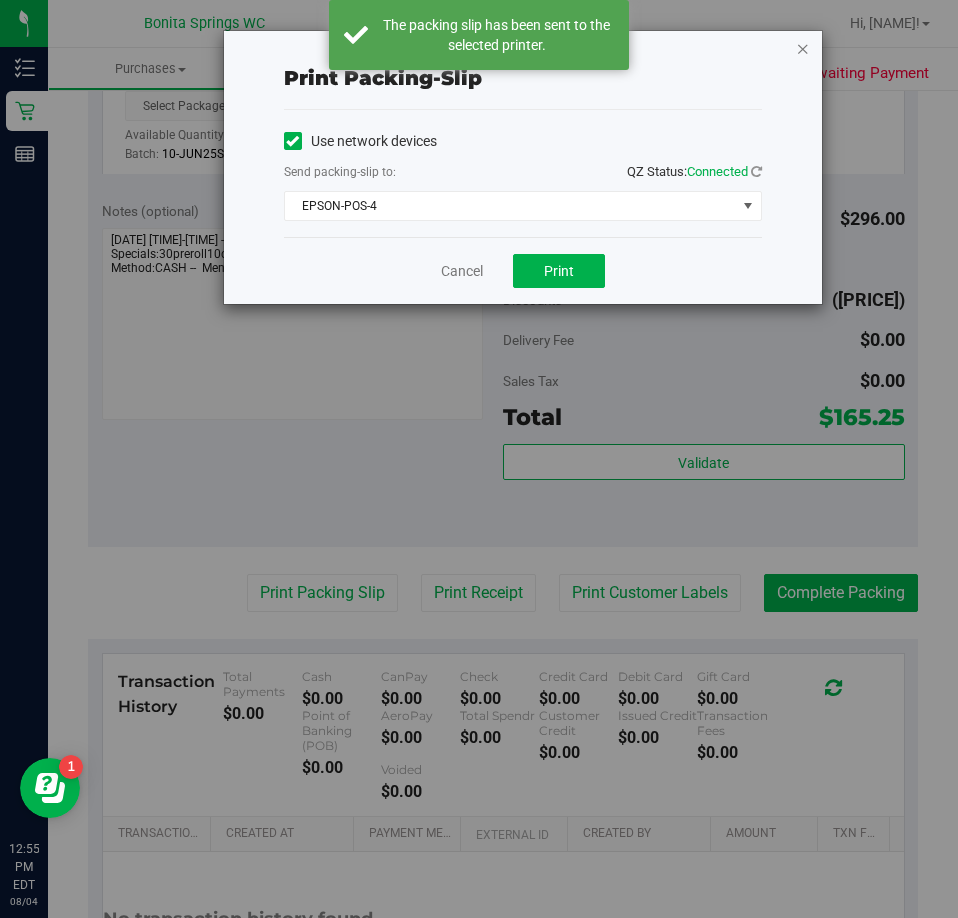 click at bounding box center [803, 48] 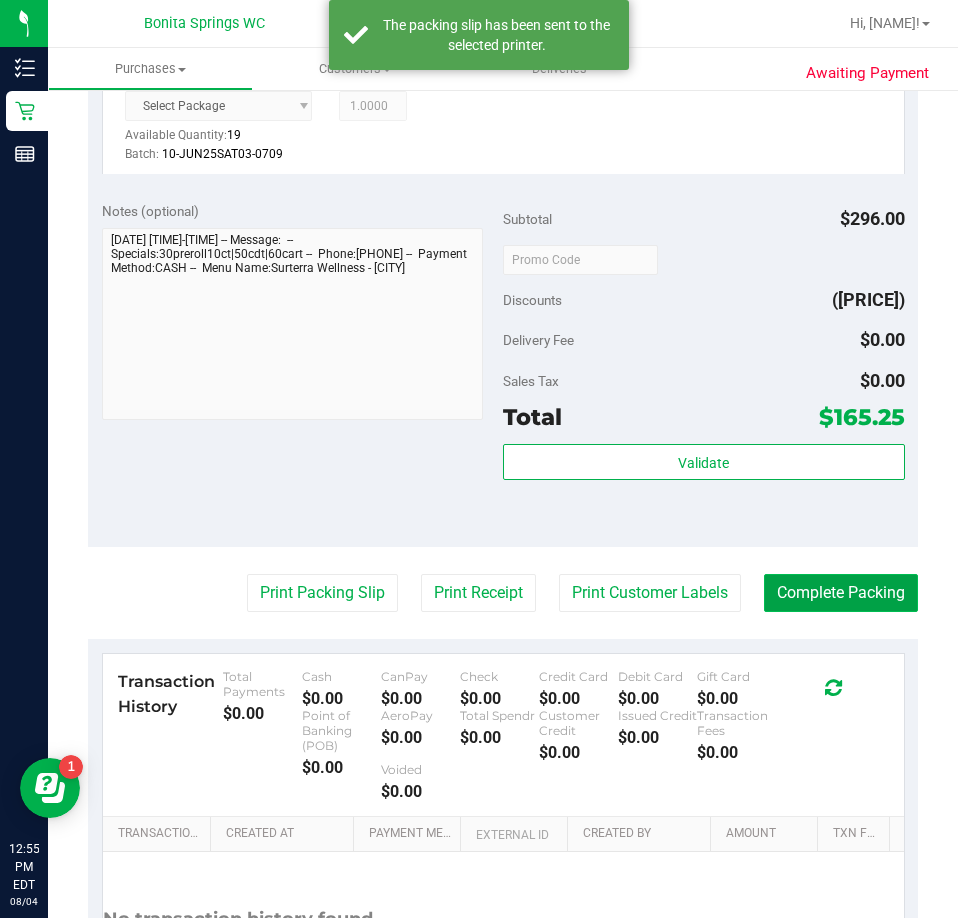 click on "Complete Packing" at bounding box center [841, 593] 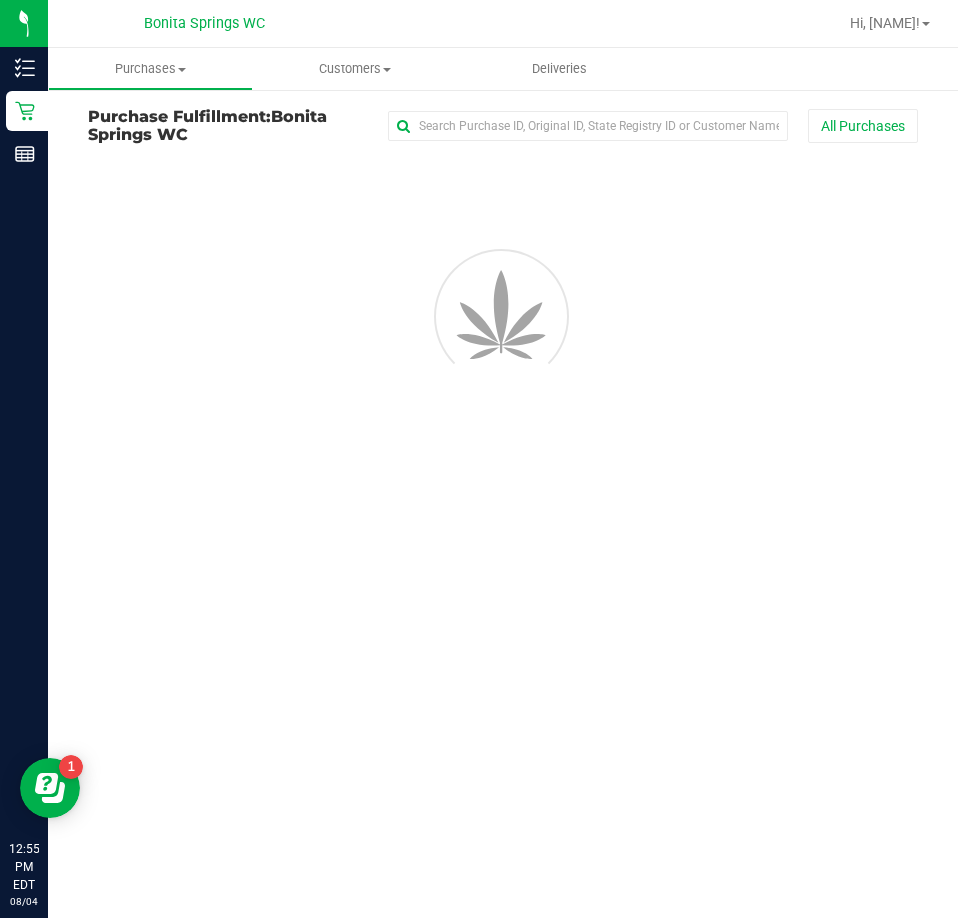 scroll, scrollTop: 0, scrollLeft: 0, axis: both 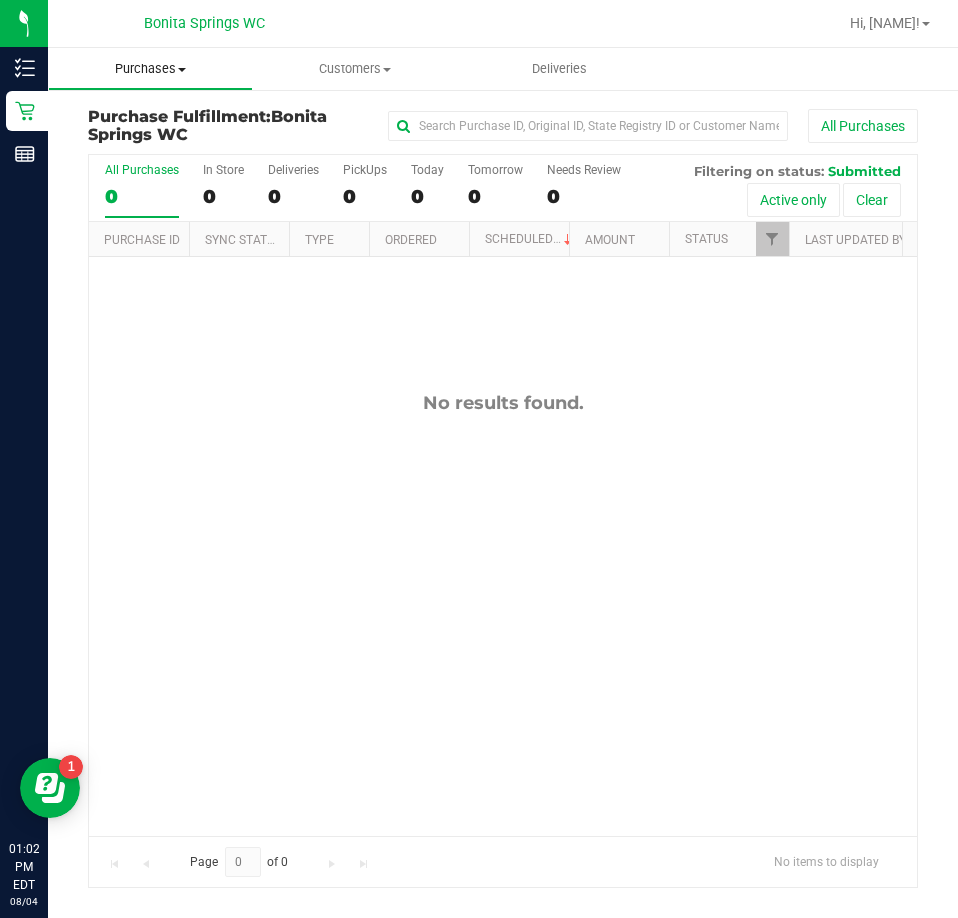 click on "Purchases
Summary of purchases
Fulfillment
All purchases" at bounding box center [150, 69] 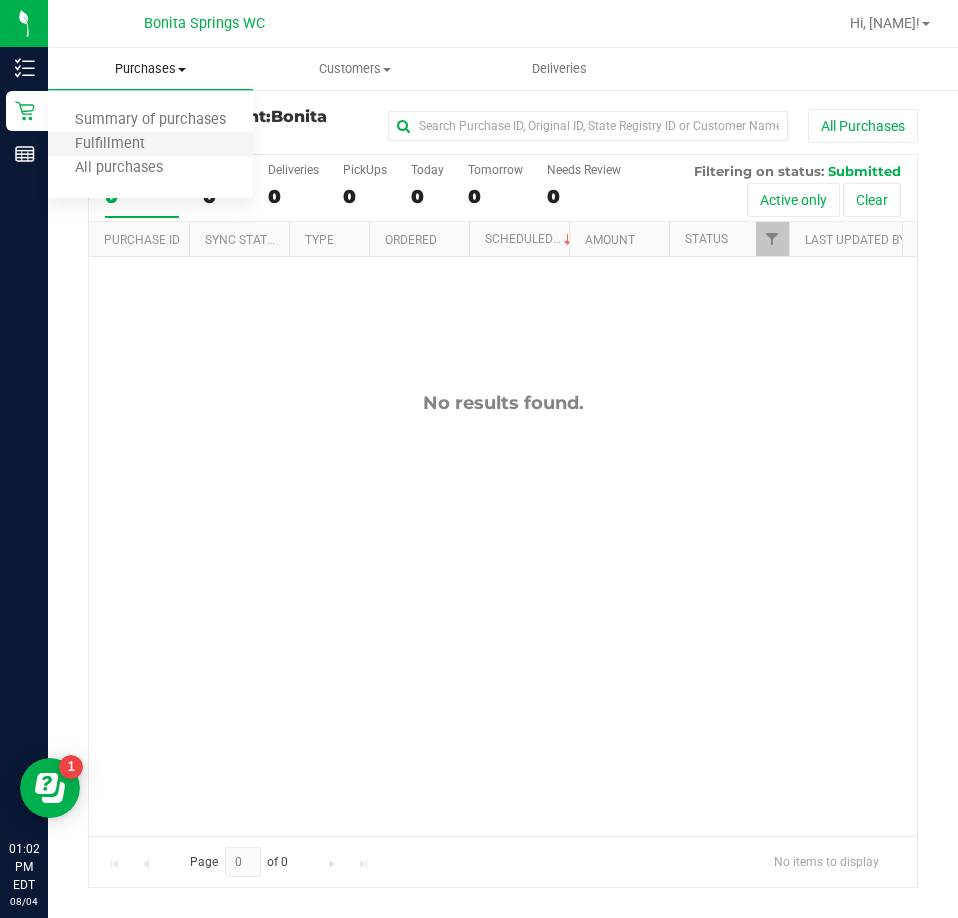 click on "Fulfillment" at bounding box center (150, 145) 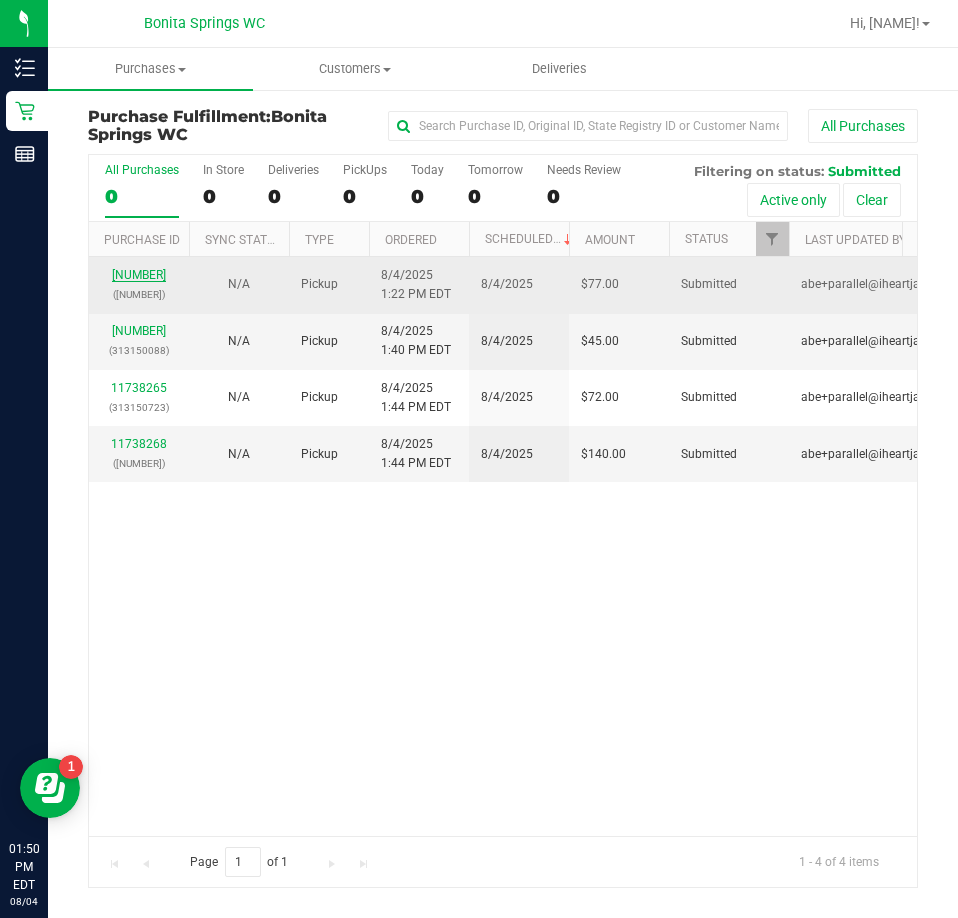 click on "11738117" at bounding box center [139, 275] 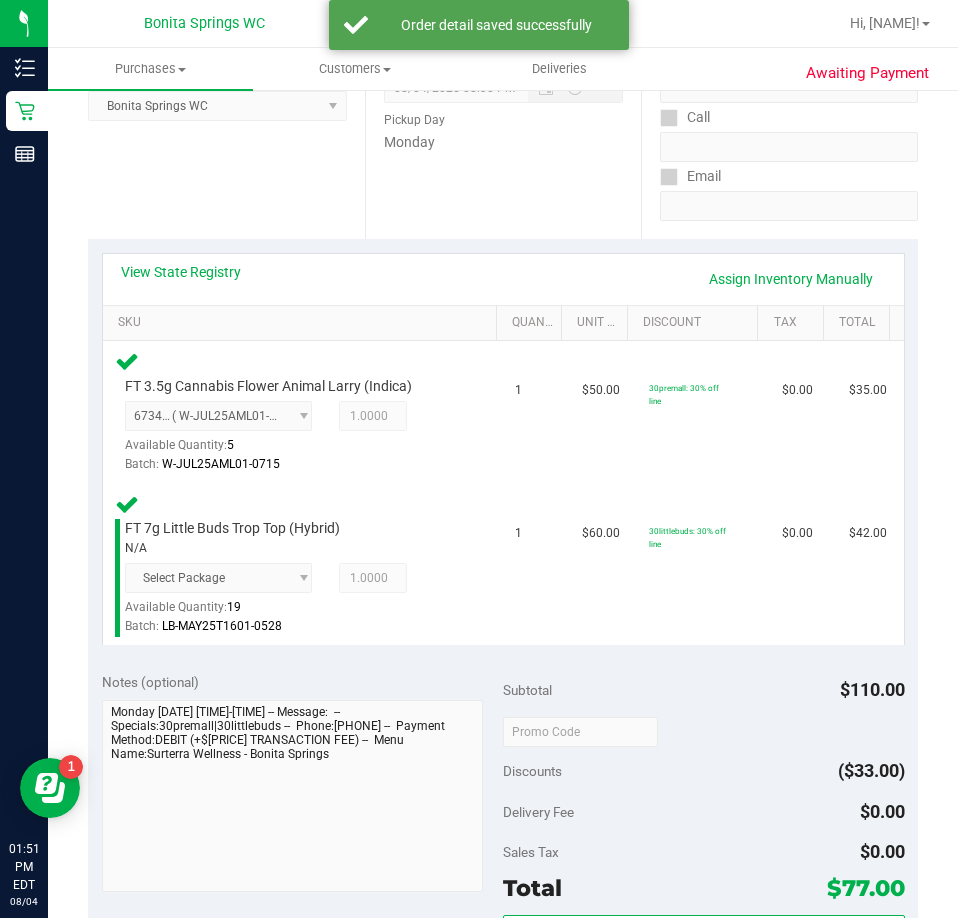 scroll, scrollTop: 500, scrollLeft: 0, axis: vertical 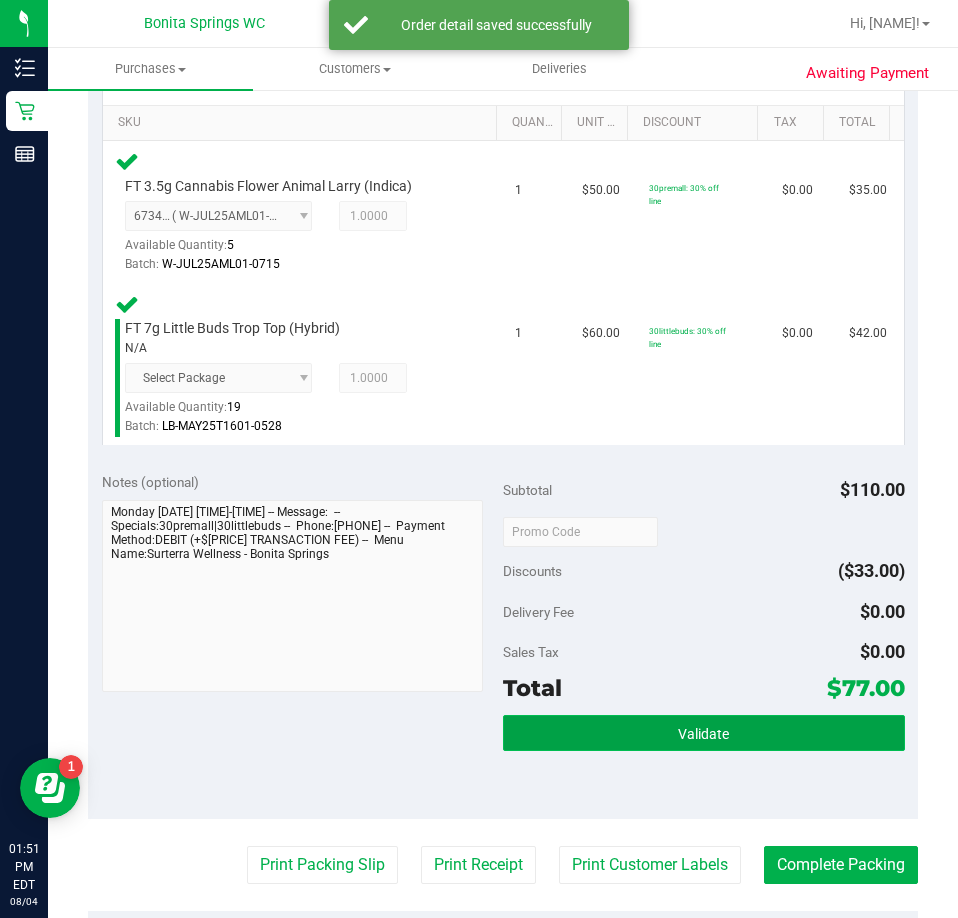 click on "Validate" at bounding box center (703, 734) 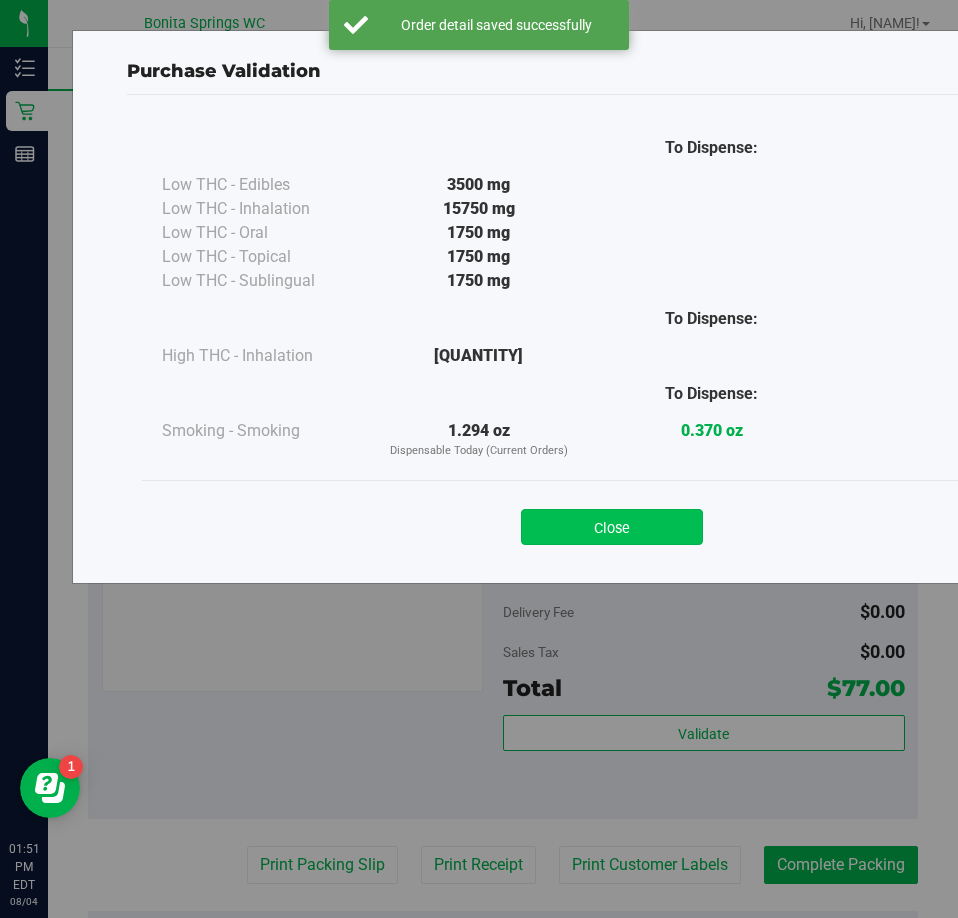 click on "Close" at bounding box center (612, 527) 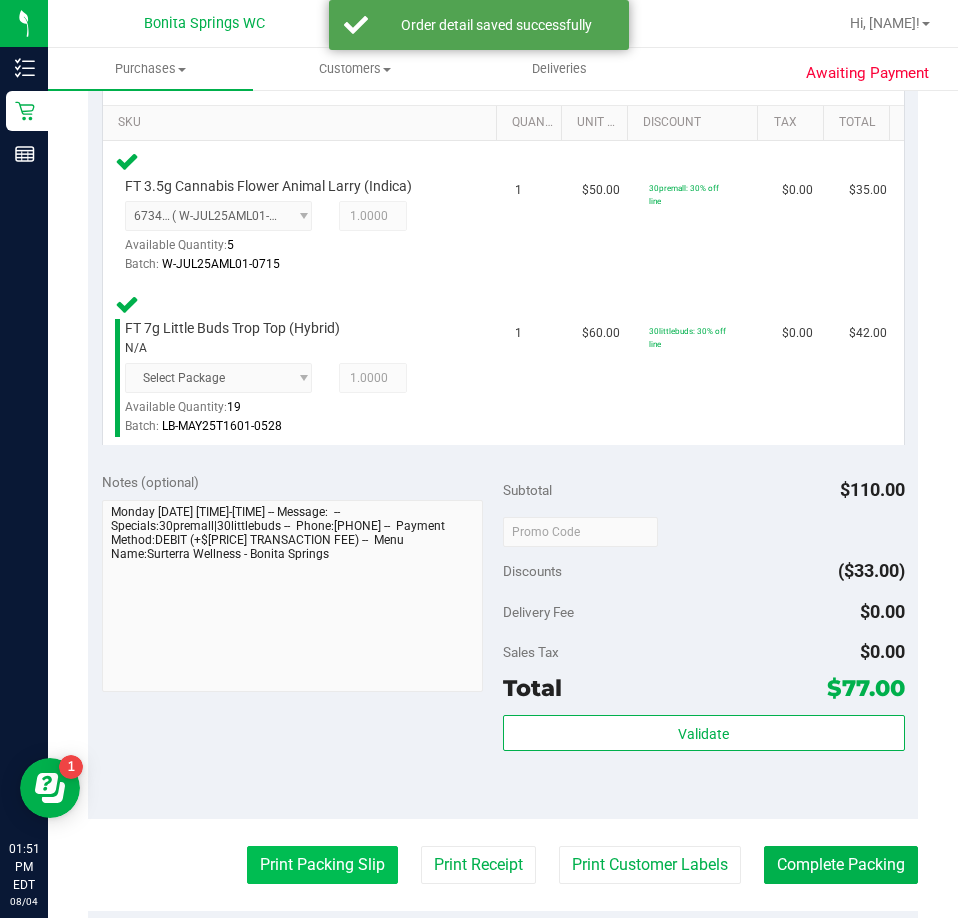 click on "Print Packing Slip" at bounding box center [322, 865] 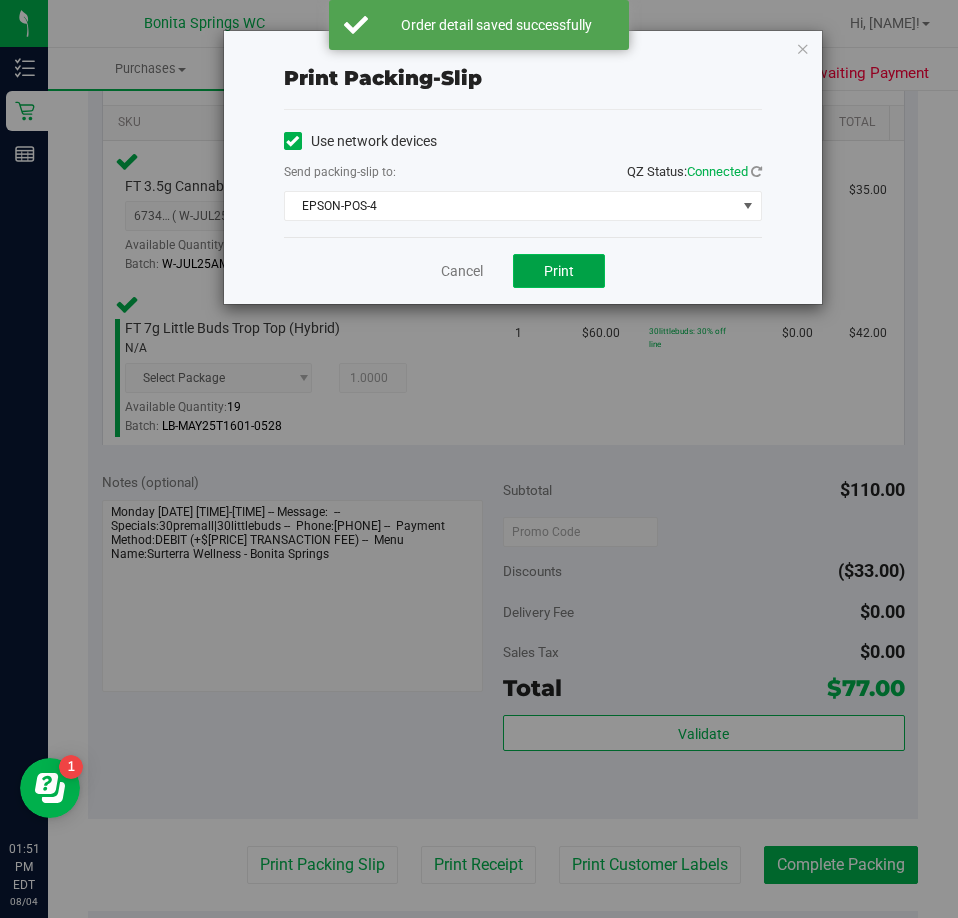 click on "Print" at bounding box center [559, 271] 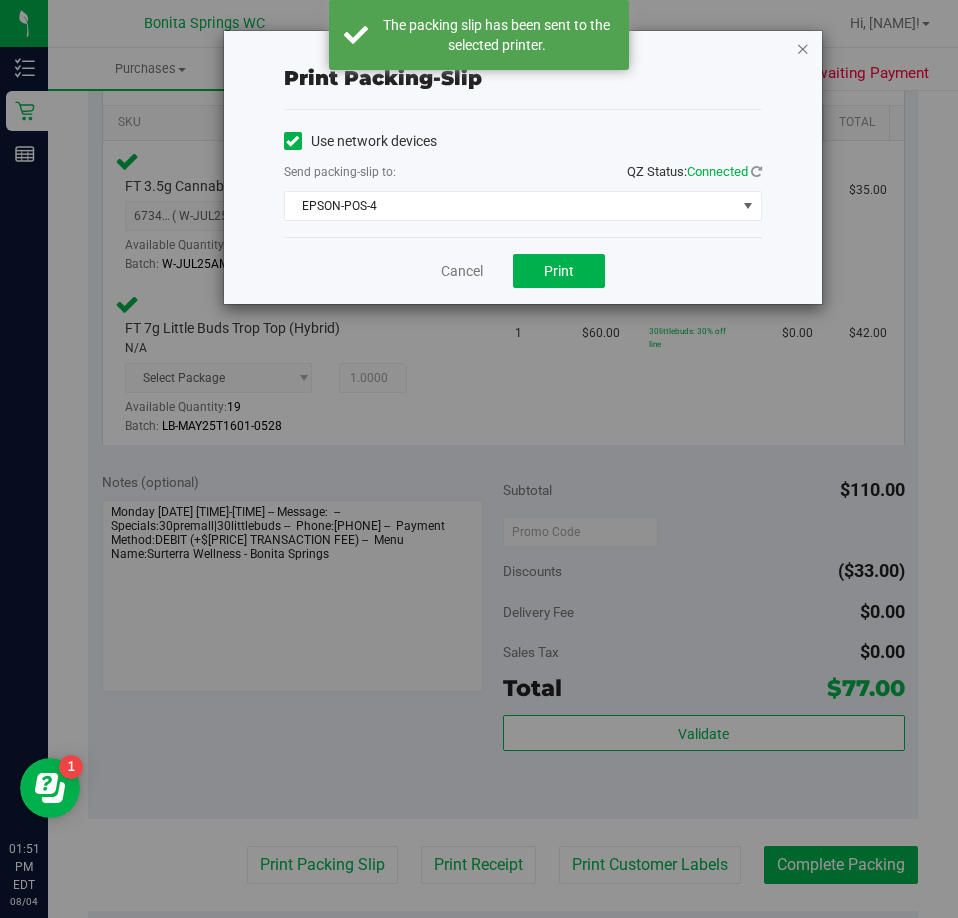 click at bounding box center (803, 48) 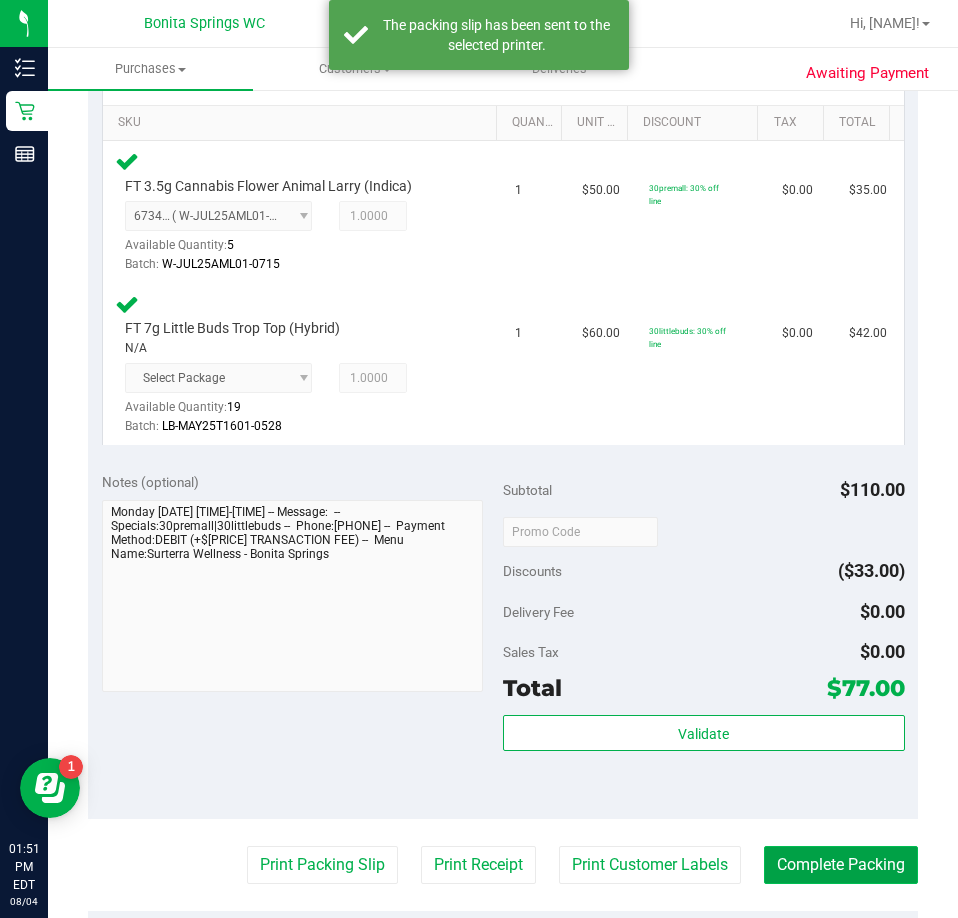 click on "Complete Packing" at bounding box center (841, 865) 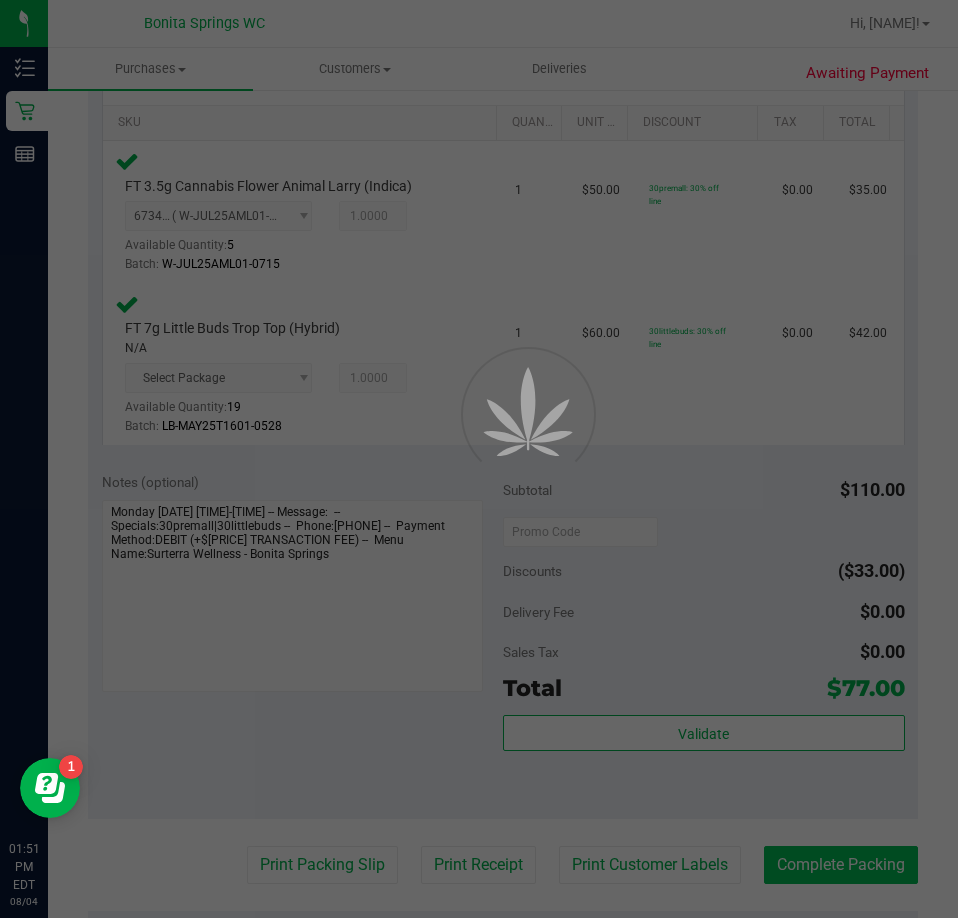 scroll, scrollTop: 0, scrollLeft: 0, axis: both 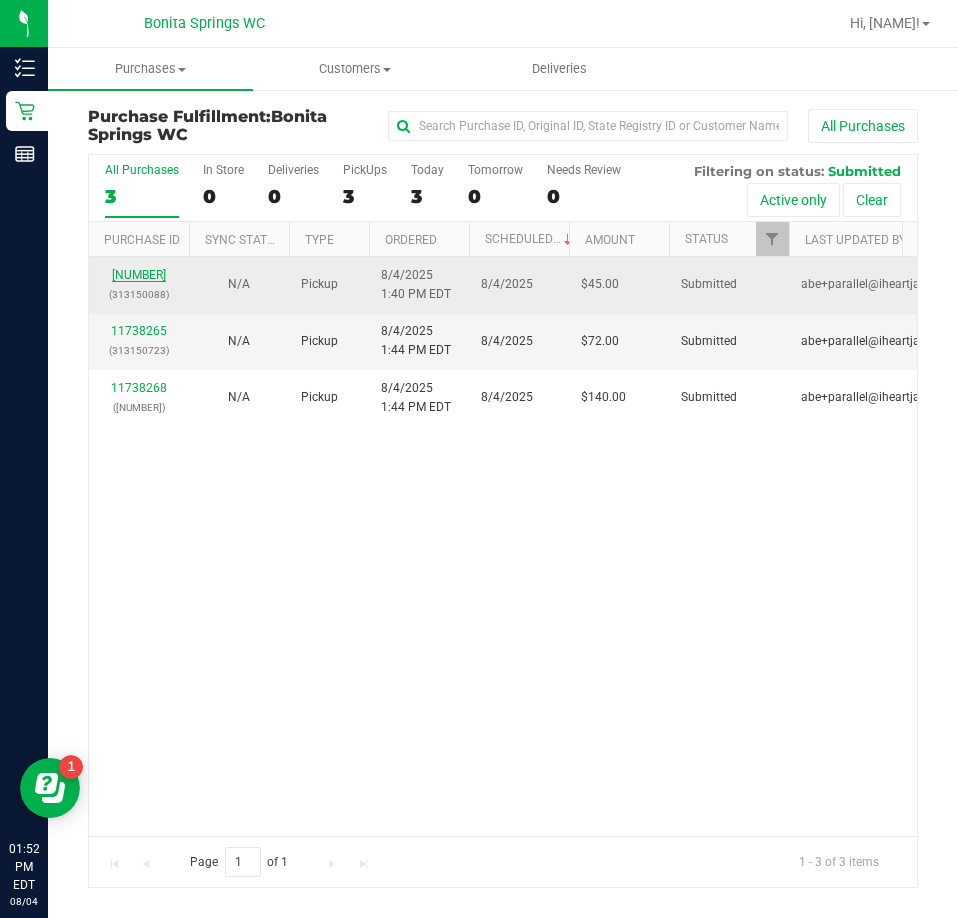 click on "11738240" at bounding box center (139, 275) 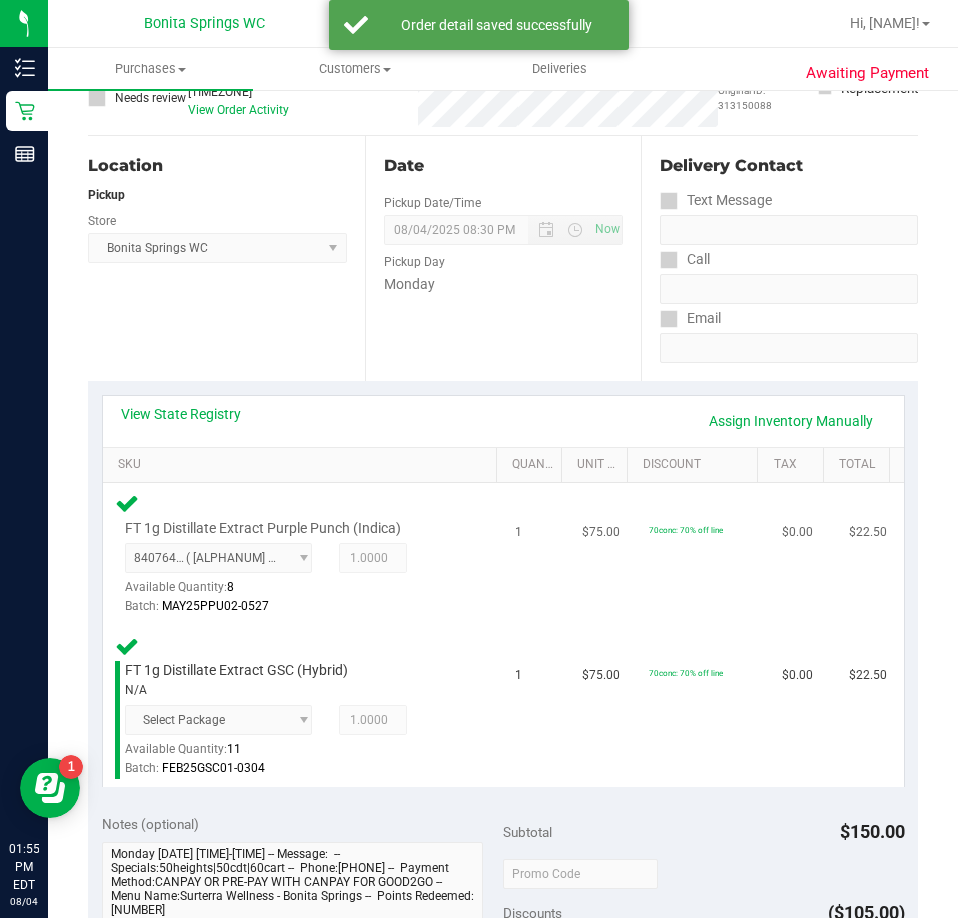 scroll, scrollTop: 500, scrollLeft: 0, axis: vertical 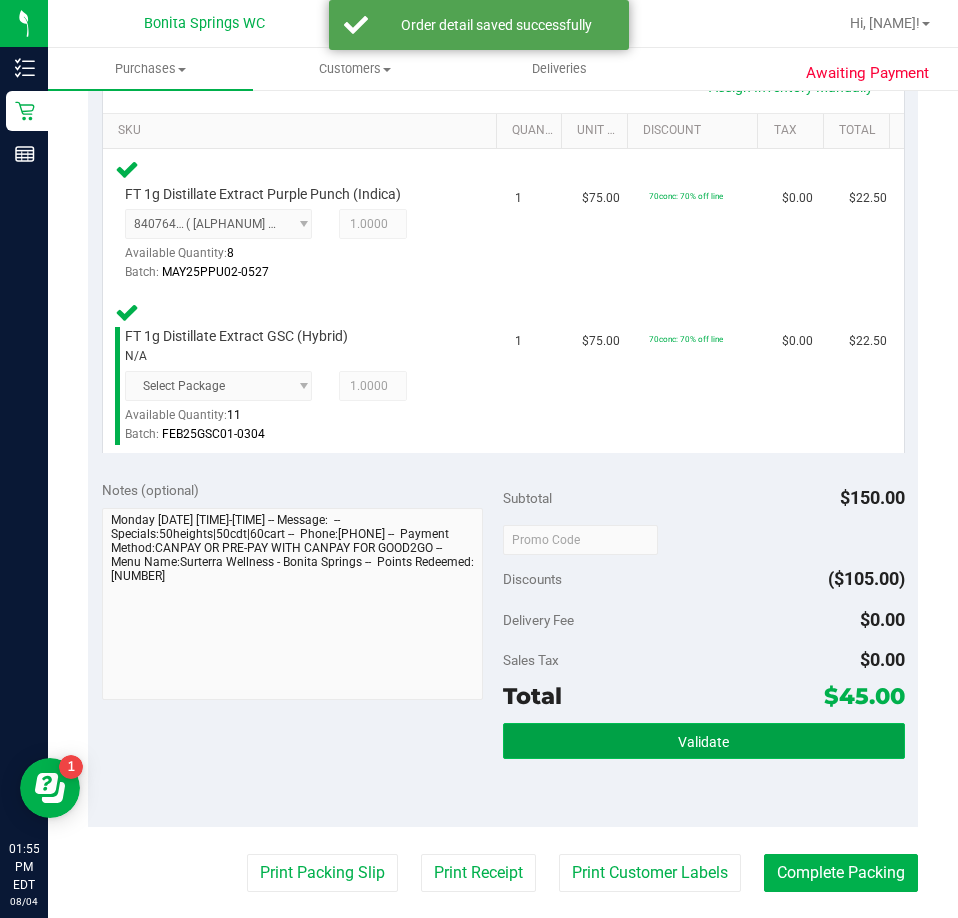 click on "Validate" at bounding box center (704, 741) 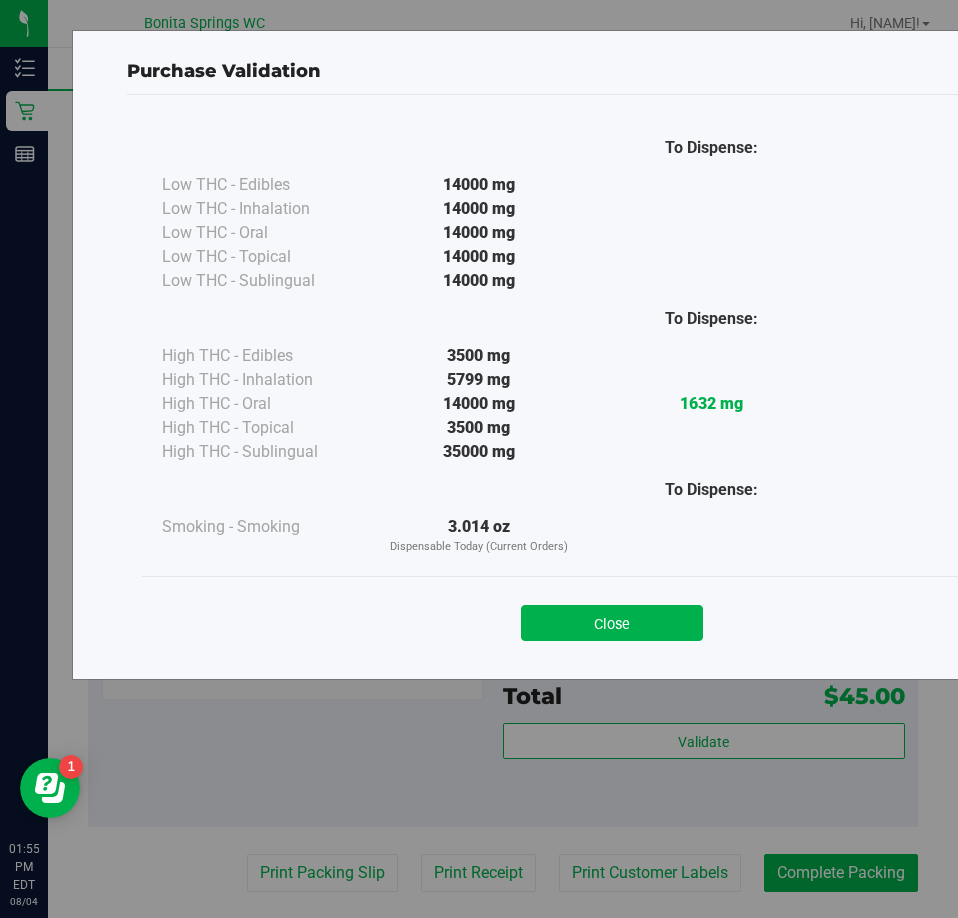 click on "Close" at bounding box center (612, 617) 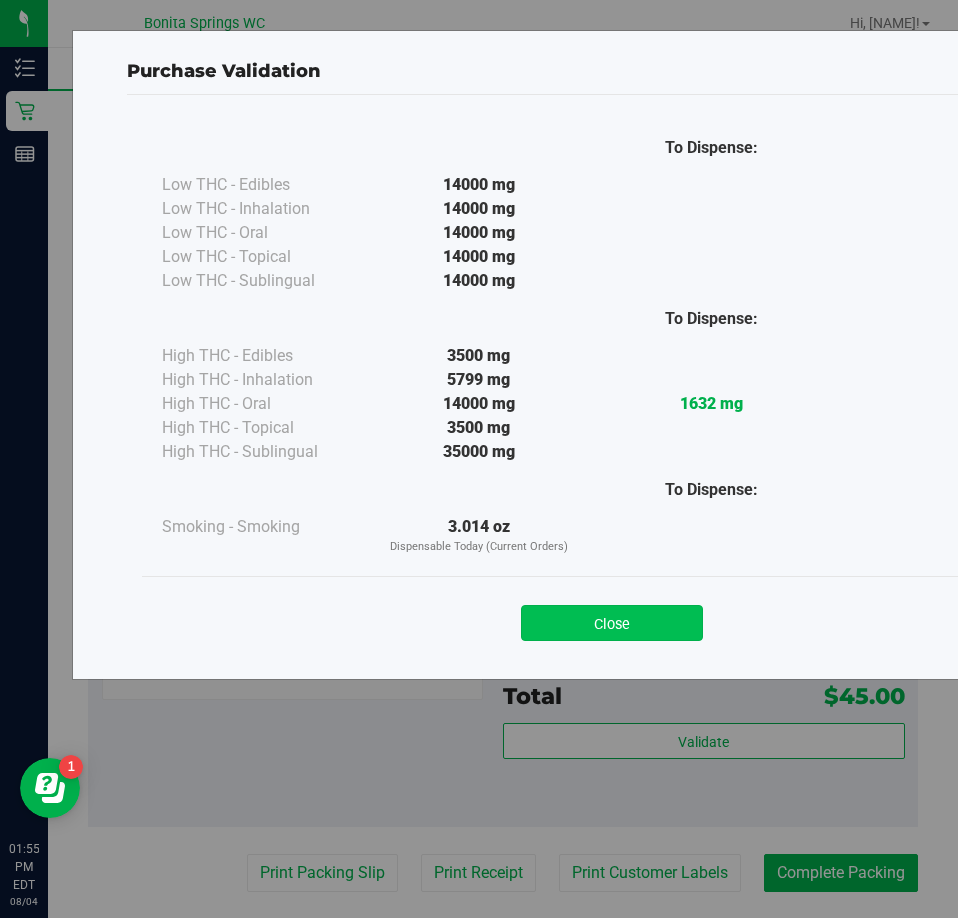 click on "Close" at bounding box center (612, 623) 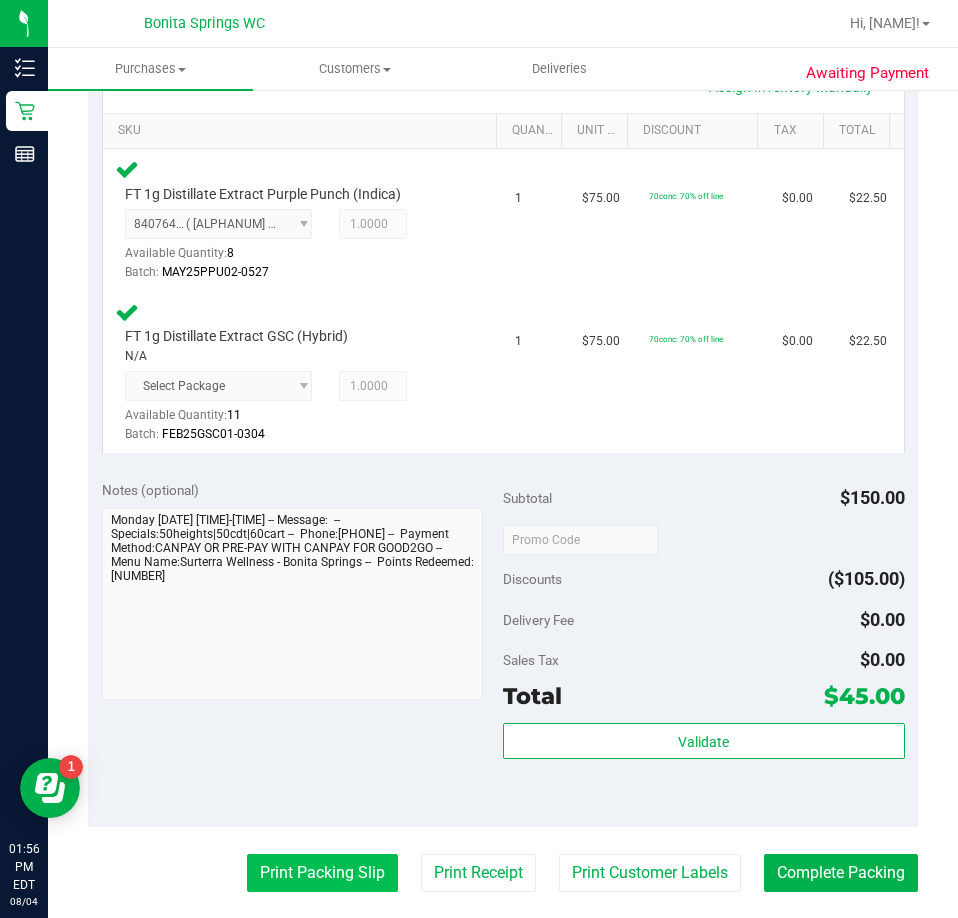 click on "Print Packing Slip" at bounding box center [322, 873] 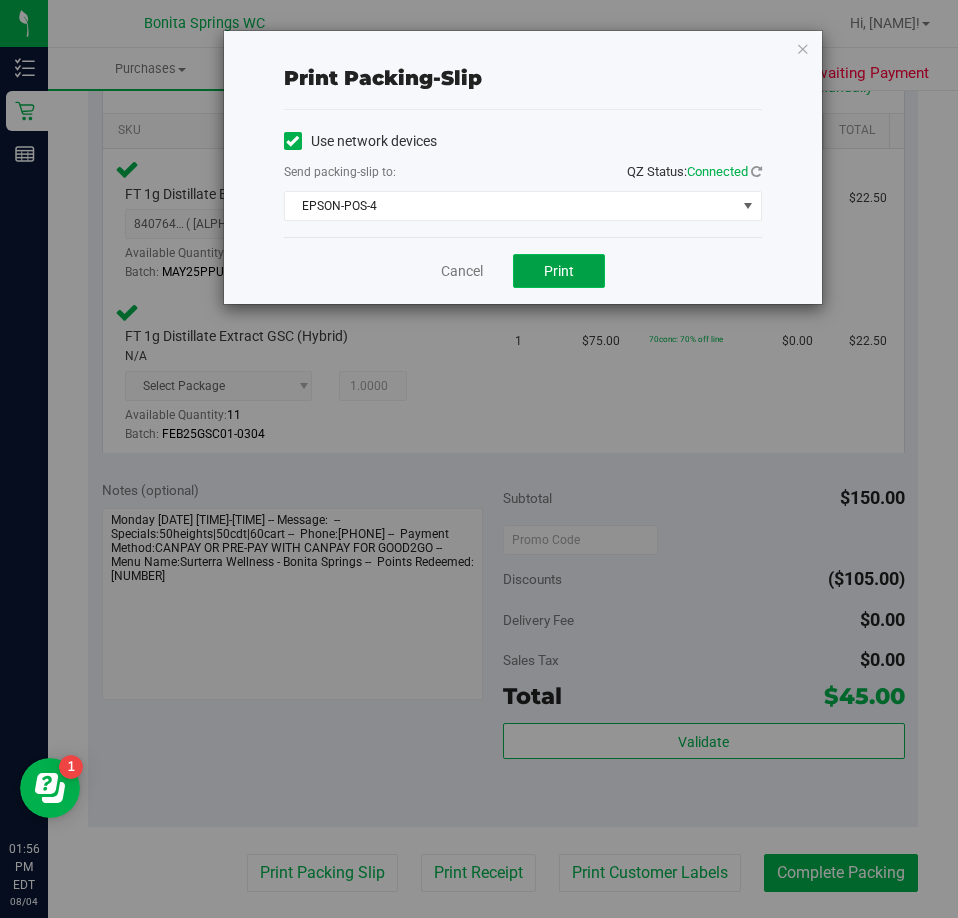 click on "Print" at bounding box center [559, 271] 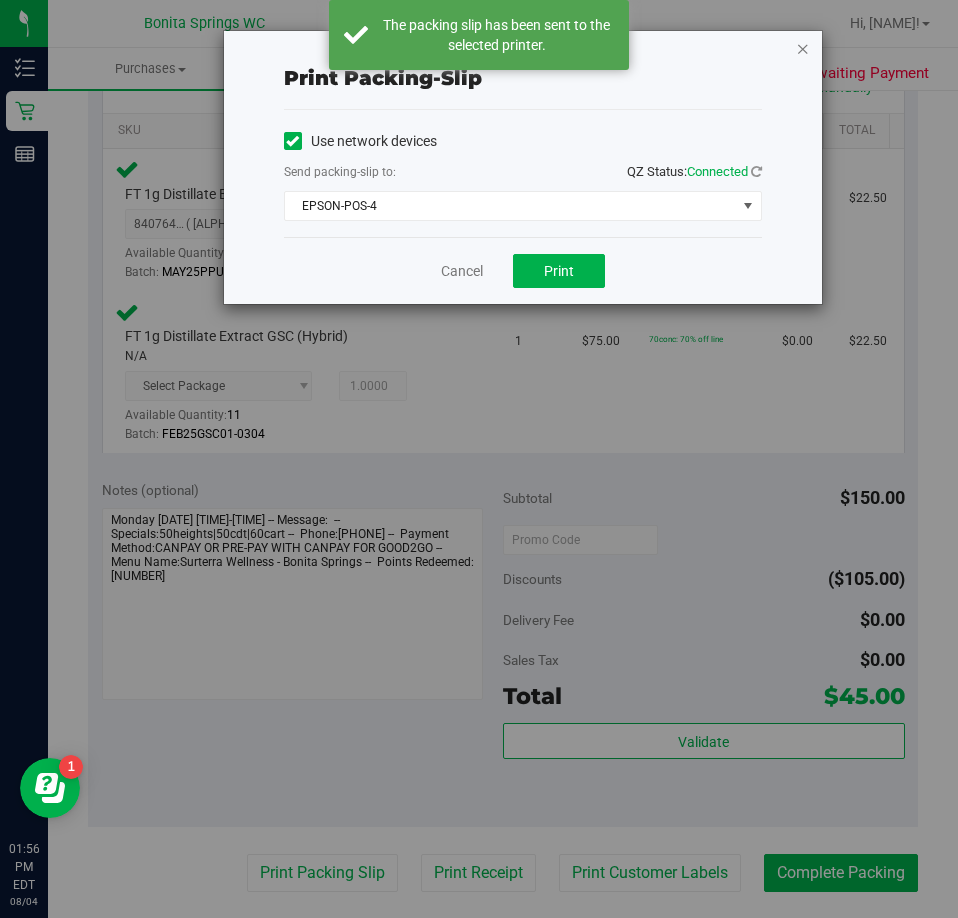 click at bounding box center (803, 48) 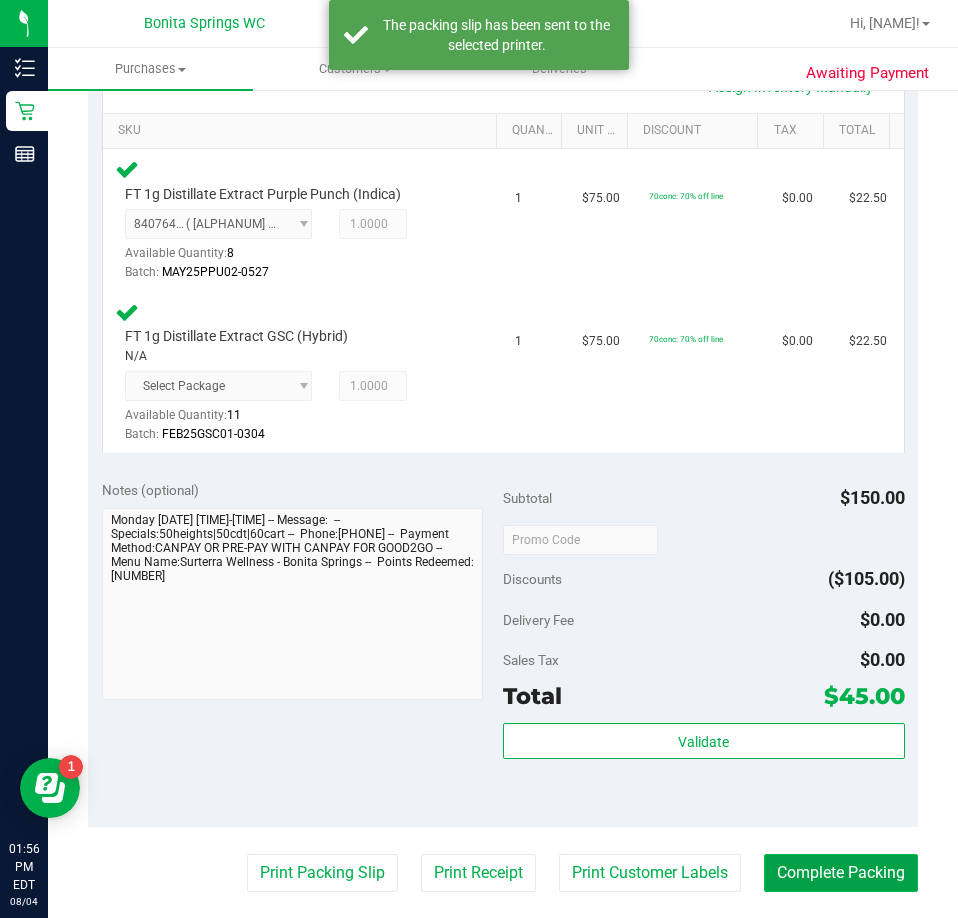 click on "Complete Packing" at bounding box center [841, 873] 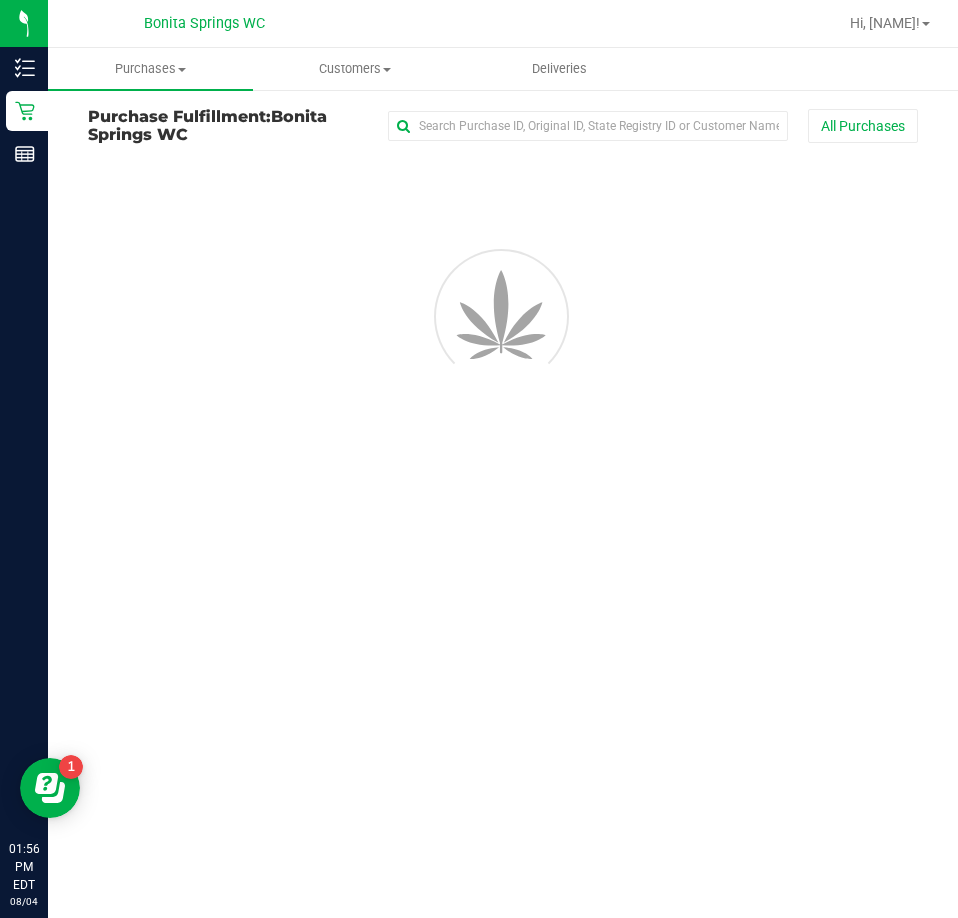 scroll, scrollTop: 0, scrollLeft: 0, axis: both 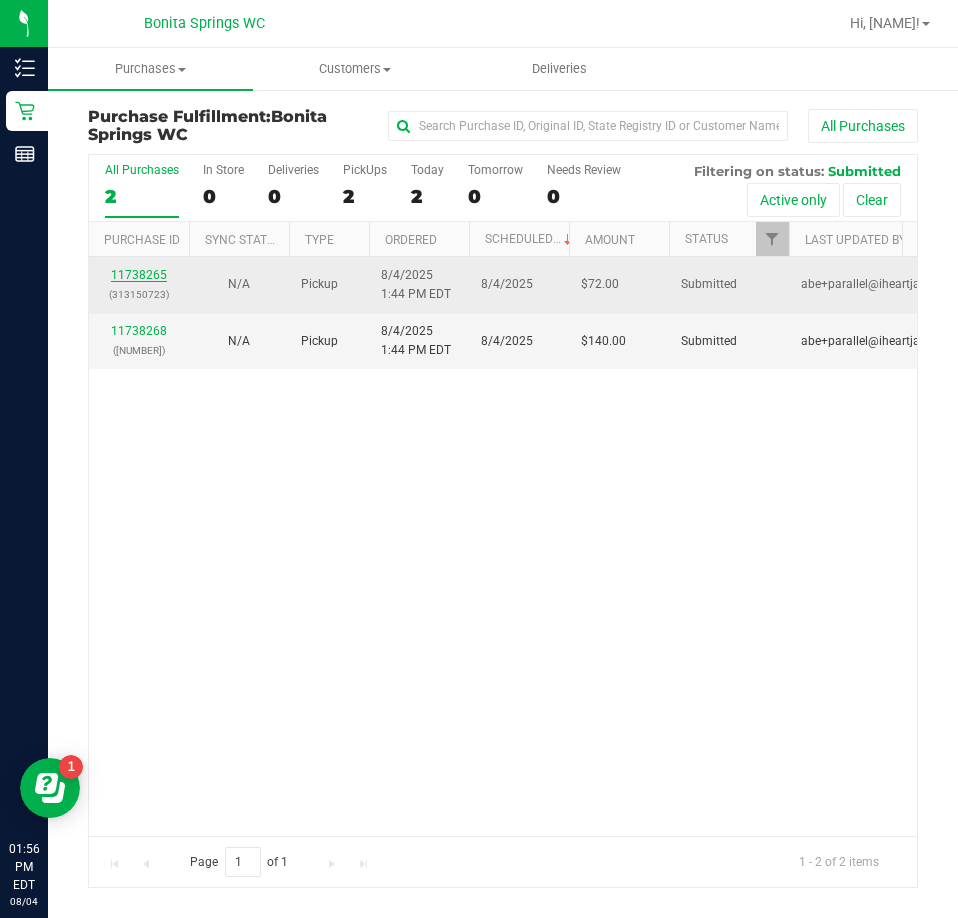 click on "11738265" at bounding box center [139, 275] 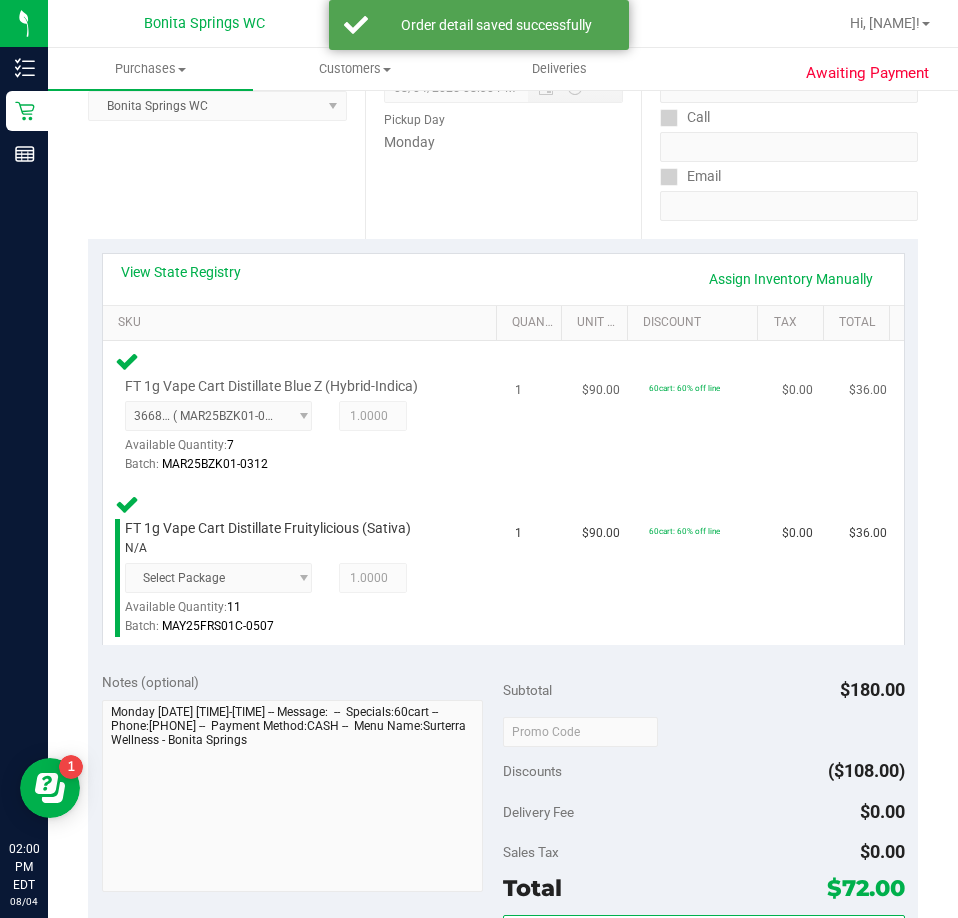 scroll, scrollTop: 600, scrollLeft: 0, axis: vertical 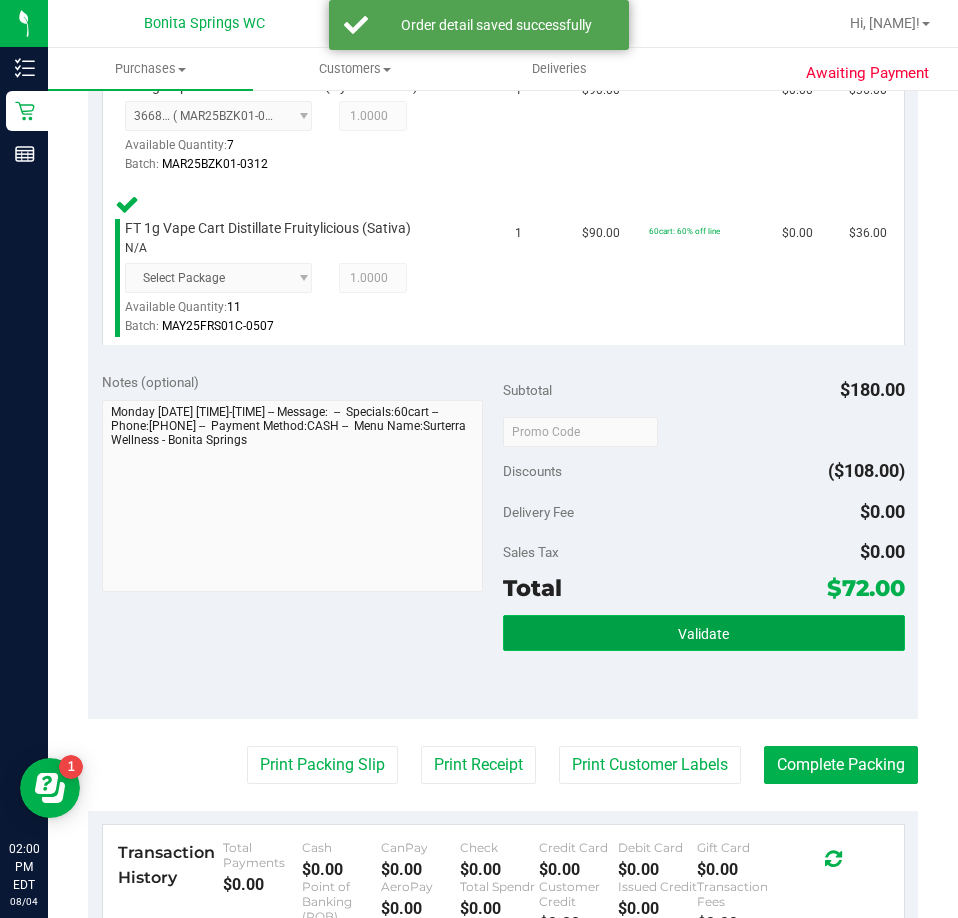 click on "Validate" at bounding box center (704, 633) 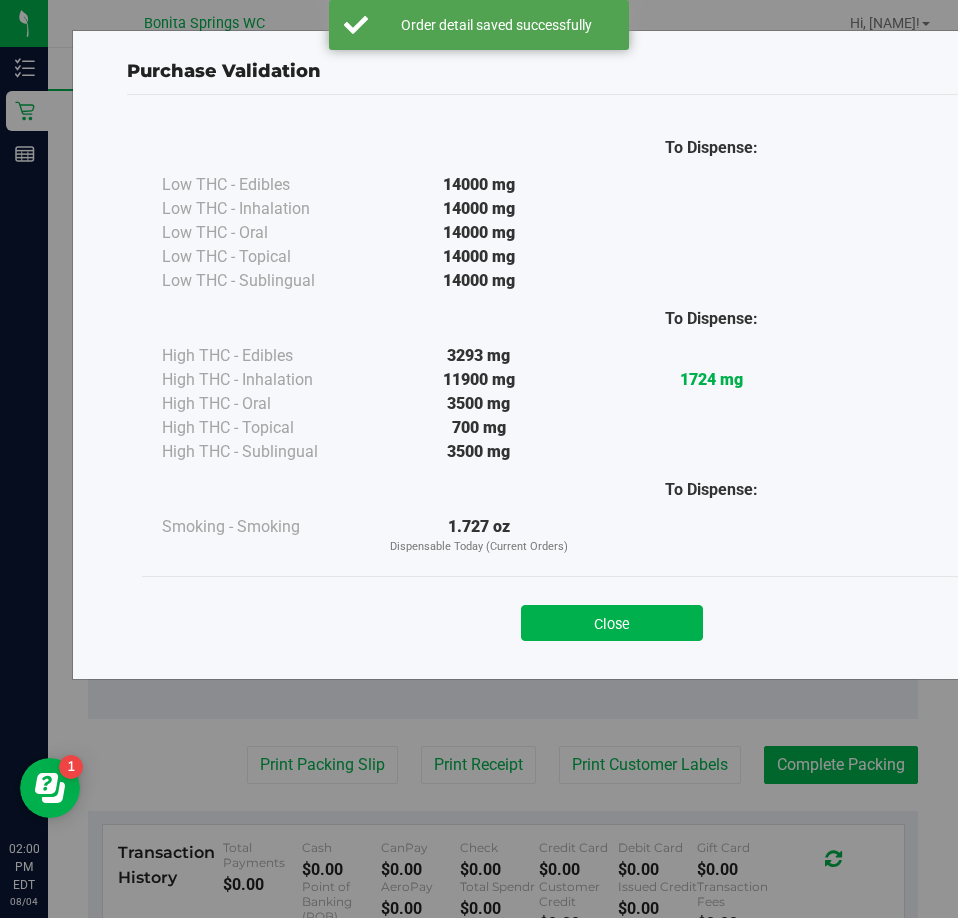 click on "Close" at bounding box center [612, 617] 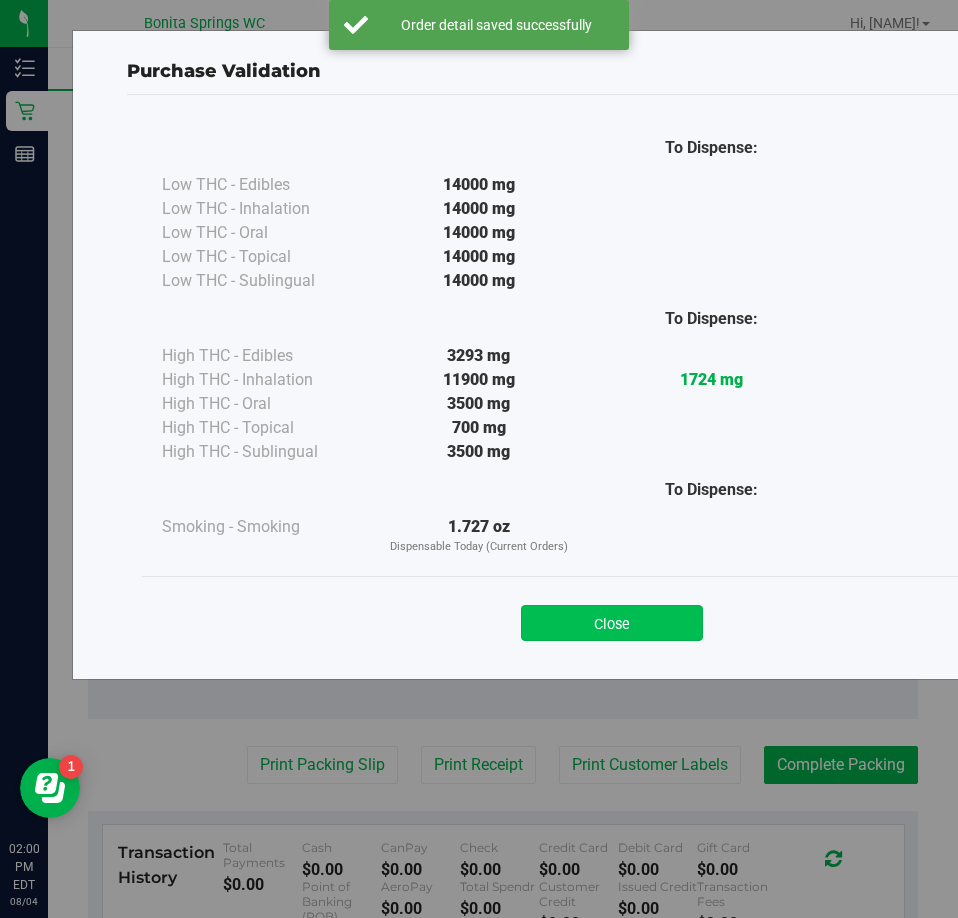 click on "Close" at bounding box center [612, 623] 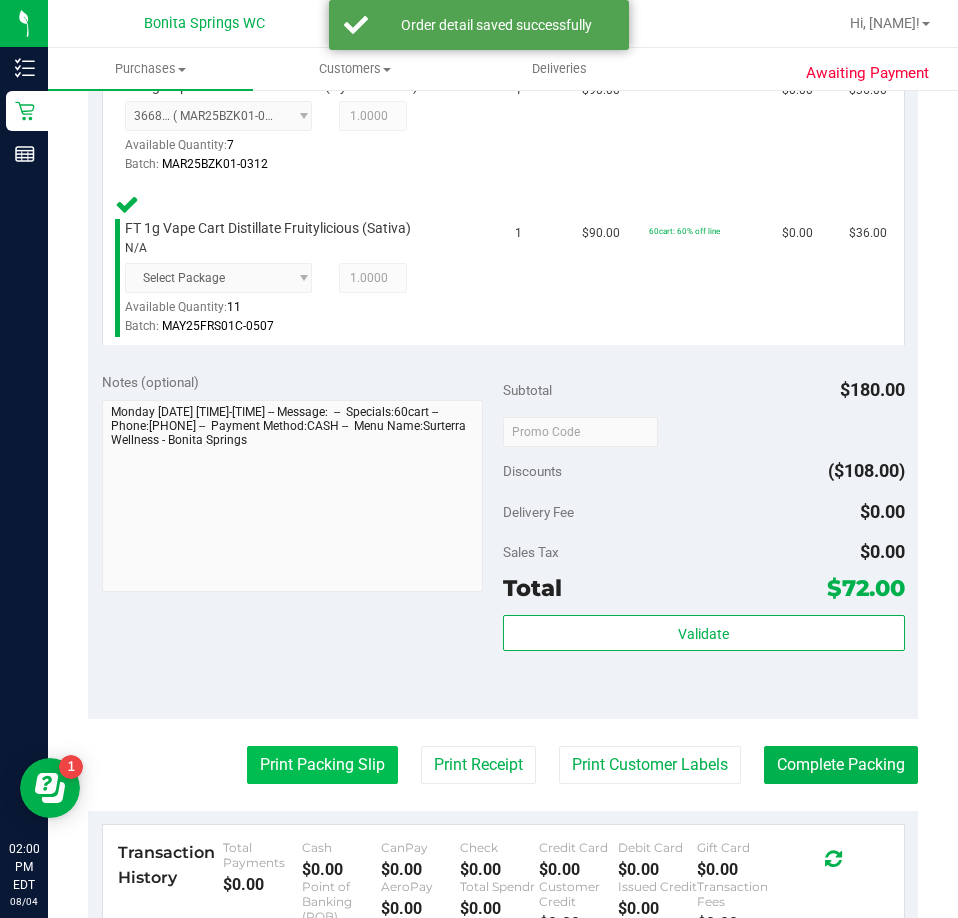 click on "Print Packing Slip" at bounding box center (322, 765) 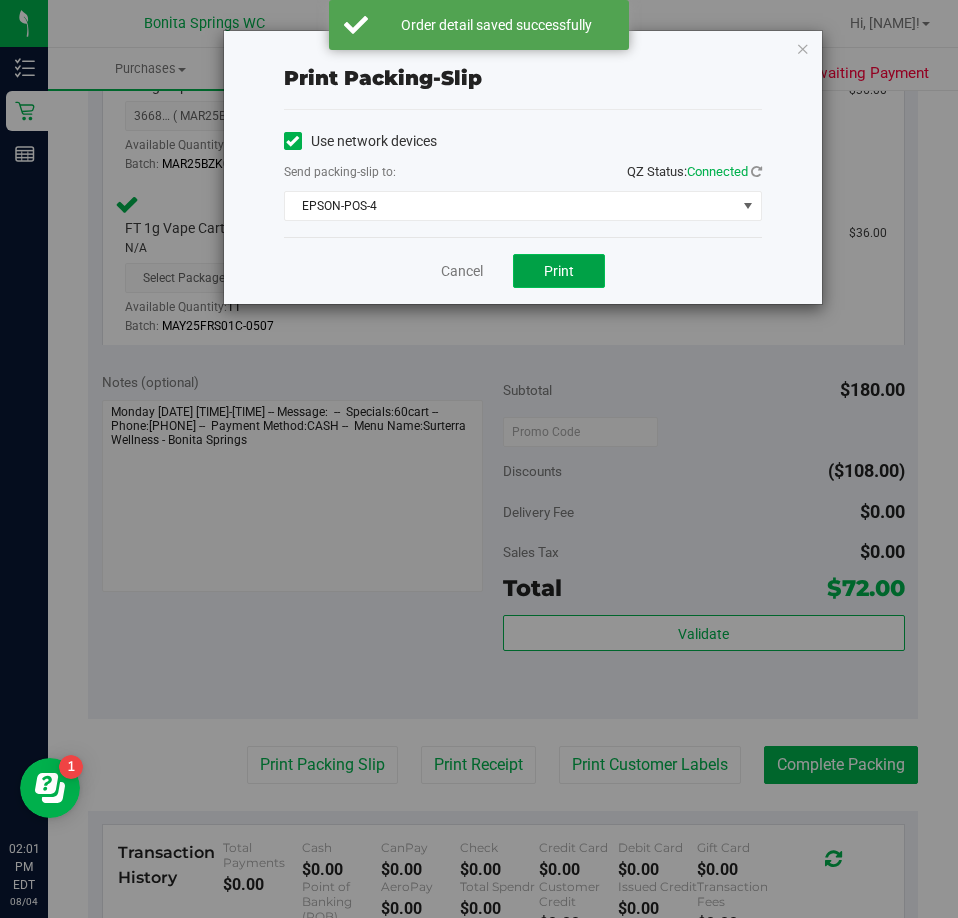 click on "Print" at bounding box center (559, 271) 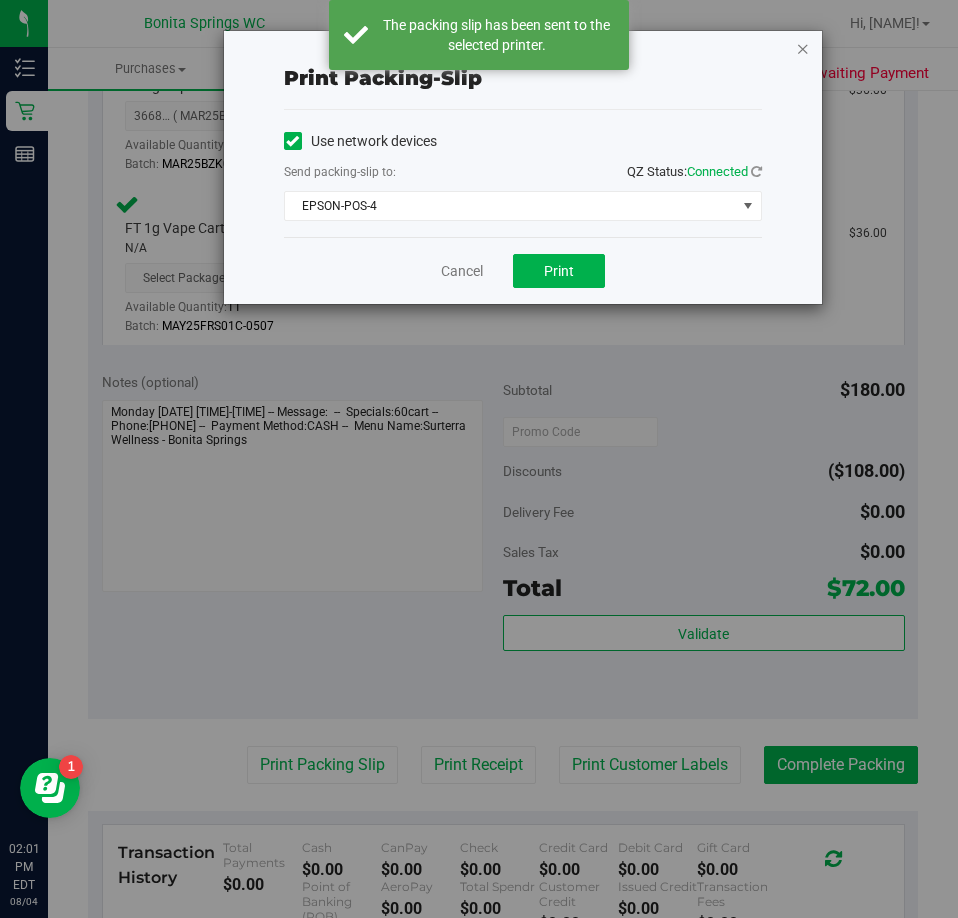click at bounding box center [803, 48] 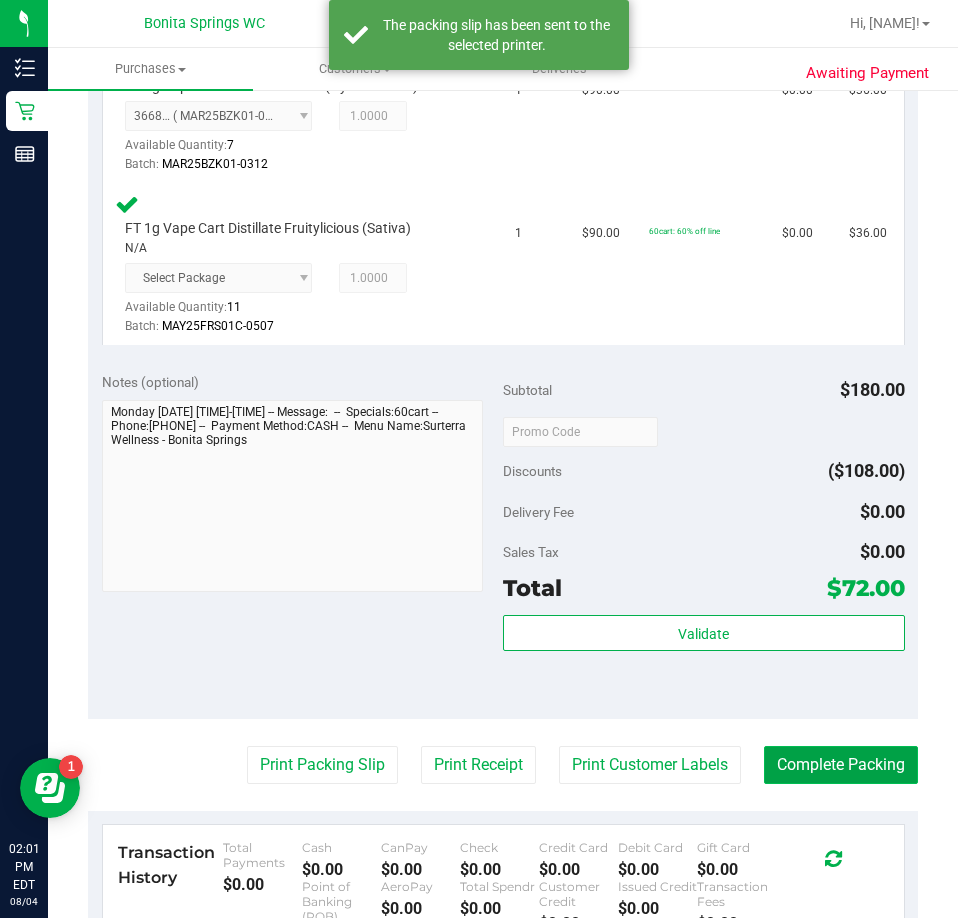 click on "Complete Packing" at bounding box center [841, 765] 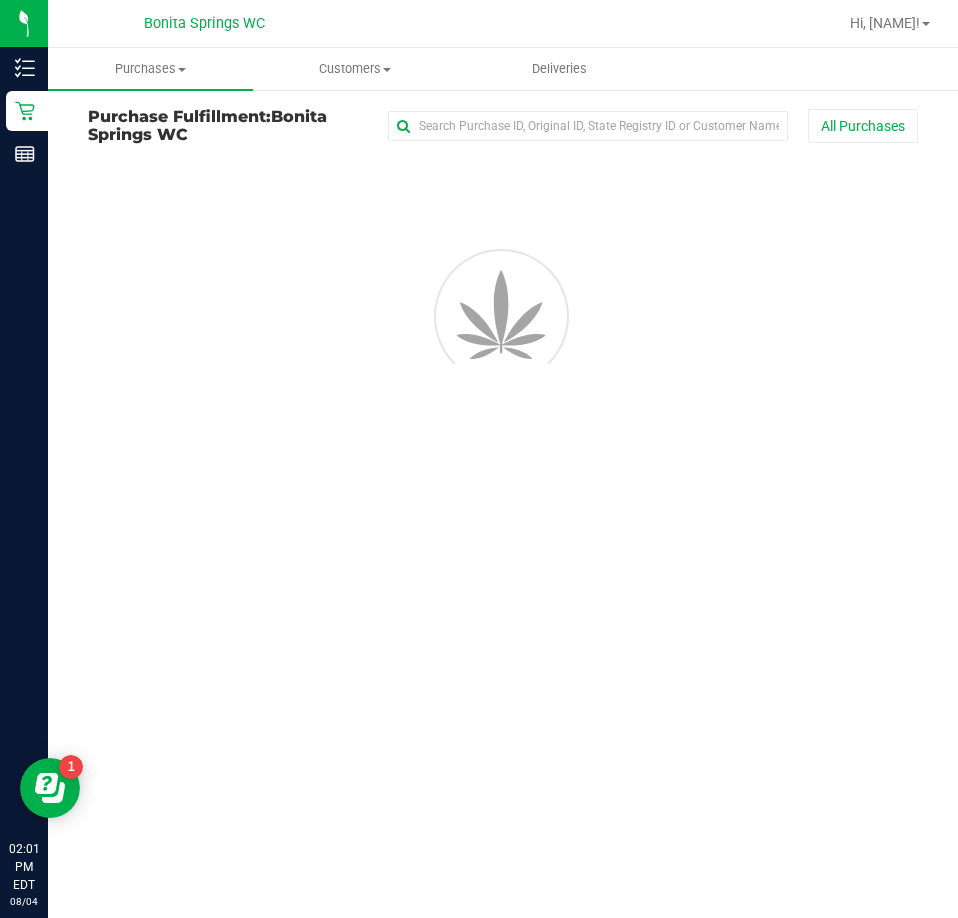 scroll, scrollTop: 0, scrollLeft: 0, axis: both 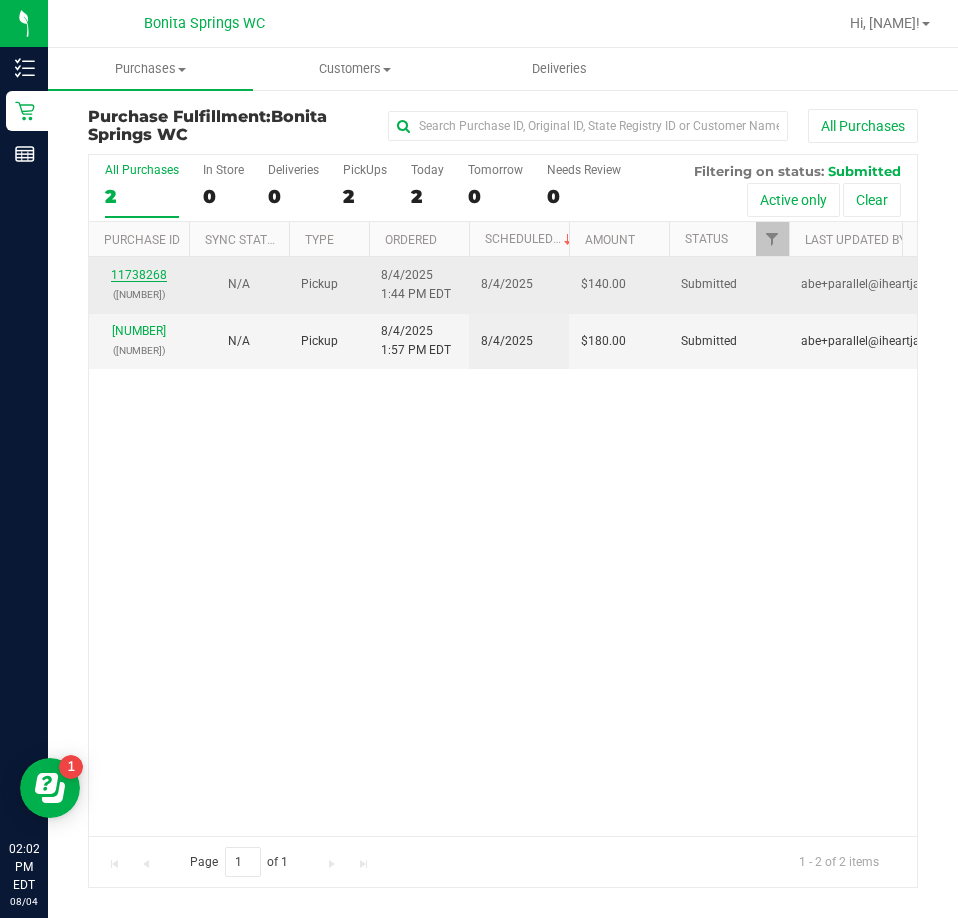 click on "11738268" at bounding box center (139, 275) 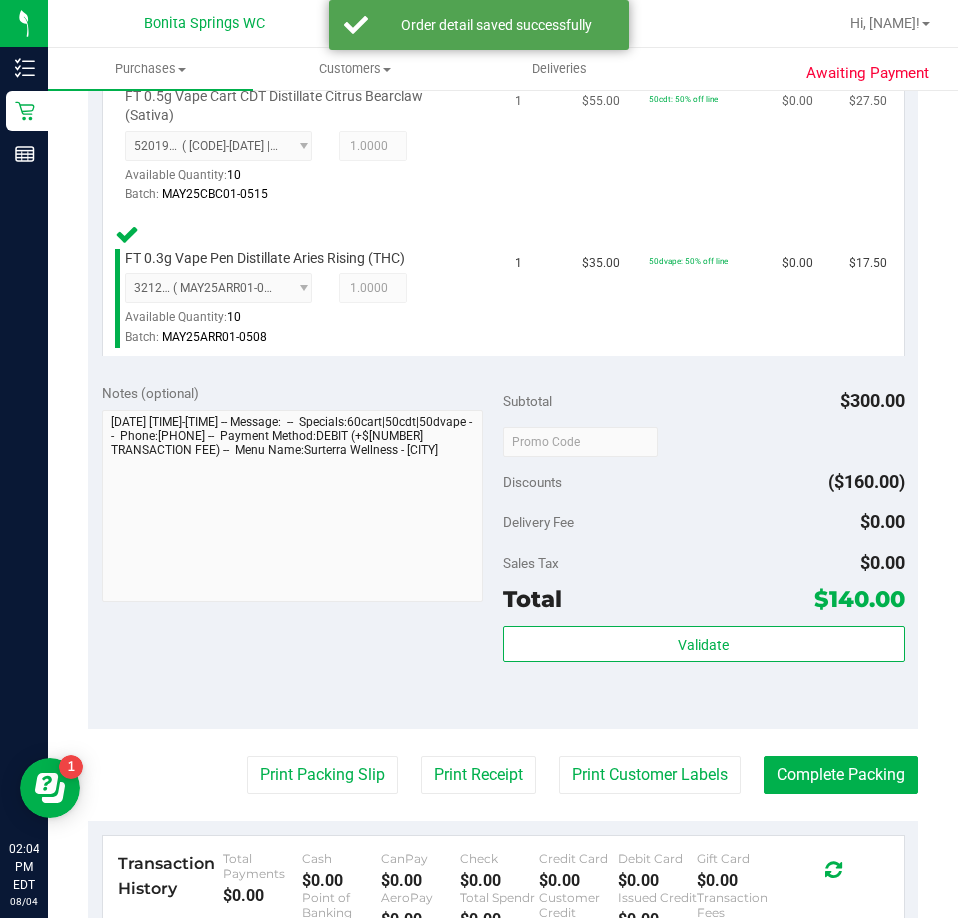 scroll, scrollTop: 1200, scrollLeft: 0, axis: vertical 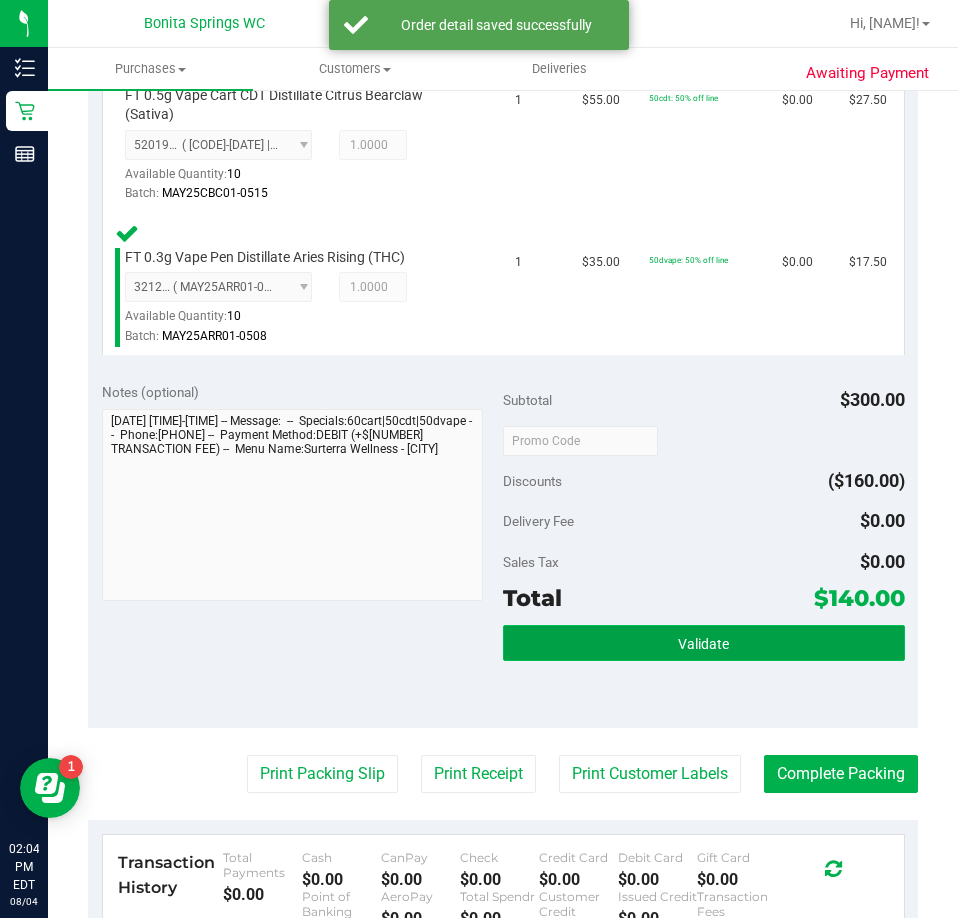click on "Validate" at bounding box center (704, 643) 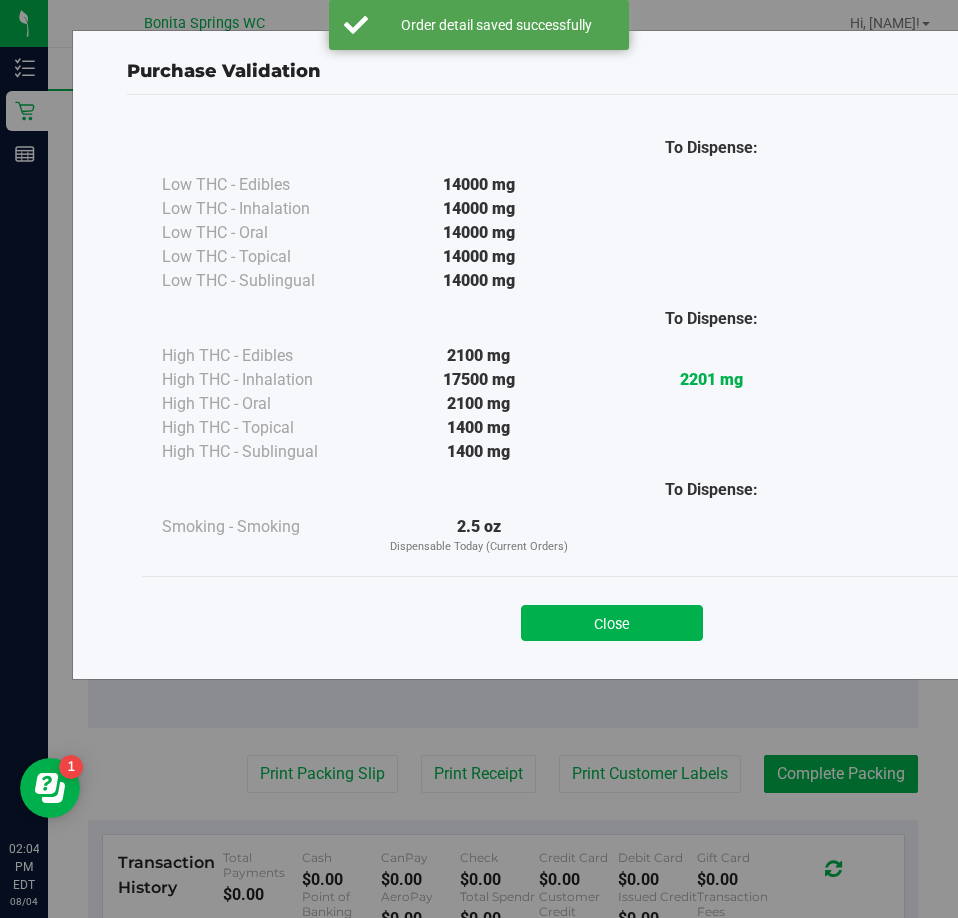 click on "Close" at bounding box center (612, 623) 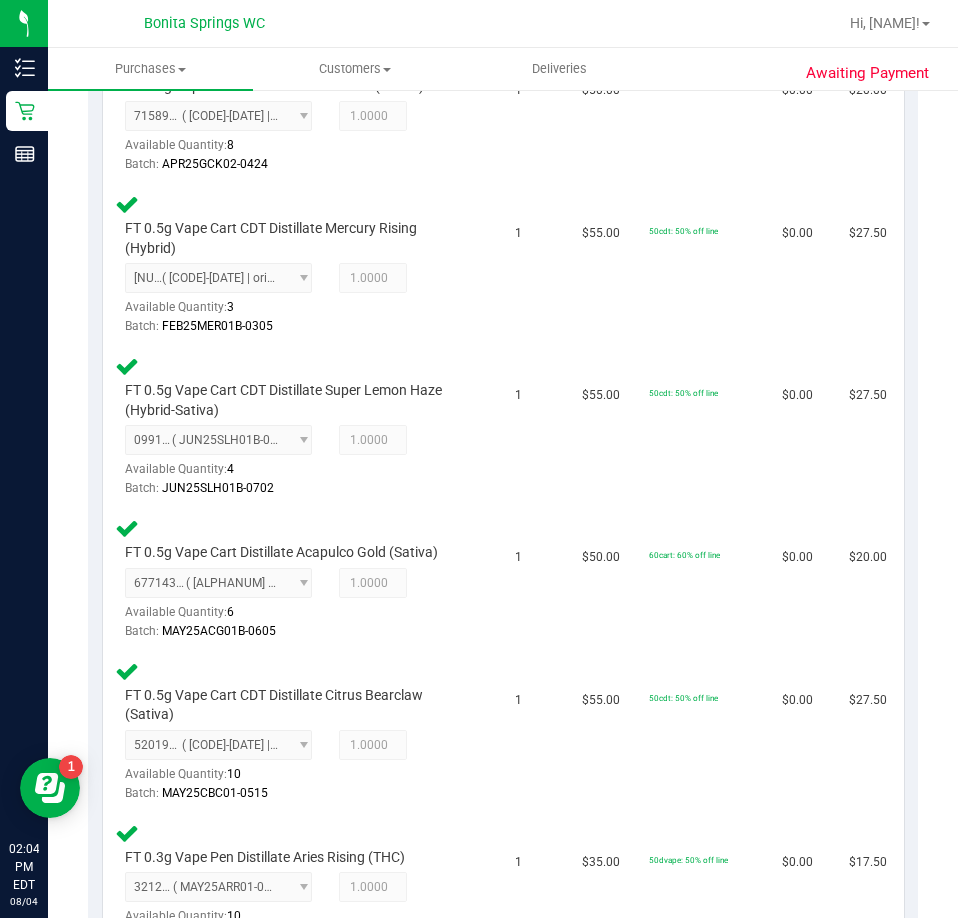 scroll, scrollTop: 1300, scrollLeft: 0, axis: vertical 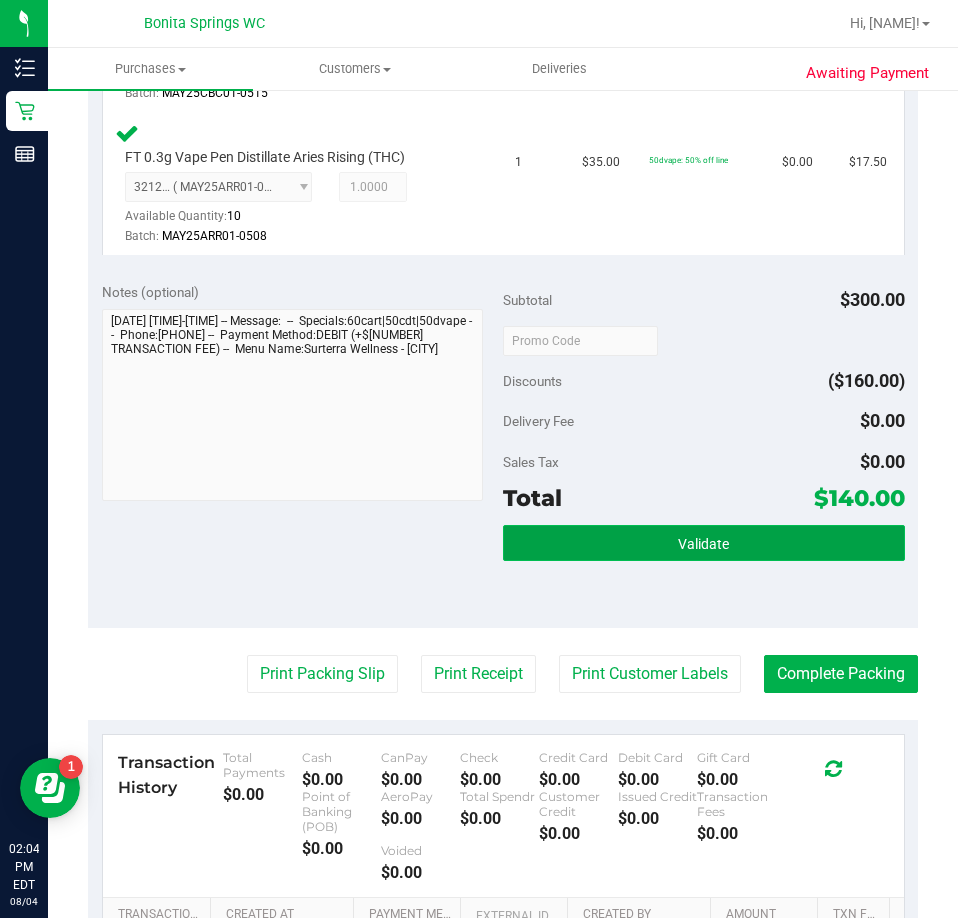 click on "Validate" at bounding box center (704, 543) 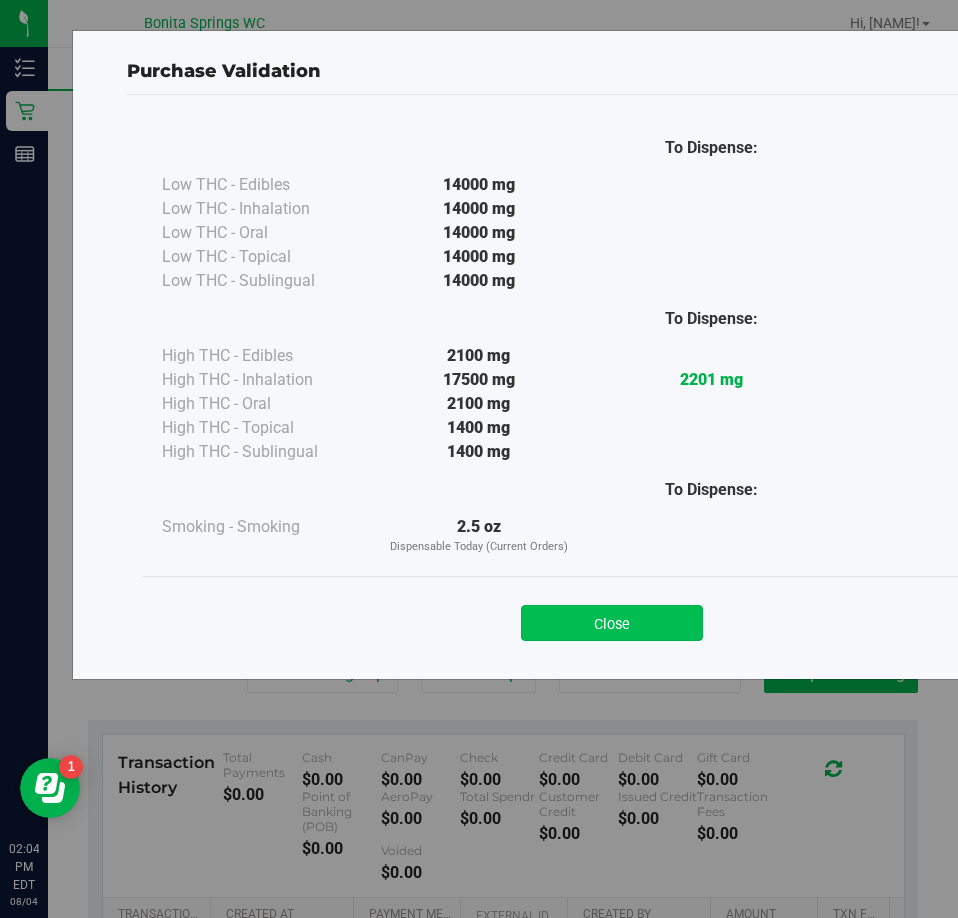 click on "Close" at bounding box center (612, 623) 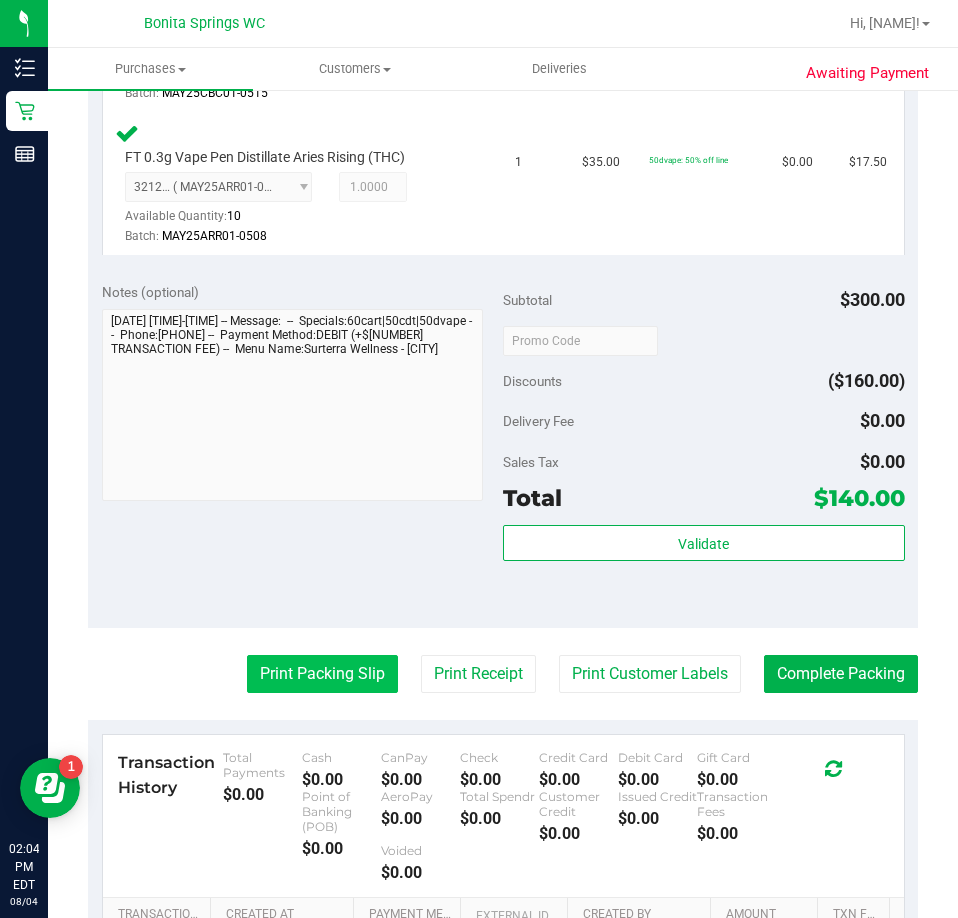 click on "Print Packing Slip" at bounding box center (322, 674) 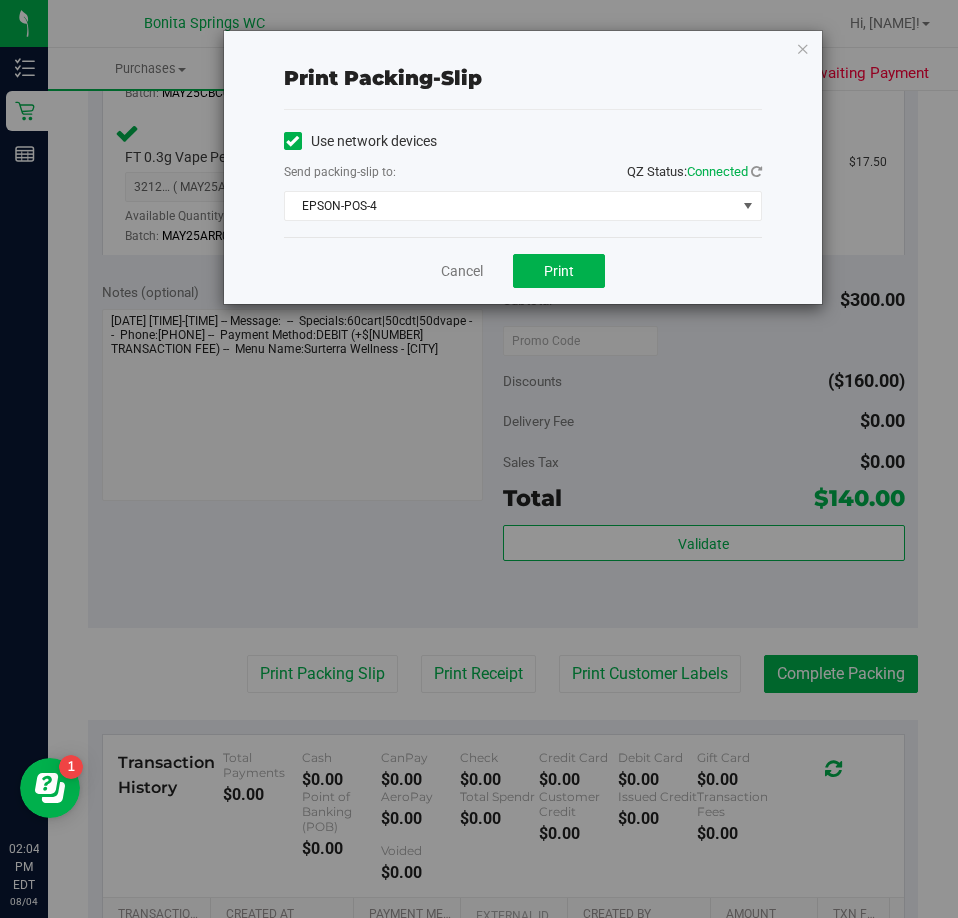 click on "Cancel
Print" at bounding box center [523, 270] 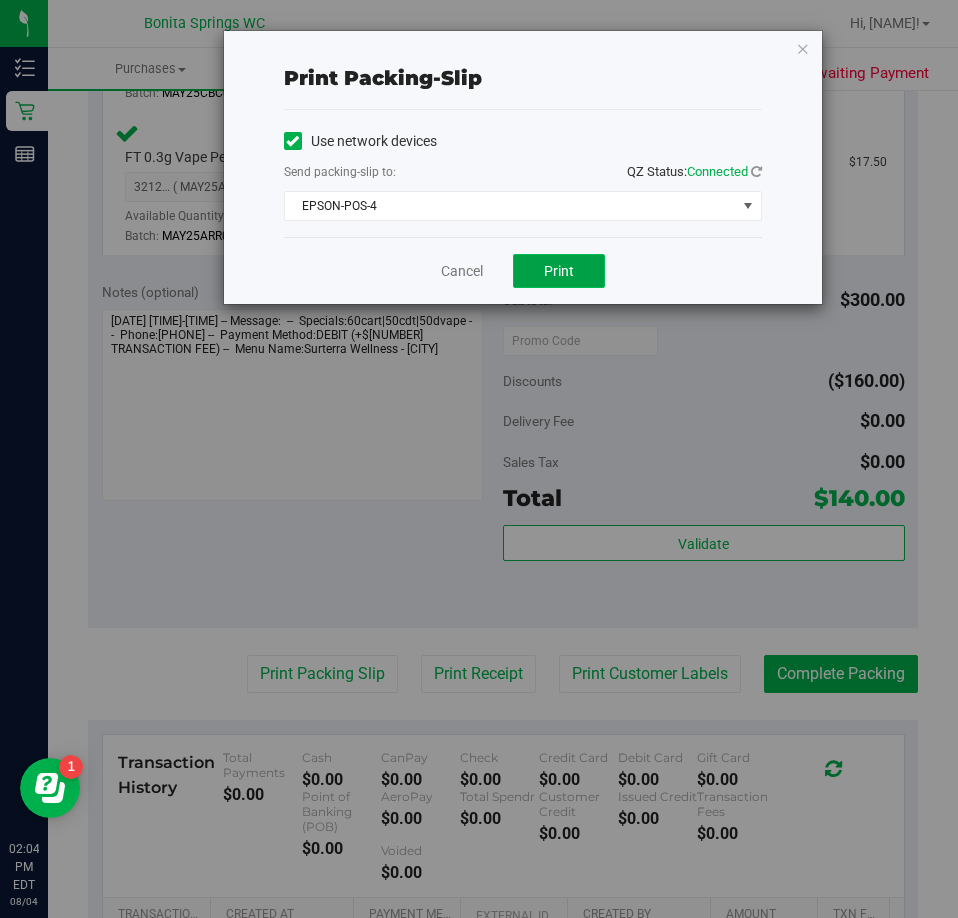 click on "Print" at bounding box center (559, 271) 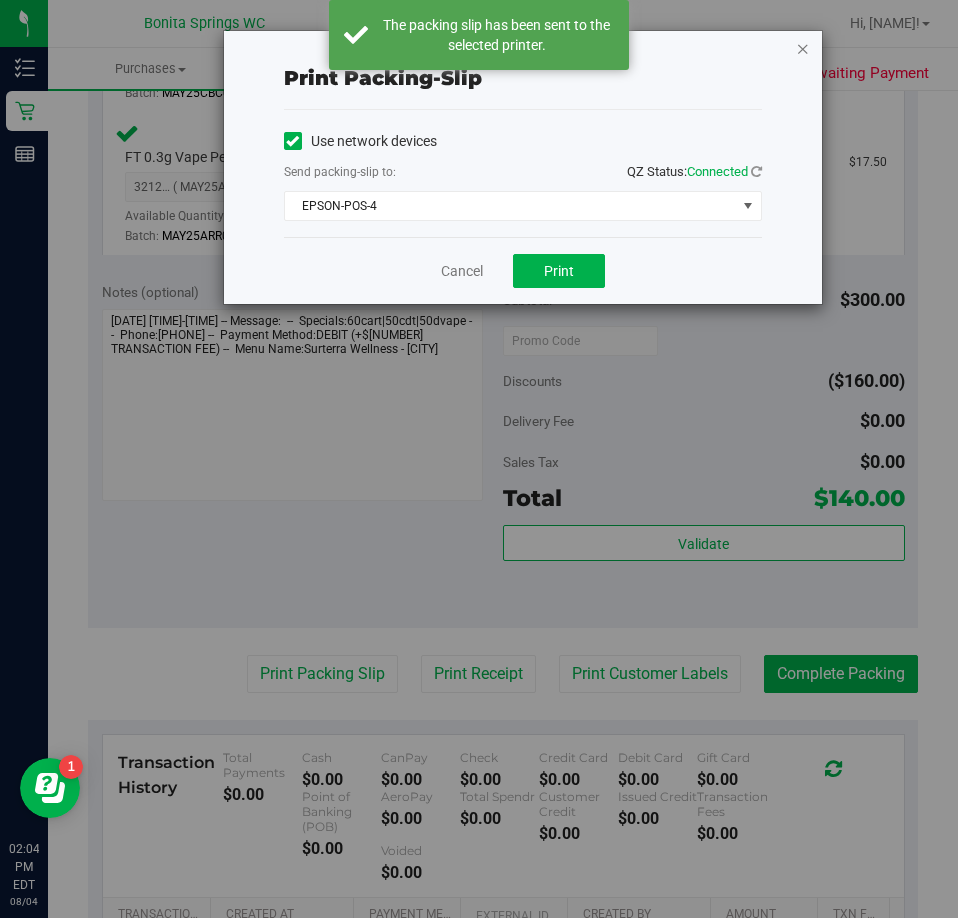 click at bounding box center (803, 48) 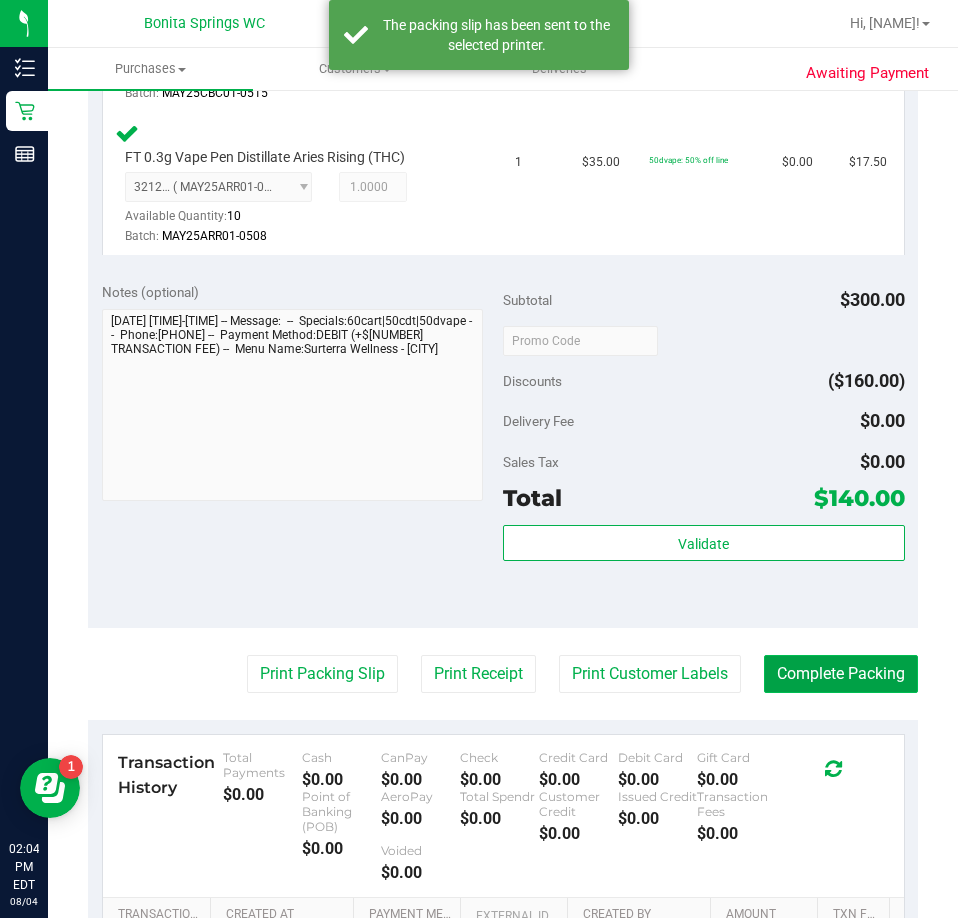 click on "Complete Packing" at bounding box center [841, 674] 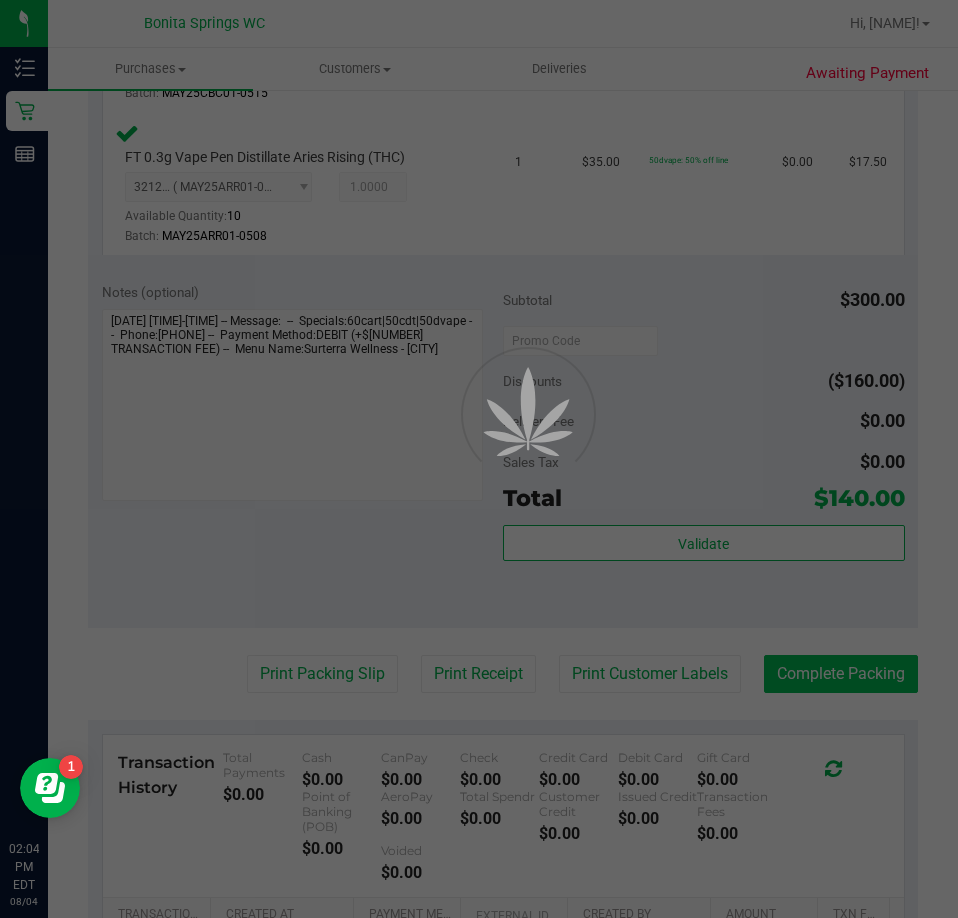 scroll, scrollTop: 0, scrollLeft: 0, axis: both 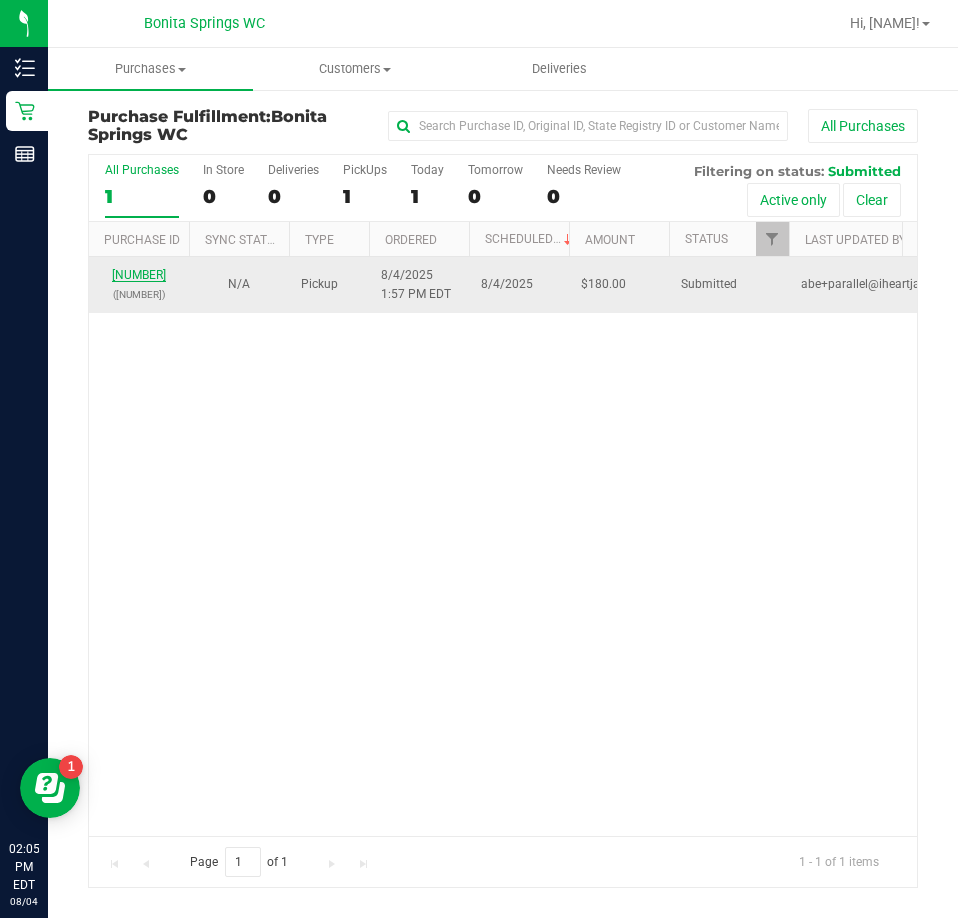 click on "11738341" at bounding box center [139, 275] 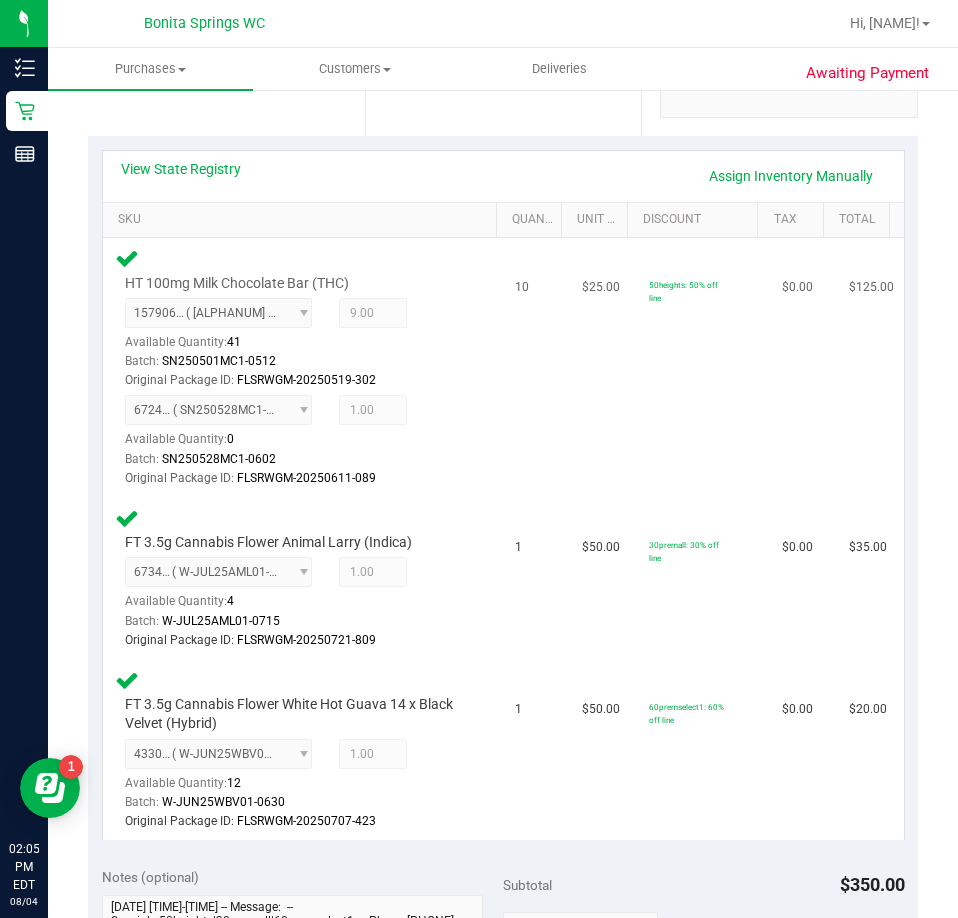 scroll, scrollTop: 400, scrollLeft: 0, axis: vertical 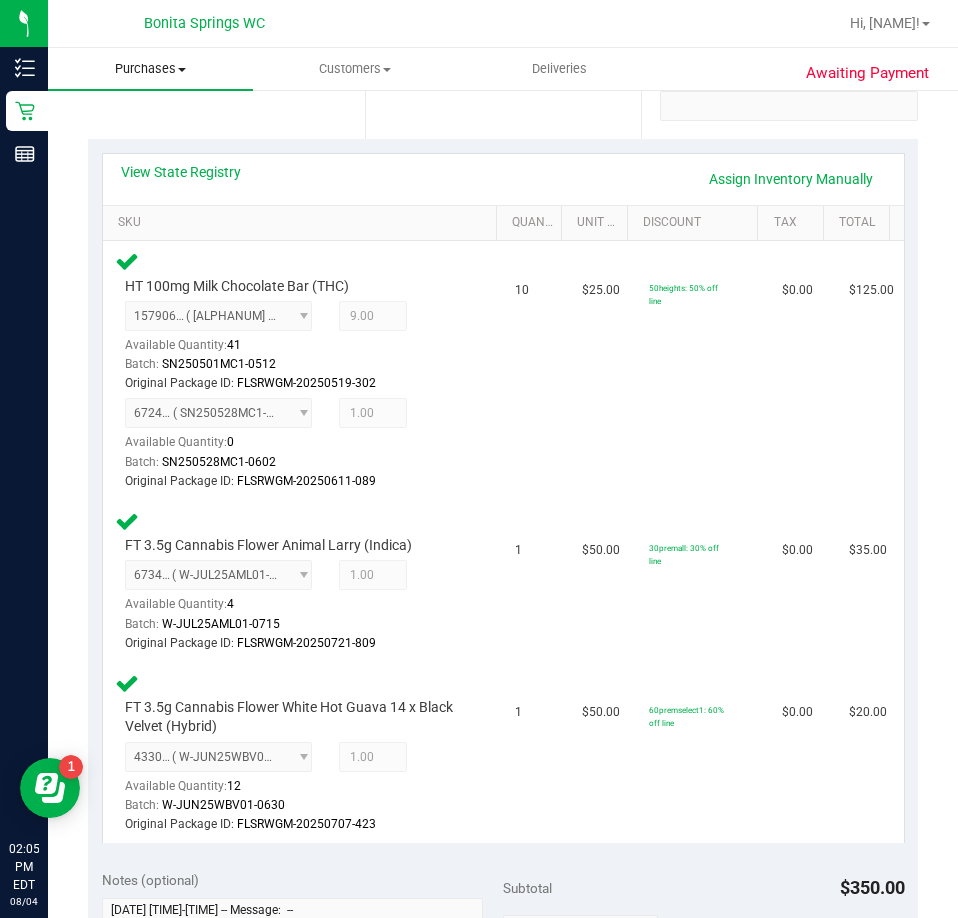 click on "Purchases" at bounding box center [150, 69] 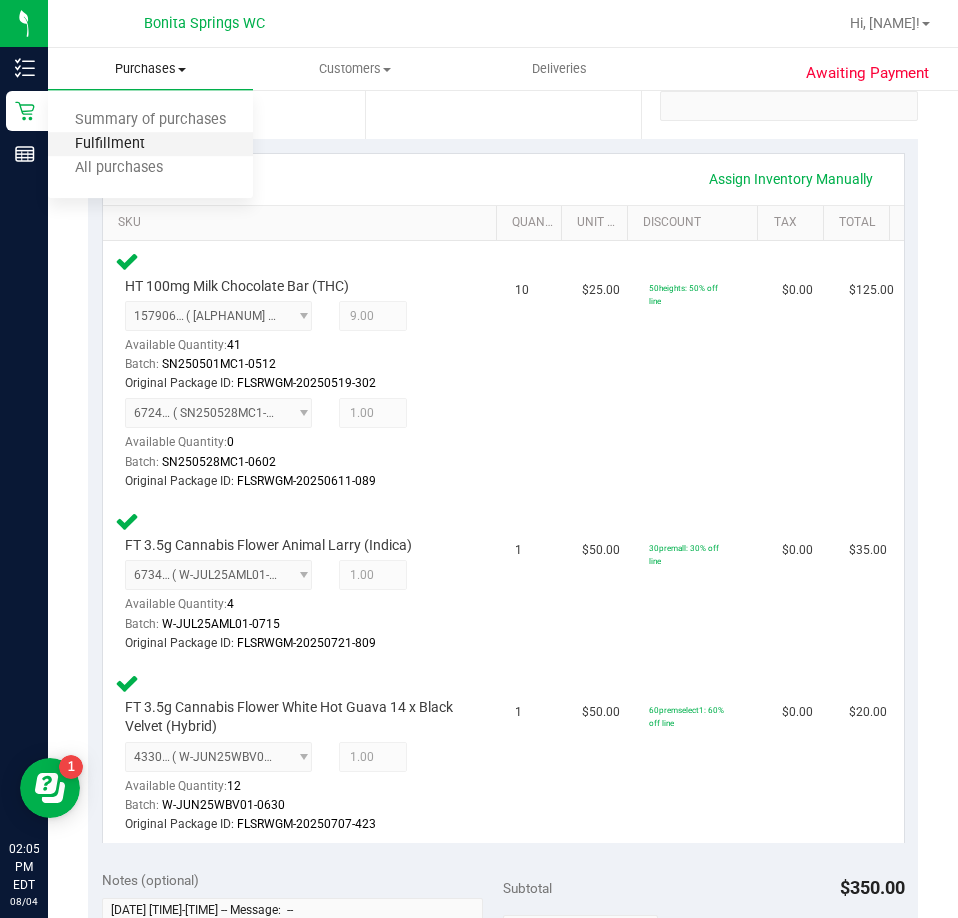 click on "Fulfillment" at bounding box center [110, 144] 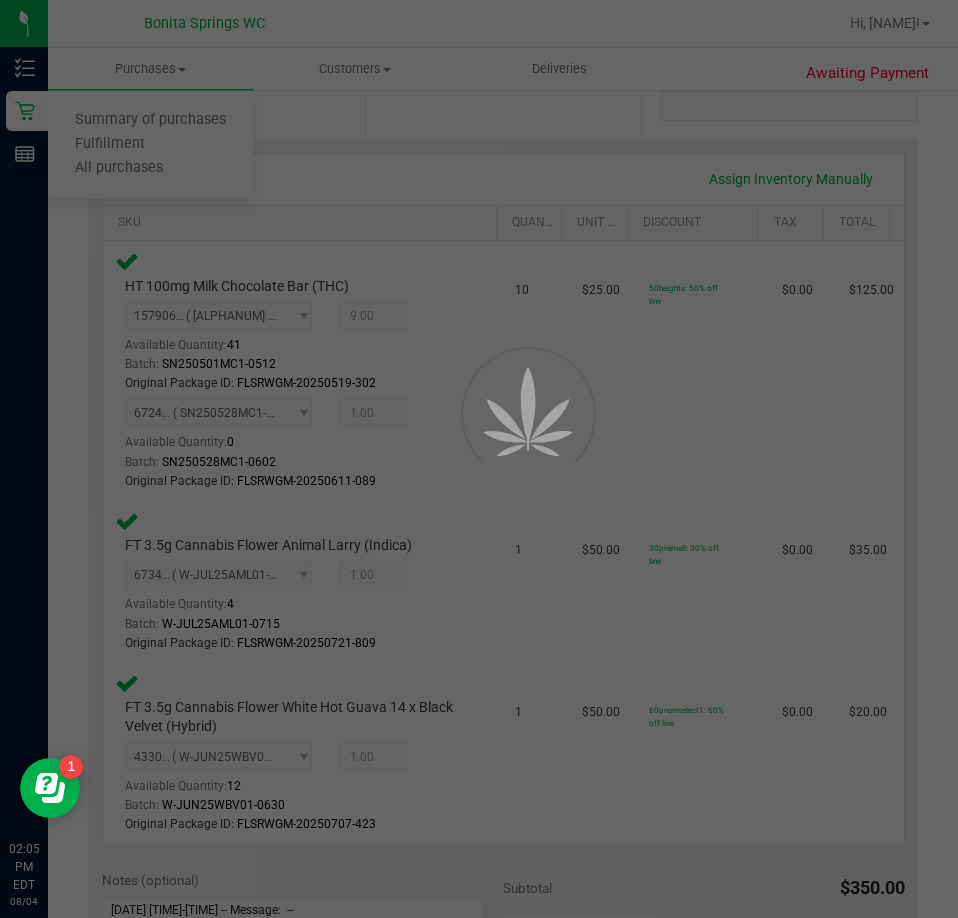 scroll, scrollTop: 0, scrollLeft: 0, axis: both 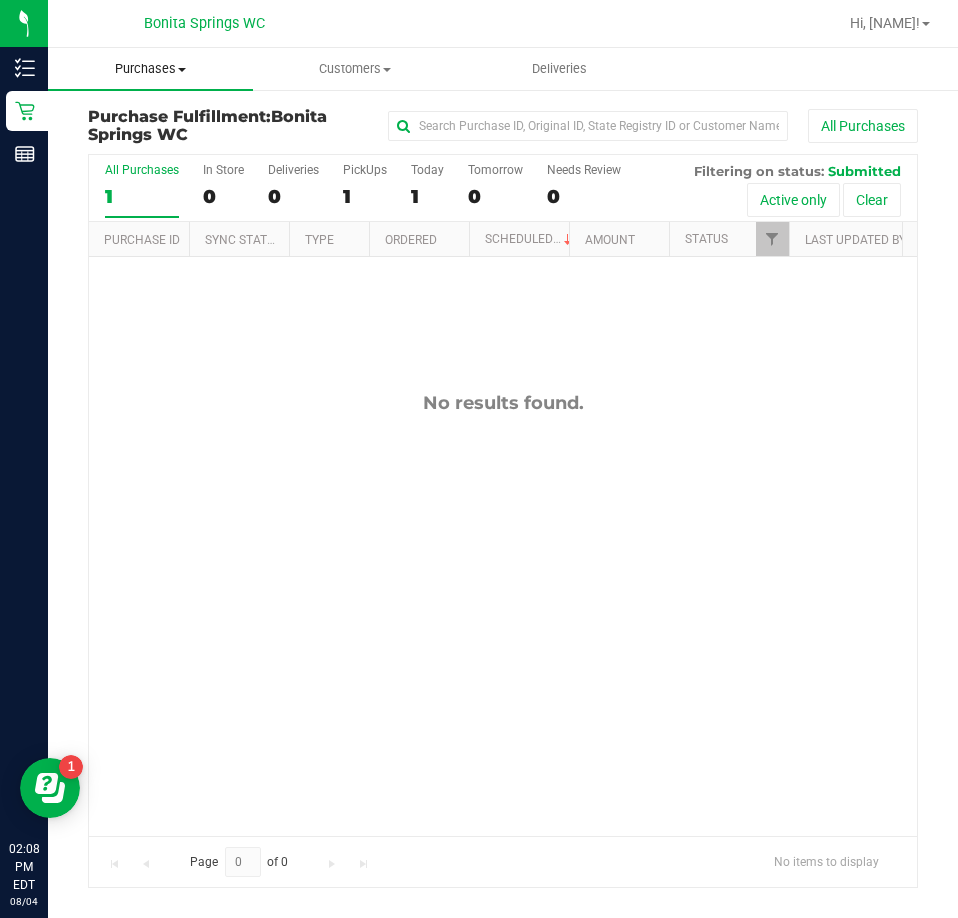 click on "Purchases" at bounding box center [150, 69] 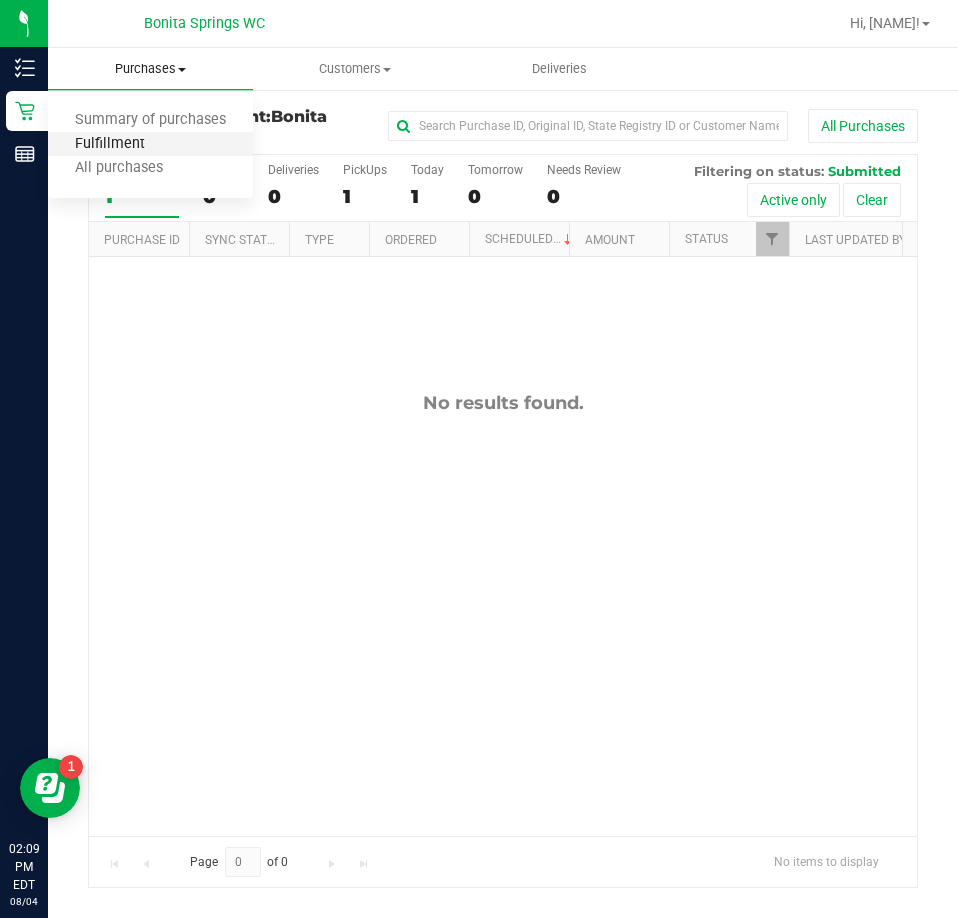 click on "Fulfillment" at bounding box center (110, 144) 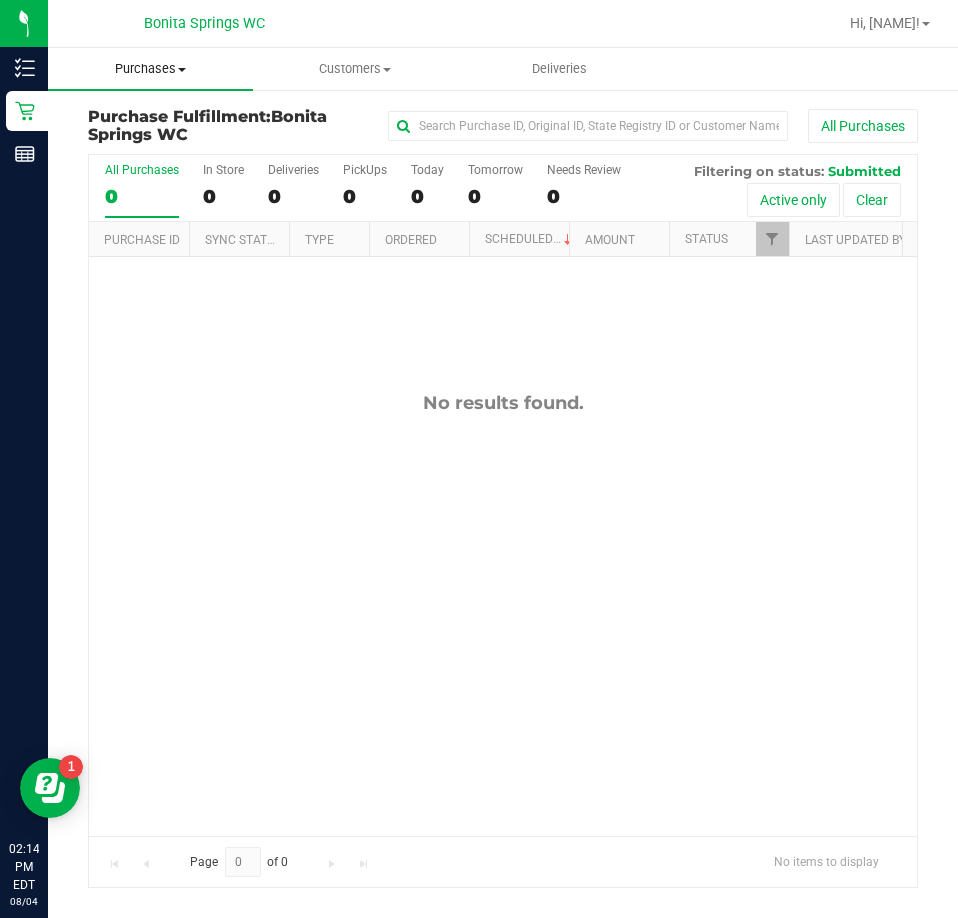 click on "Purchases" at bounding box center [150, 69] 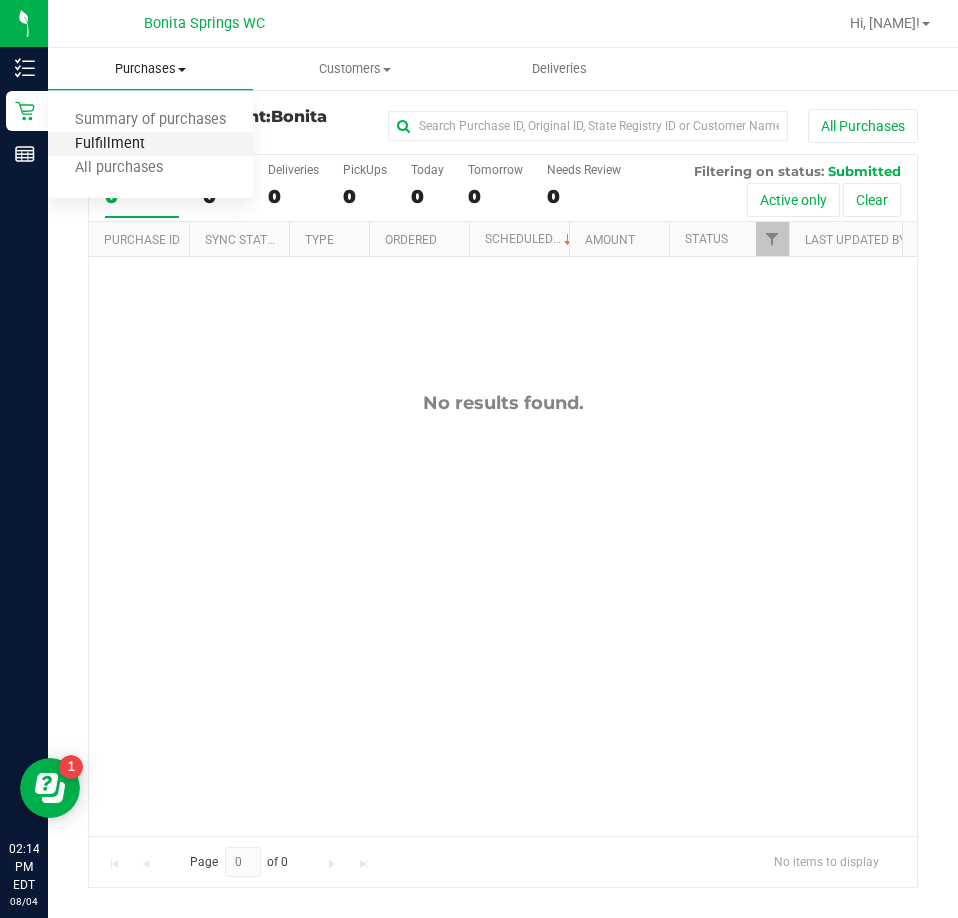 click on "Fulfillment" at bounding box center (110, 144) 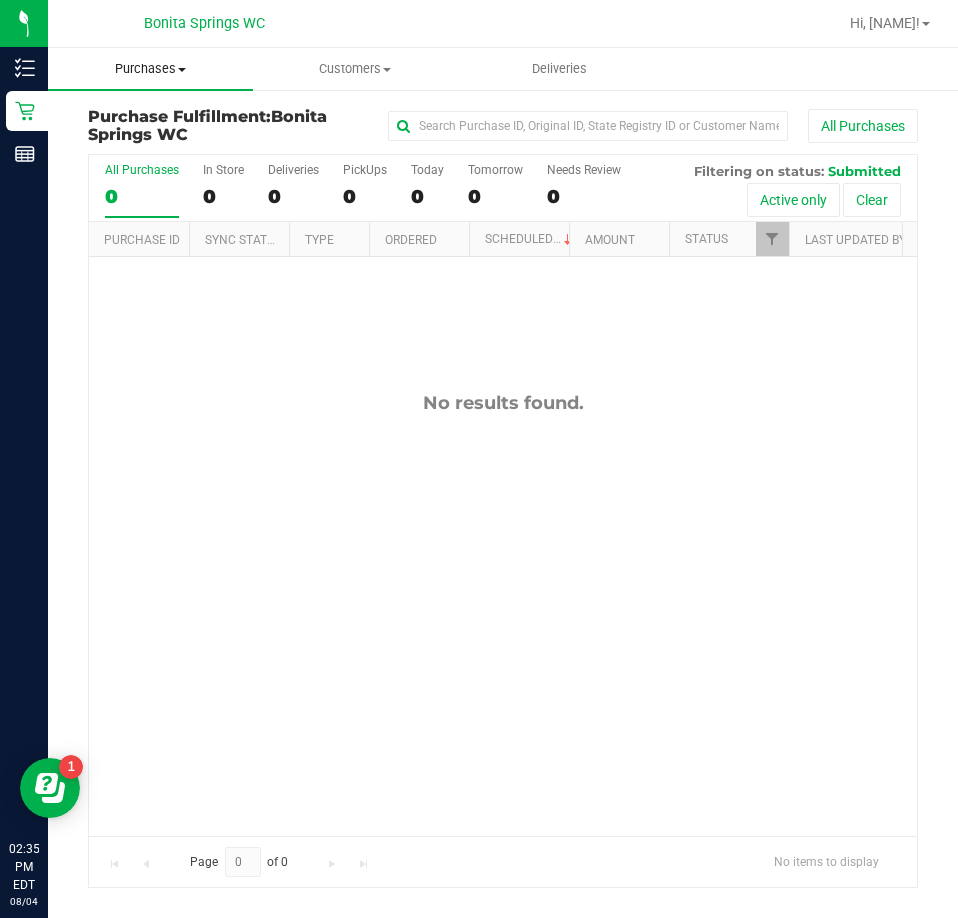 click on "Purchases" at bounding box center (150, 69) 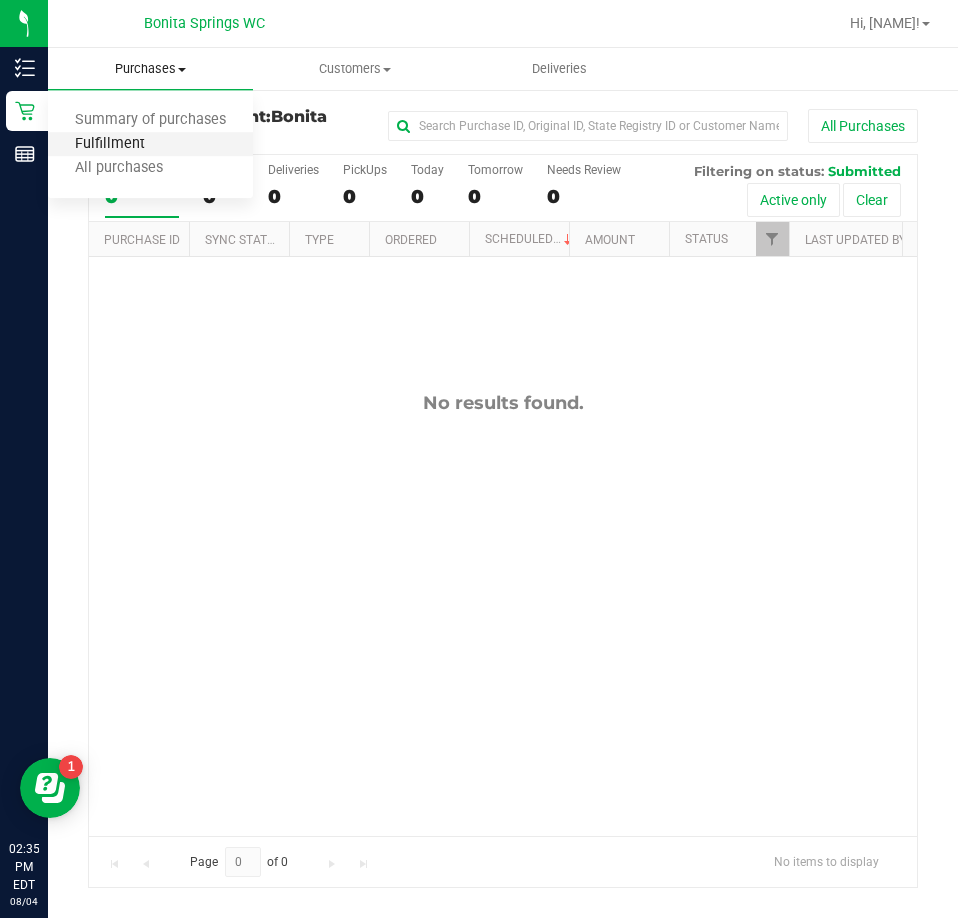 click on "Fulfillment" at bounding box center (110, 144) 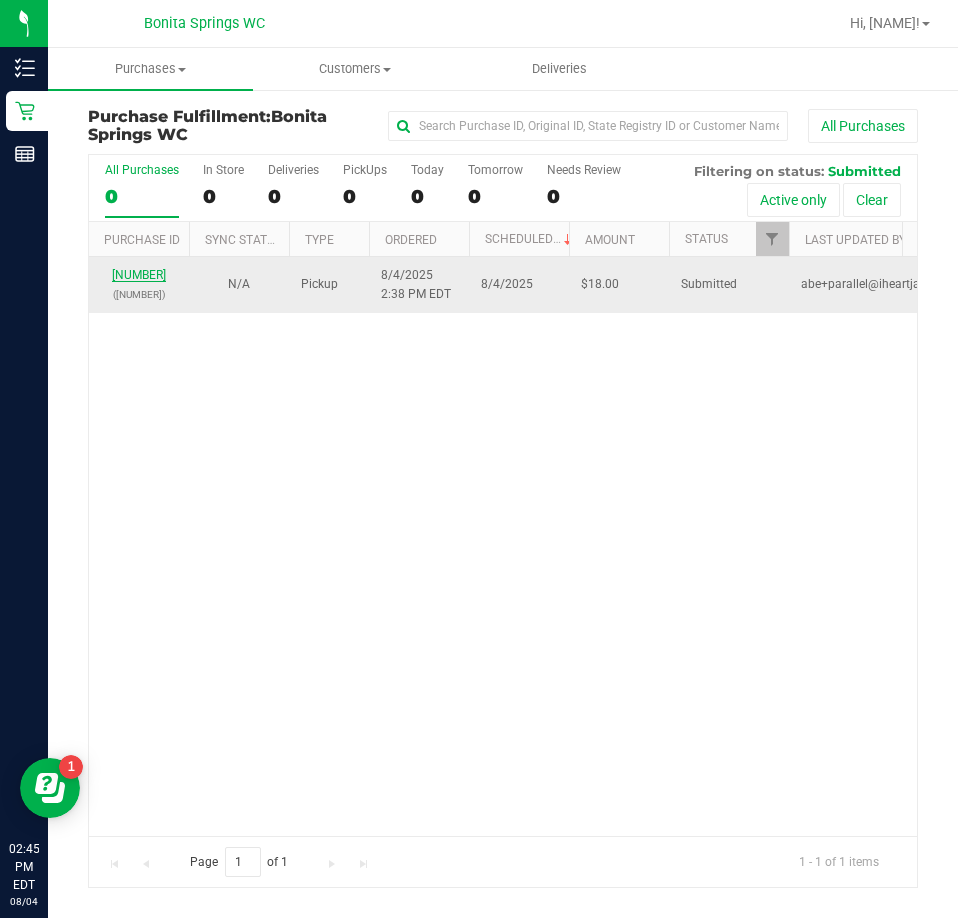 click on "11738628" at bounding box center [139, 275] 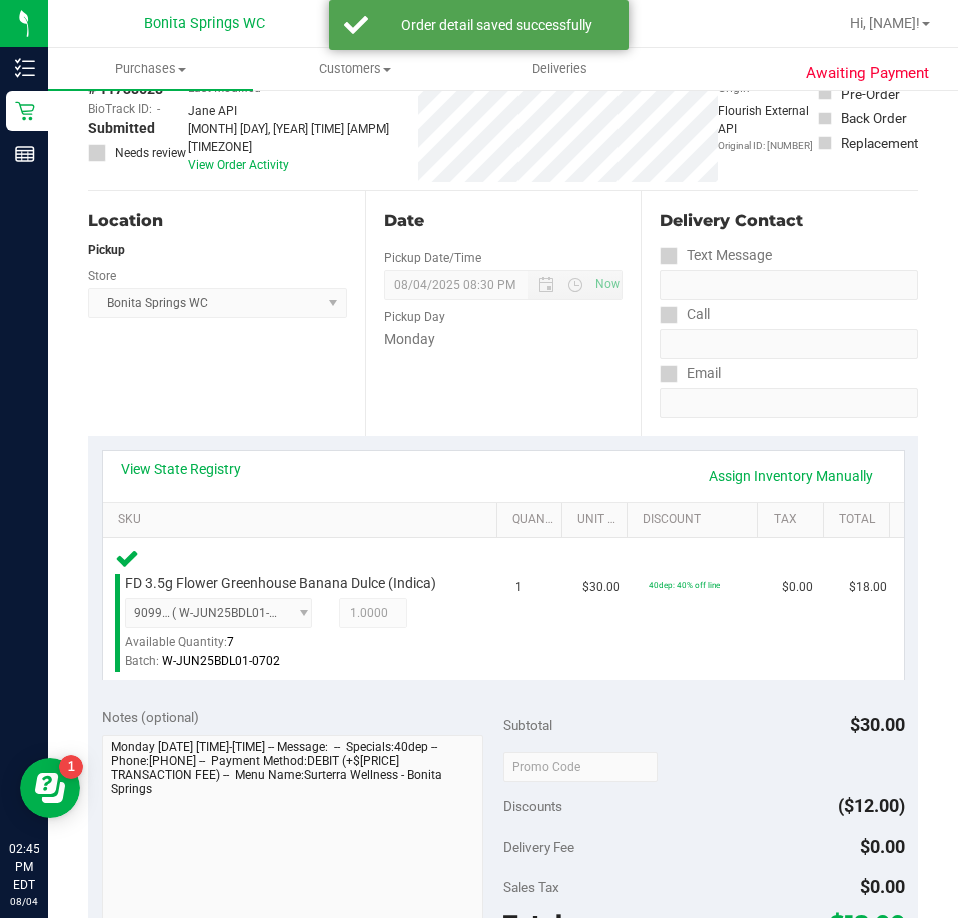 scroll, scrollTop: 300, scrollLeft: 0, axis: vertical 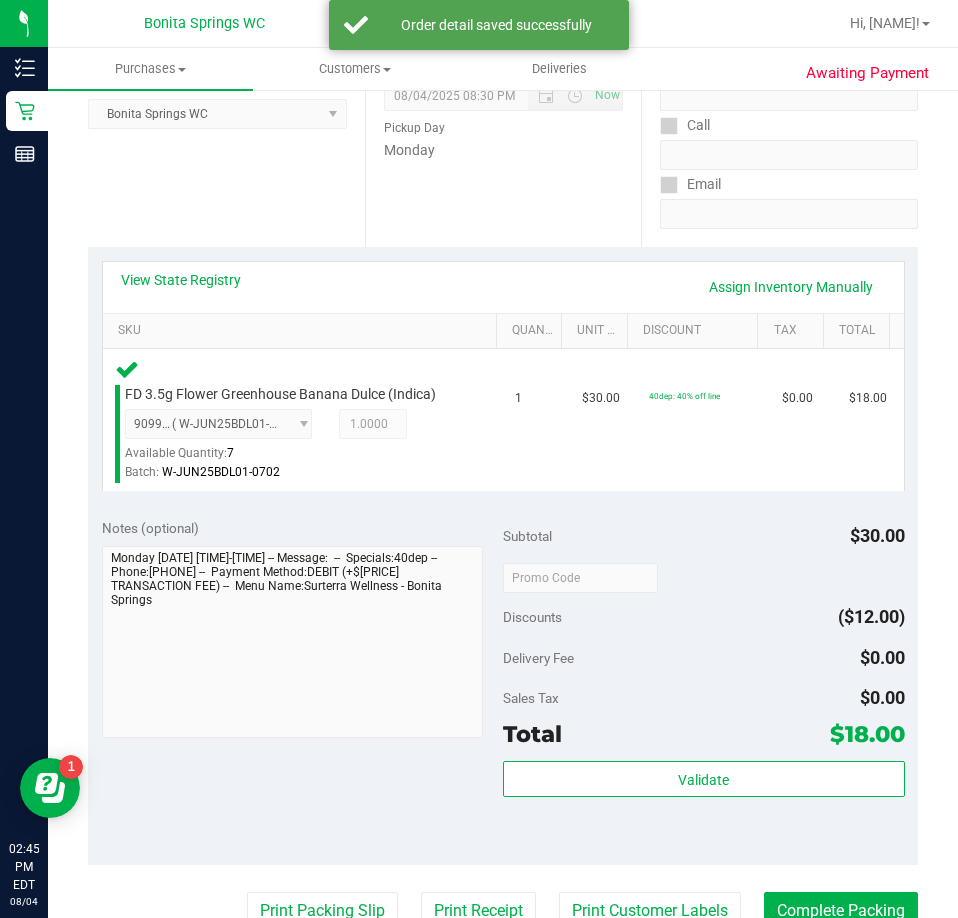 click on "Subtotal
$30.00
Discounts
($12.00)
Delivery Fee
$0.00
Sales Tax
$0.00
Total
$18.00
Validate" at bounding box center [704, 684] 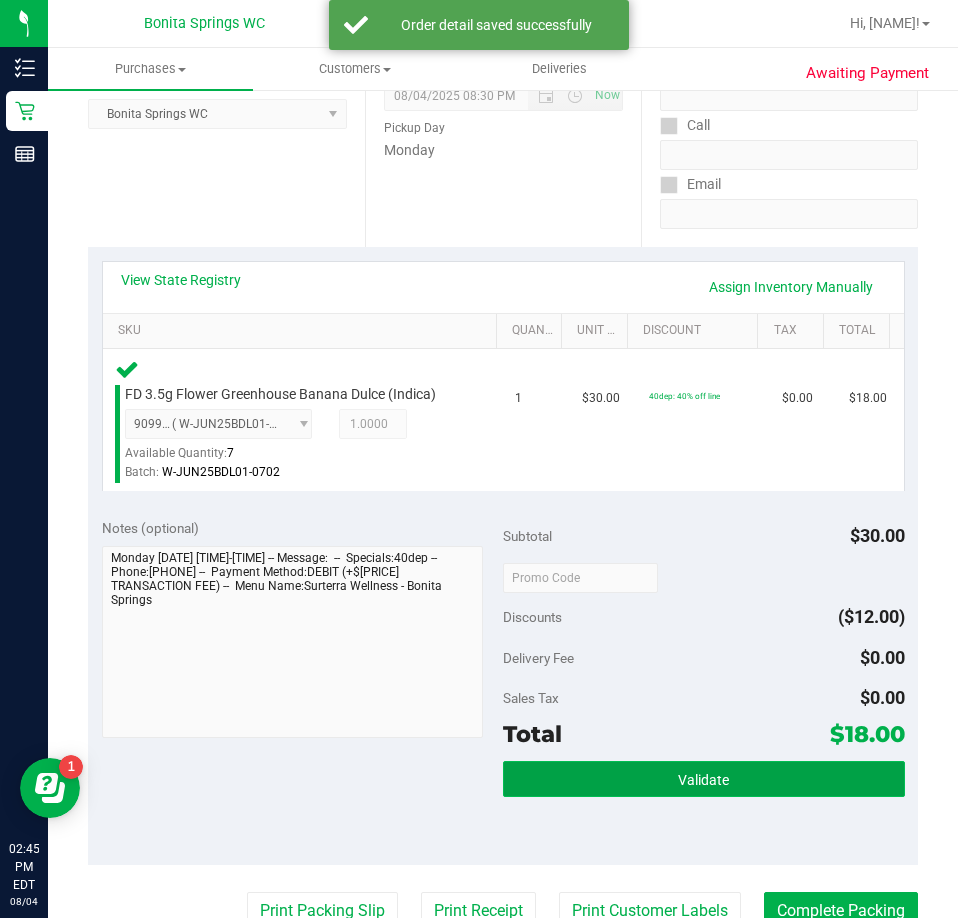 click on "Validate" at bounding box center (704, 779) 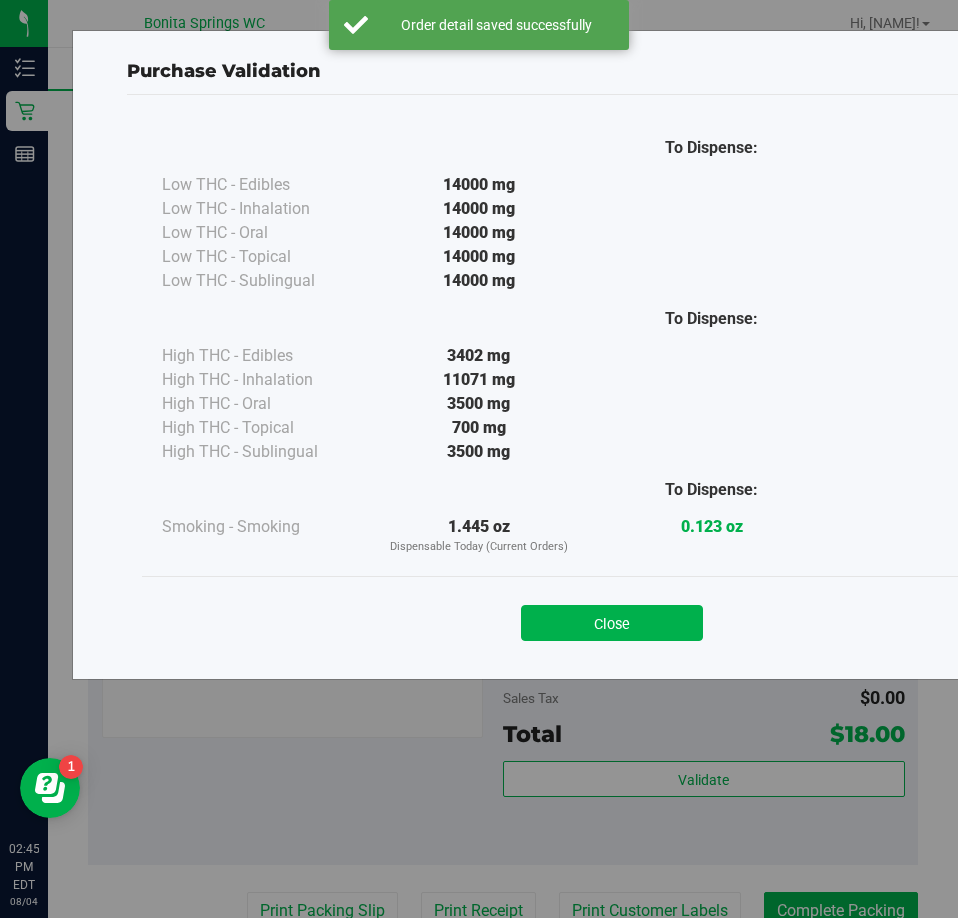 click on "Close" at bounding box center [612, 616] 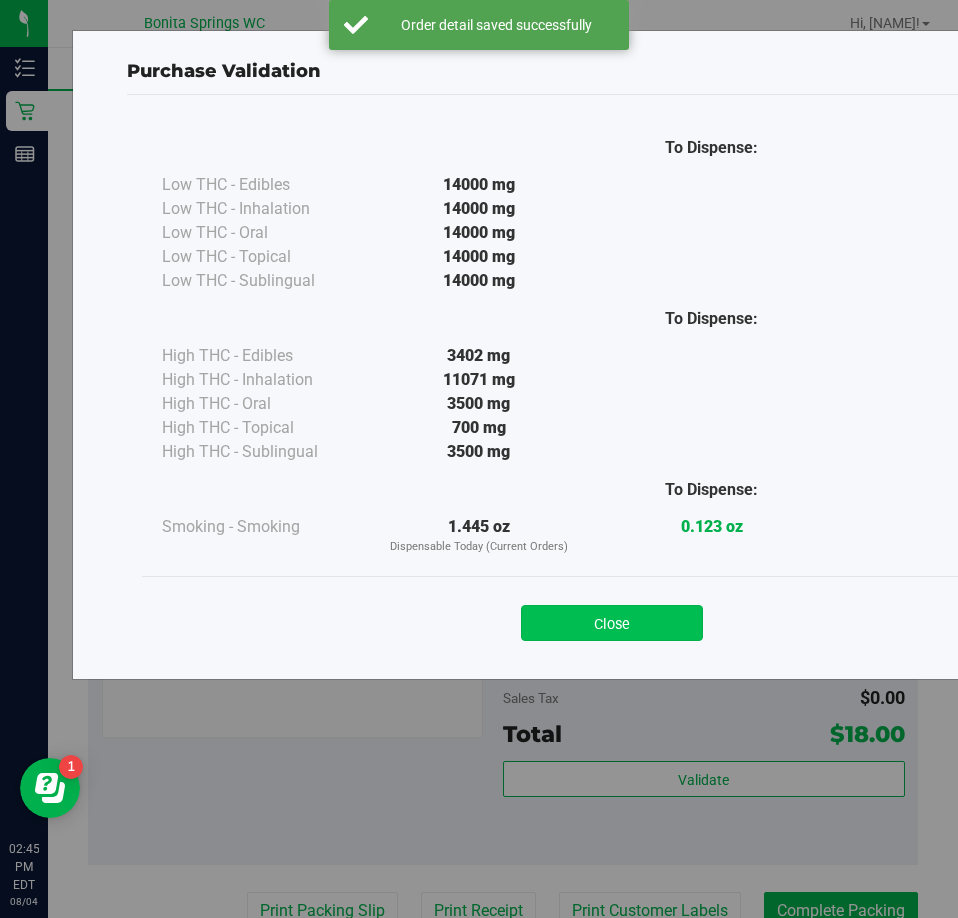 click on "Close" at bounding box center (612, 623) 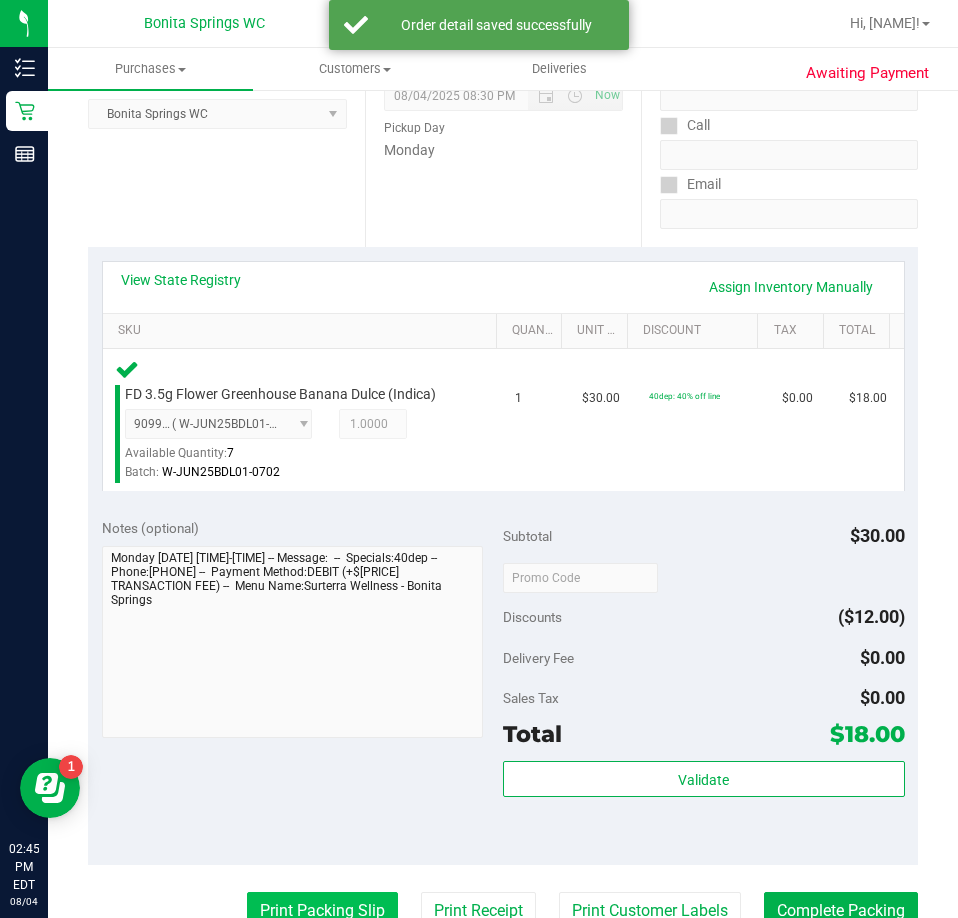 click on "Print Packing Slip" at bounding box center [322, 911] 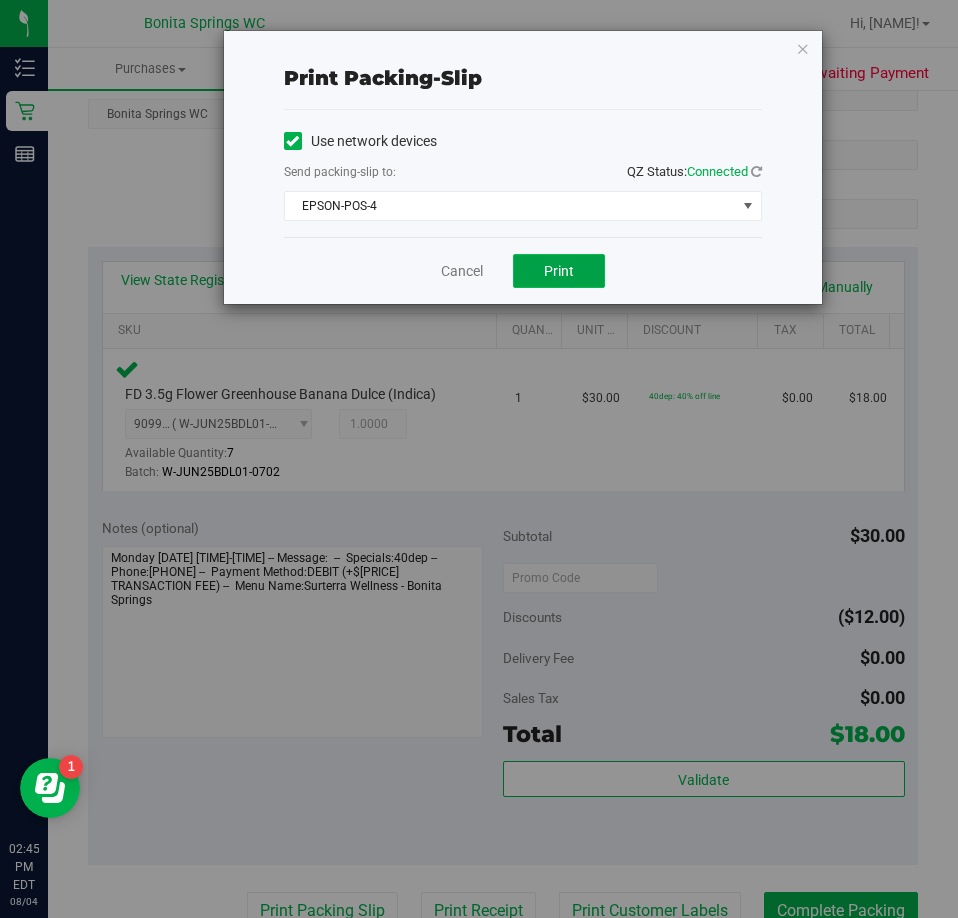click on "Print" at bounding box center (559, 271) 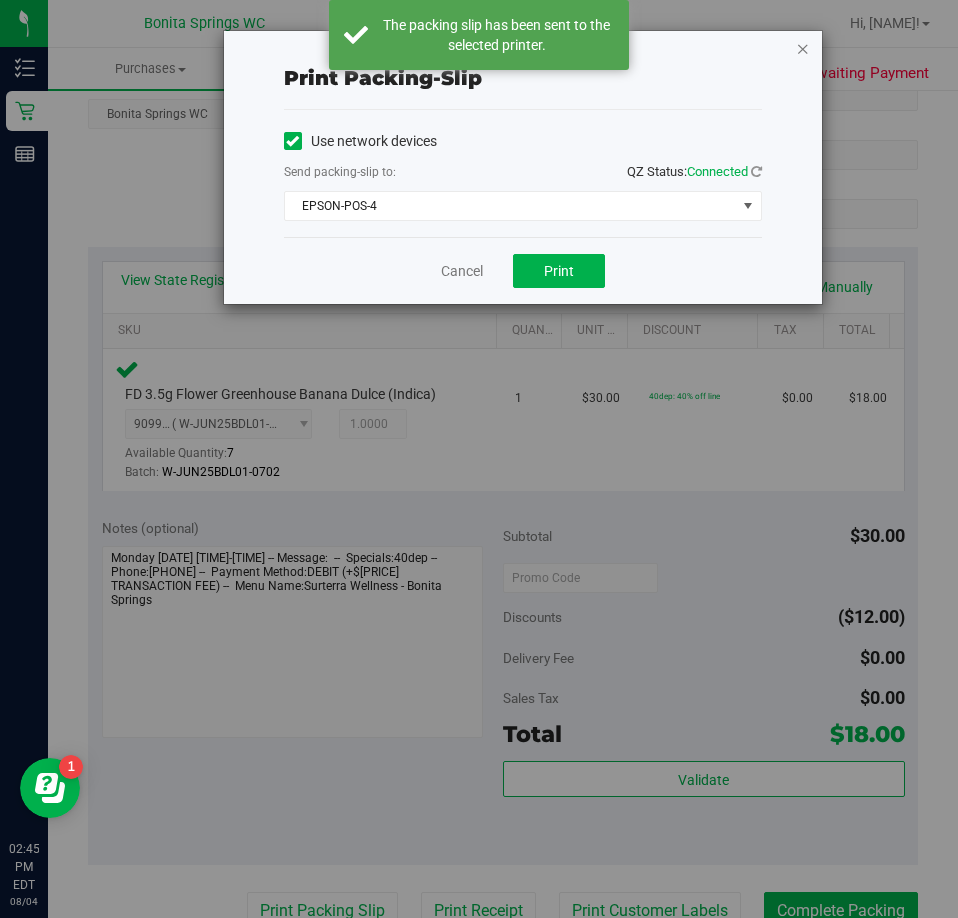 click at bounding box center (803, 48) 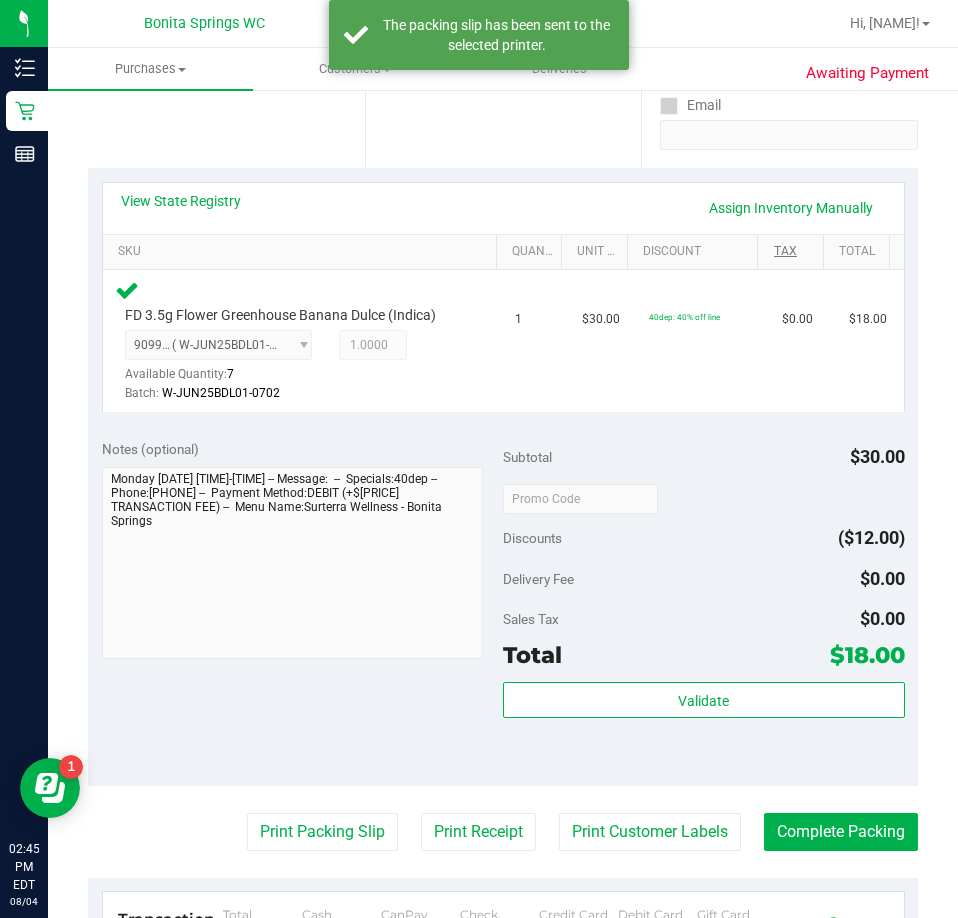 scroll, scrollTop: 504, scrollLeft: 0, axis: vertical 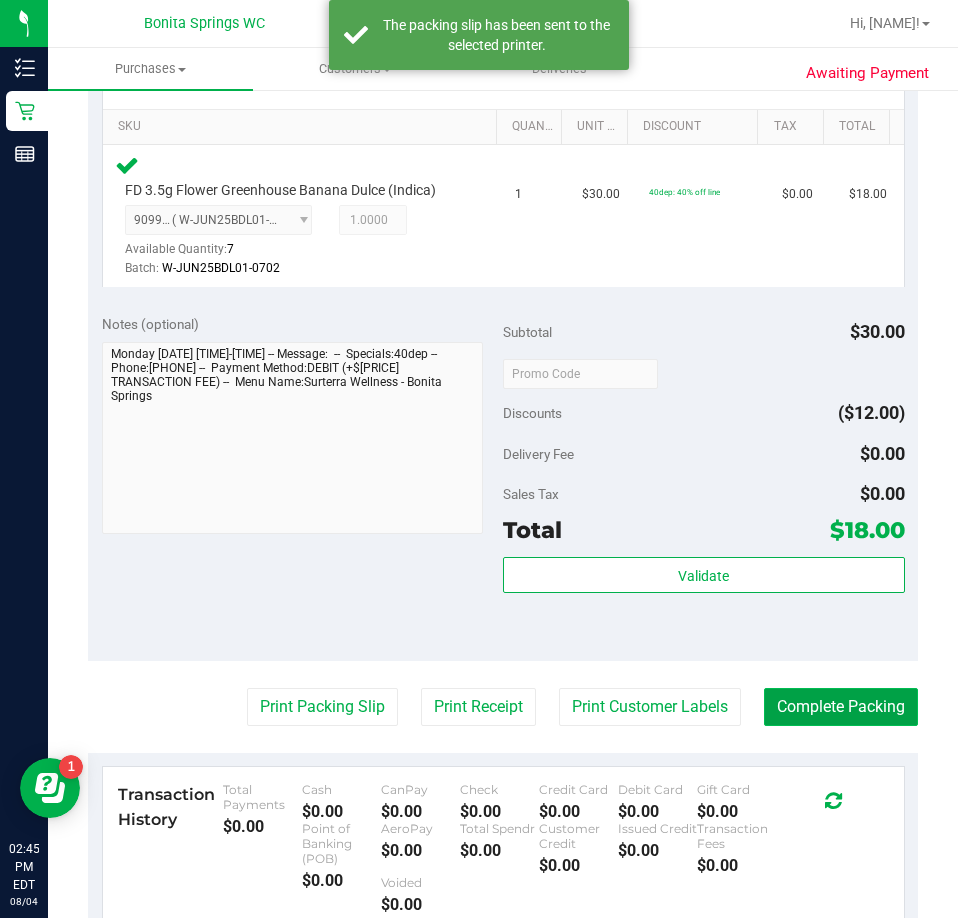 click on "Complete Packing" at bounding box center [841, 707] 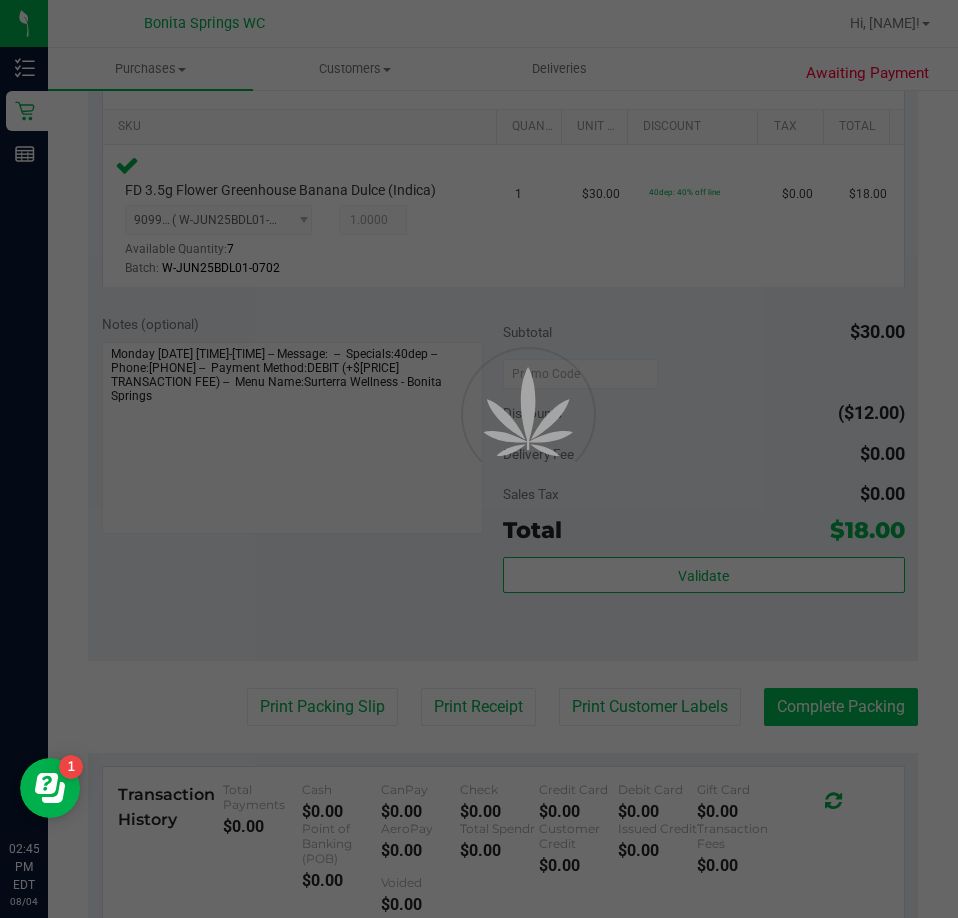 scroll, scrollTop: 0, scrollLeft: 0, axis: both 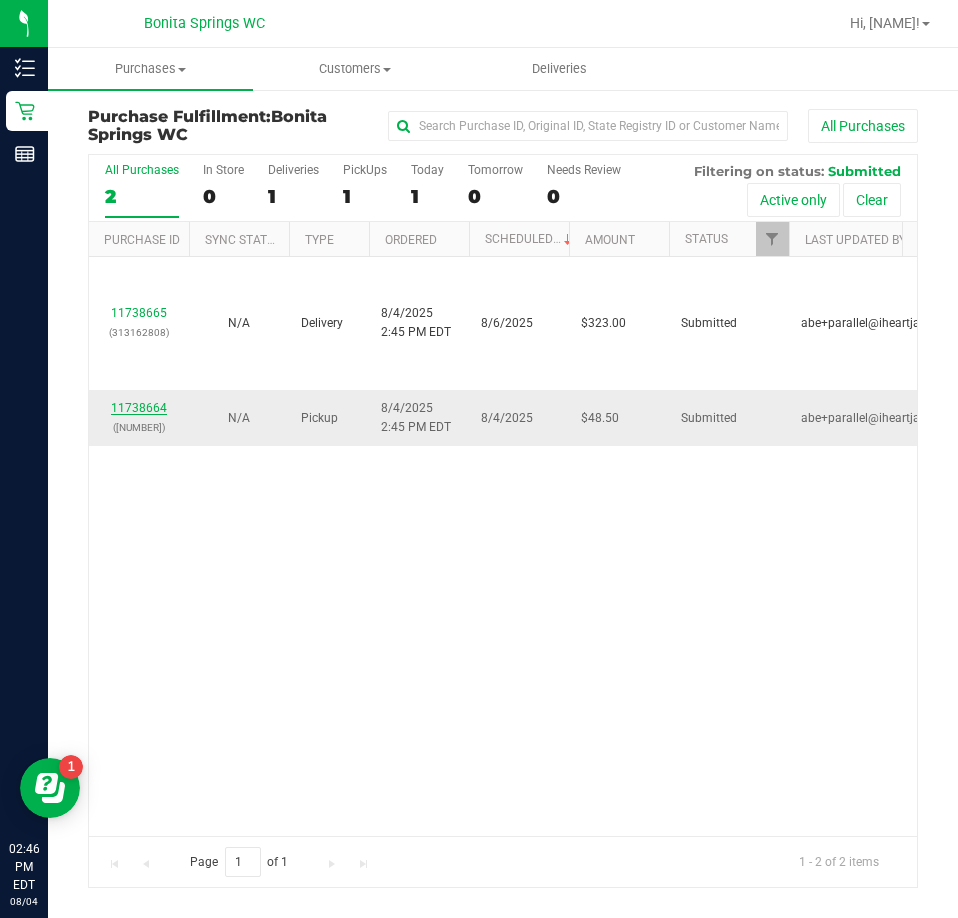 click on "11738664" at bounding box center [139, 408] 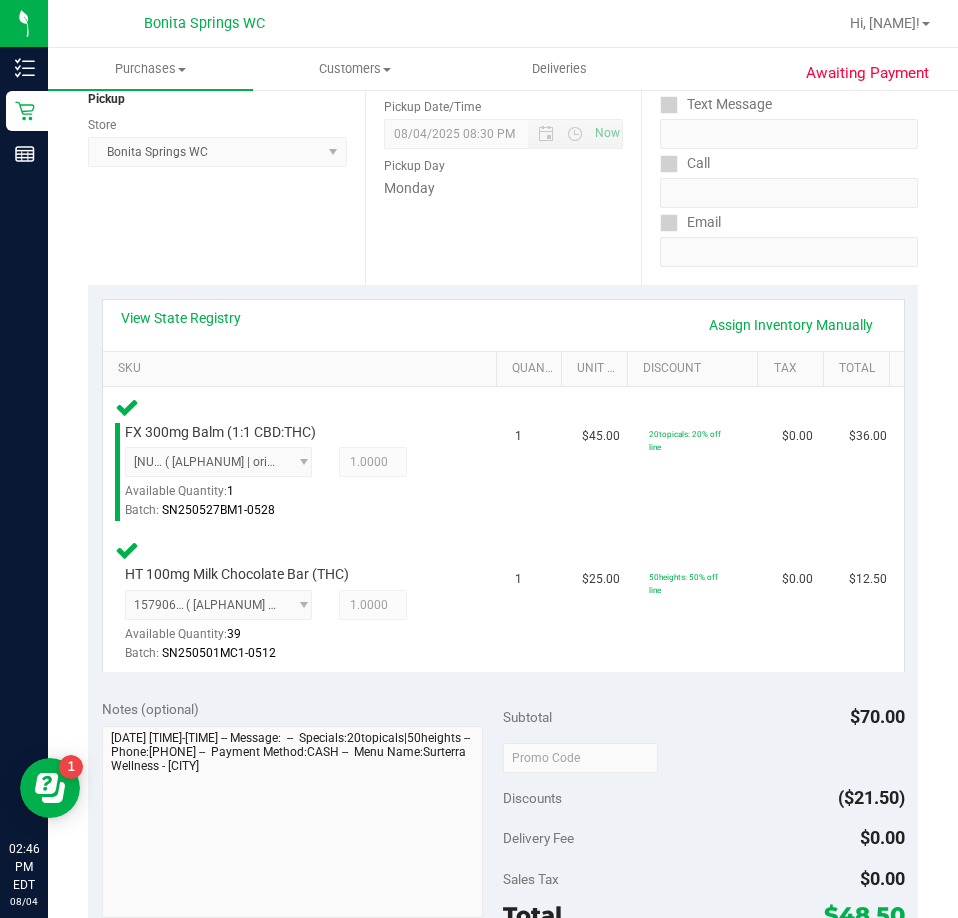 scroll, scrollTop: 400, scrollLeft: 0, axis: vertical 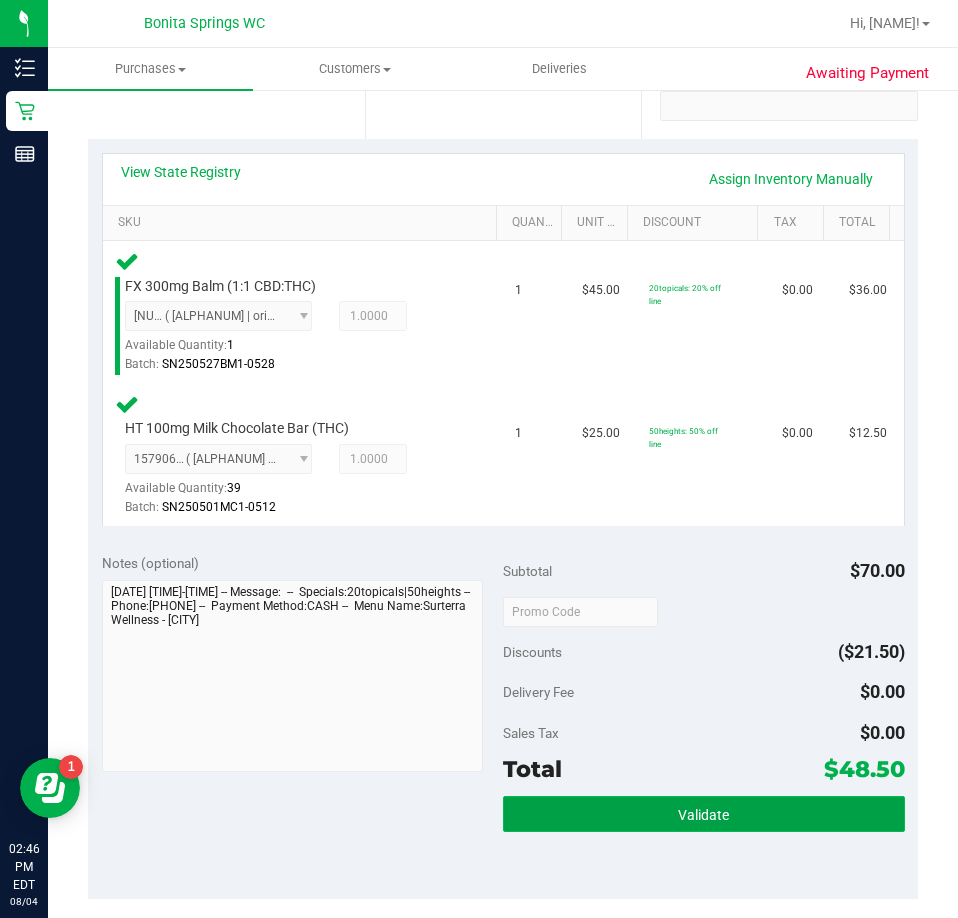 click on "Validate" at bounding box center [704, 814] 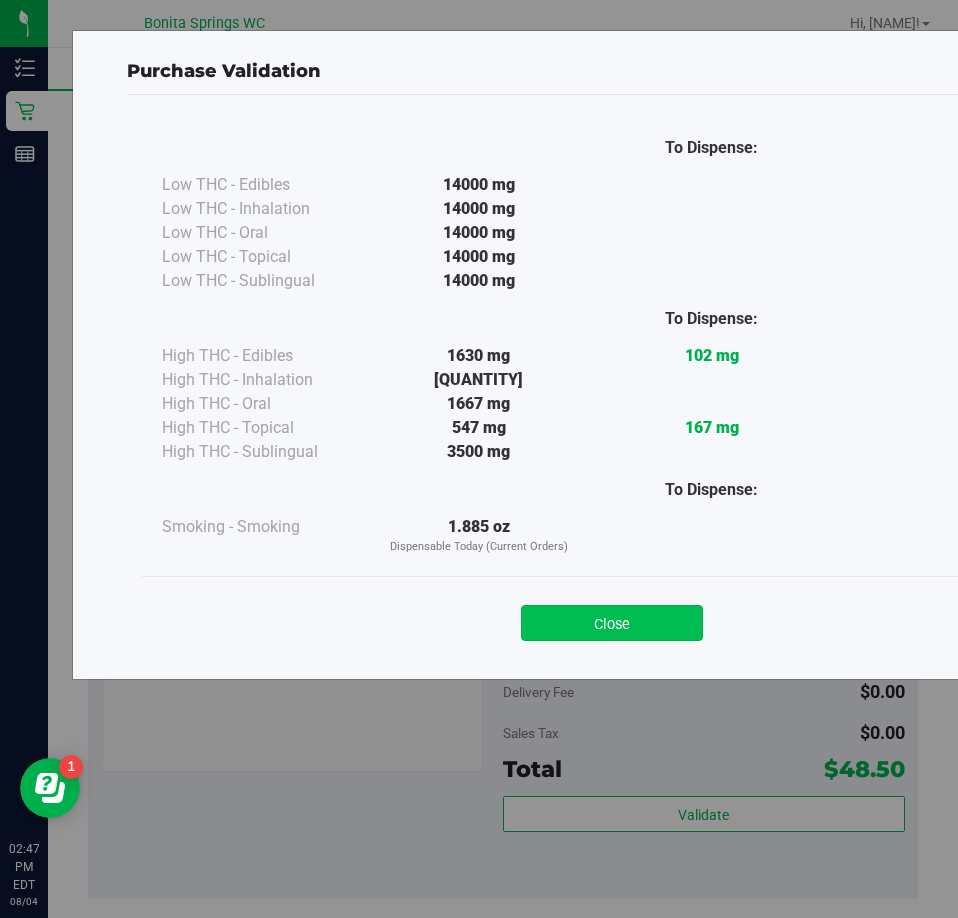 click on "Close" at bounding box center (612, 623) 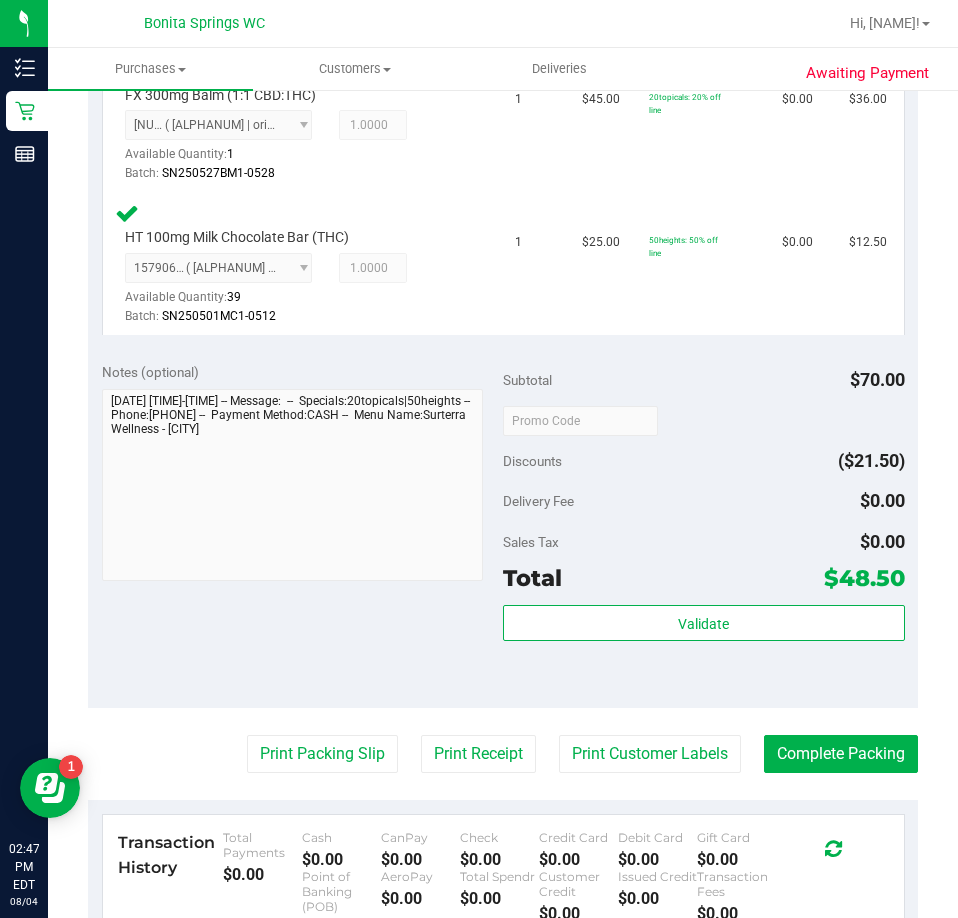 scroll, scrollTop: 800, scrollLeft: 0, axis: vertical 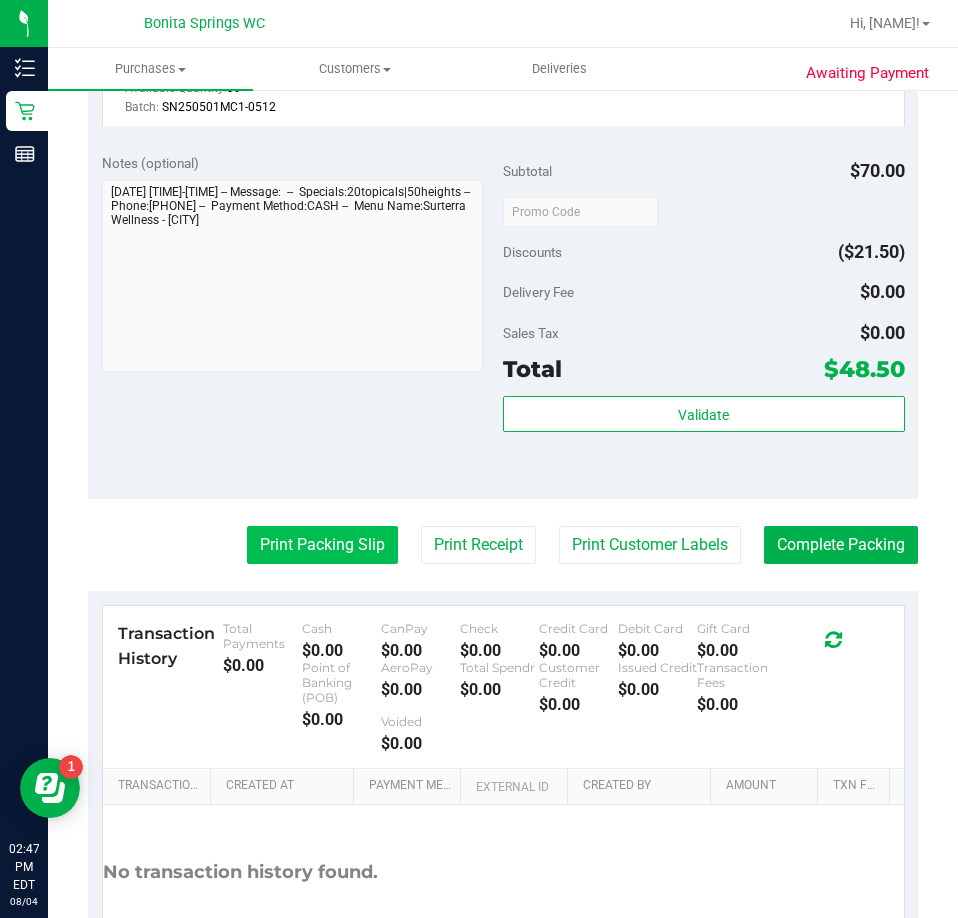 click on "Print Packing Slip" at bounding box center [322, 545] 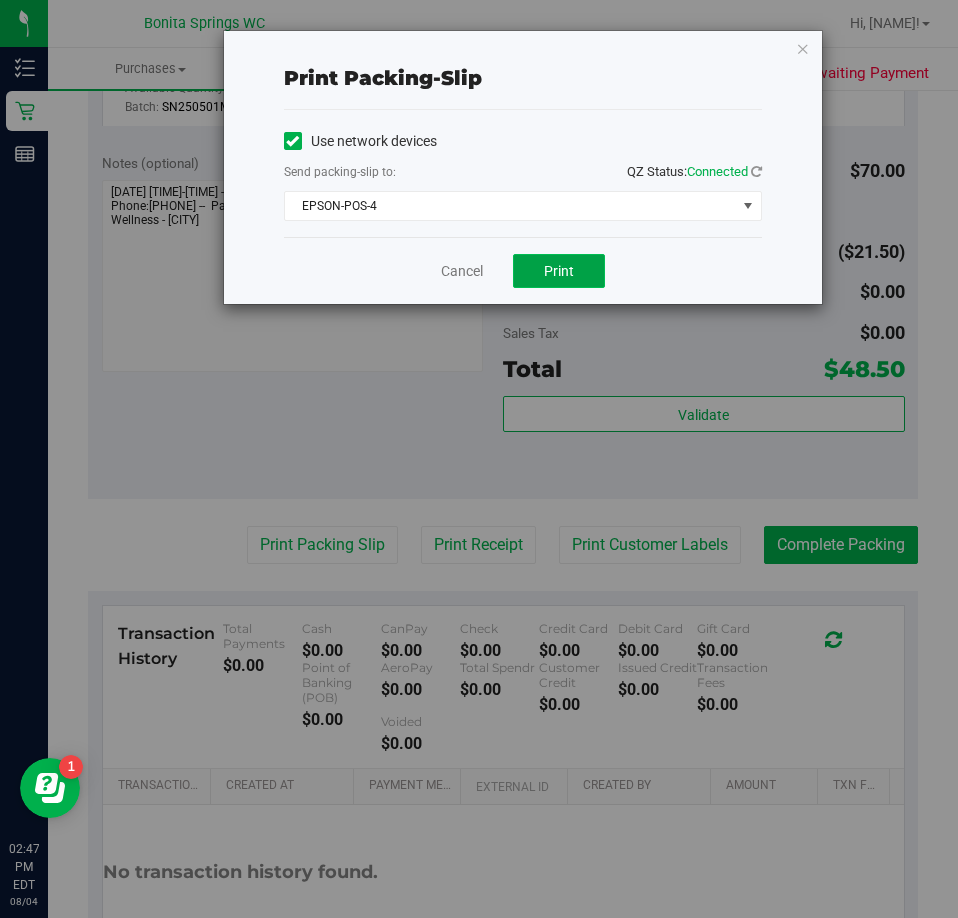 click on "Print" at bounding box center (559, 271) 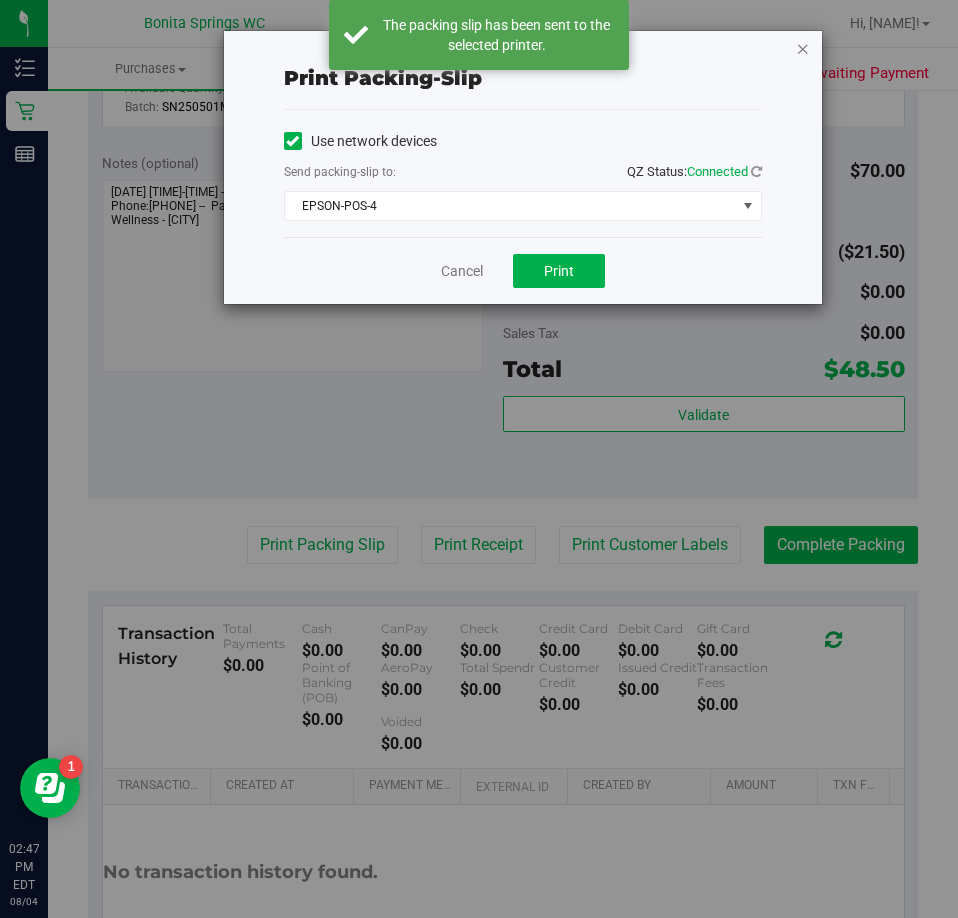 click at bounding box center [803, 48] 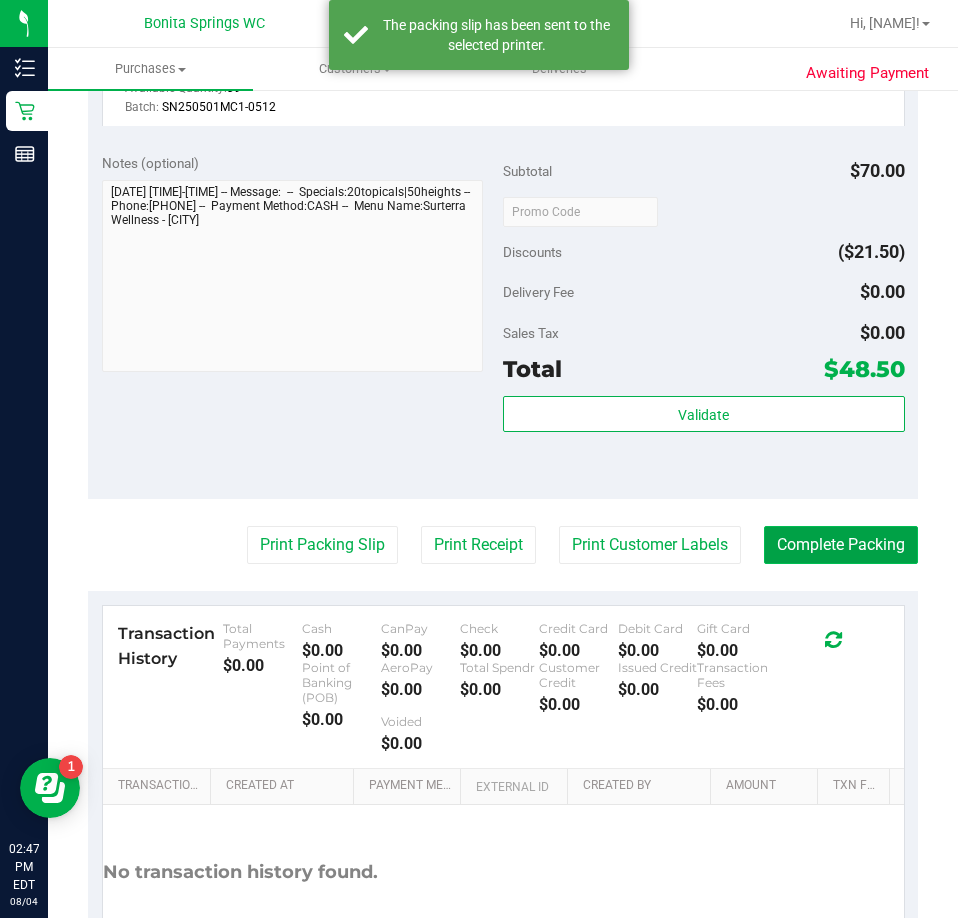 click on "Complete Packing" at bounding box center [841, 545] 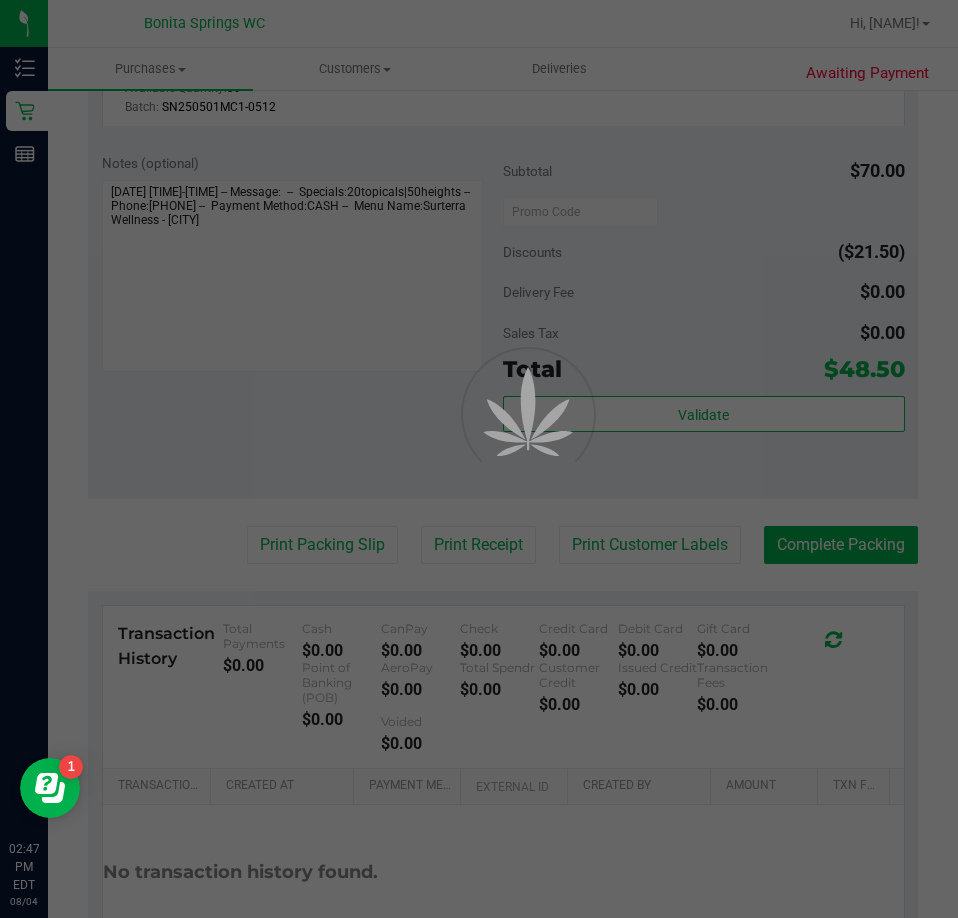 scroll, scrollTop: 0, scrollLeft: 0, axis: both 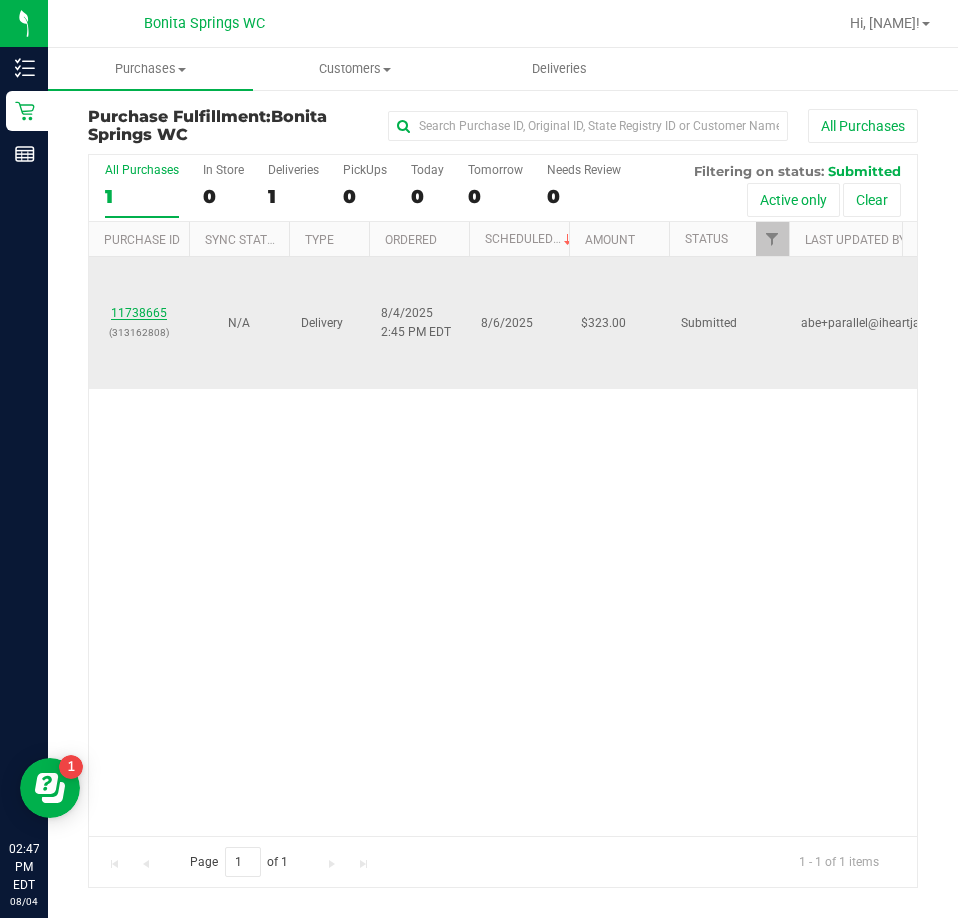 click on "11738665" at bounding box center [139, 313] 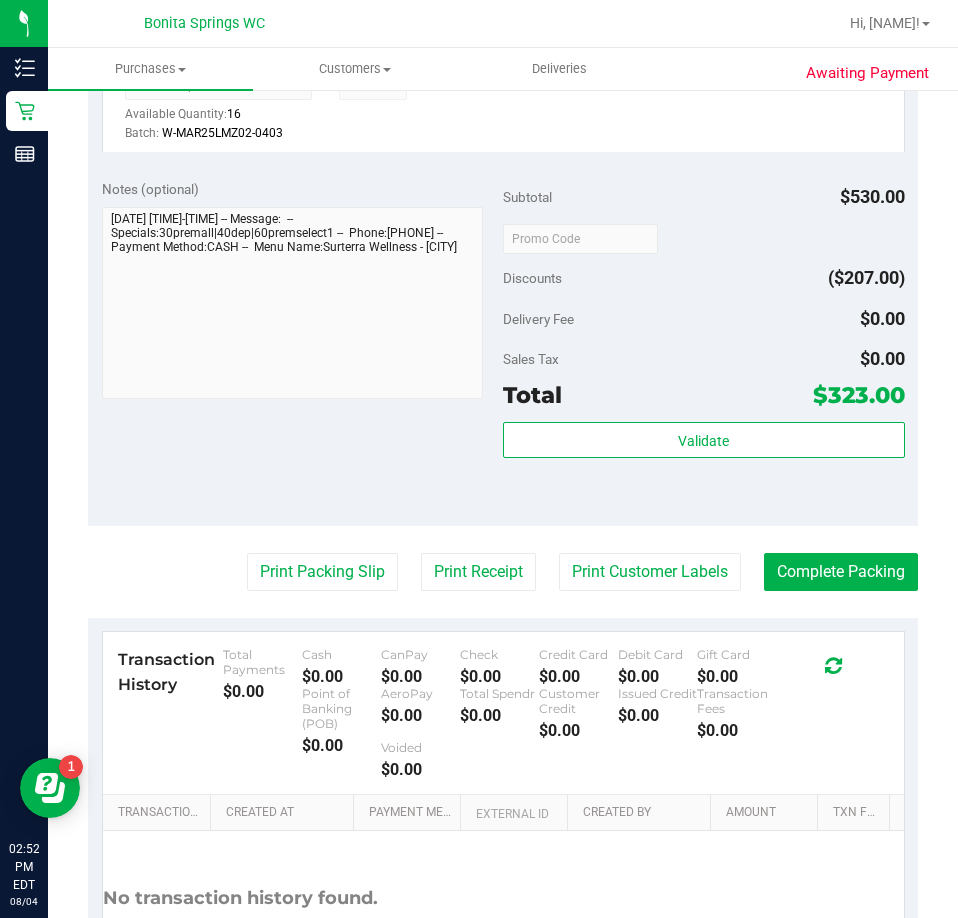 scroll, scrollTop: 1600, scrollLeft: 0, axis: vertical 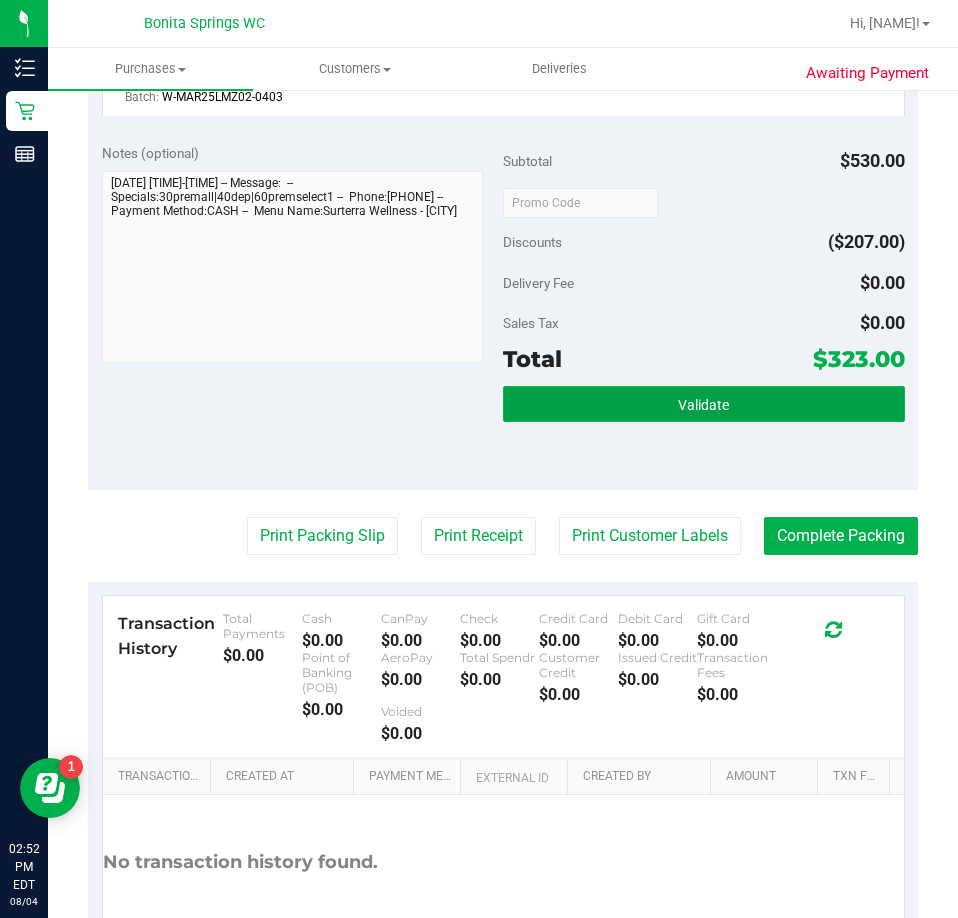 click on "Validate" at bounding box center [704, 404] 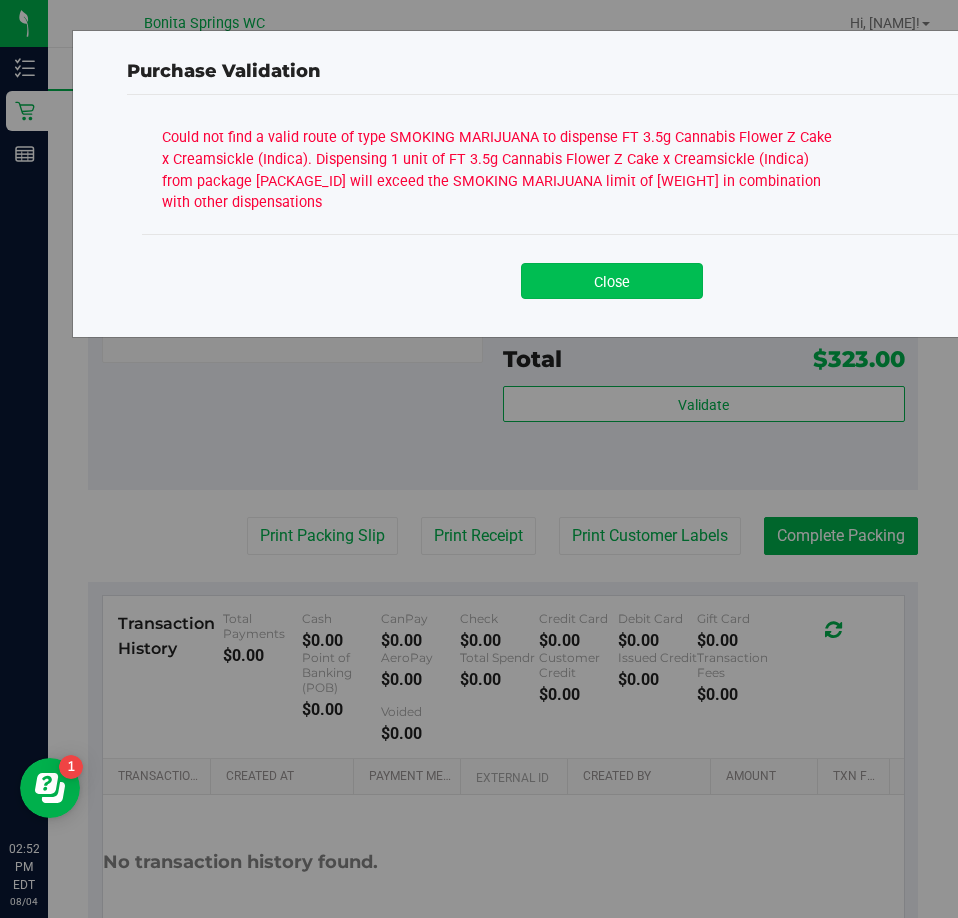 click on "Close" at bounding box center (612, 281) 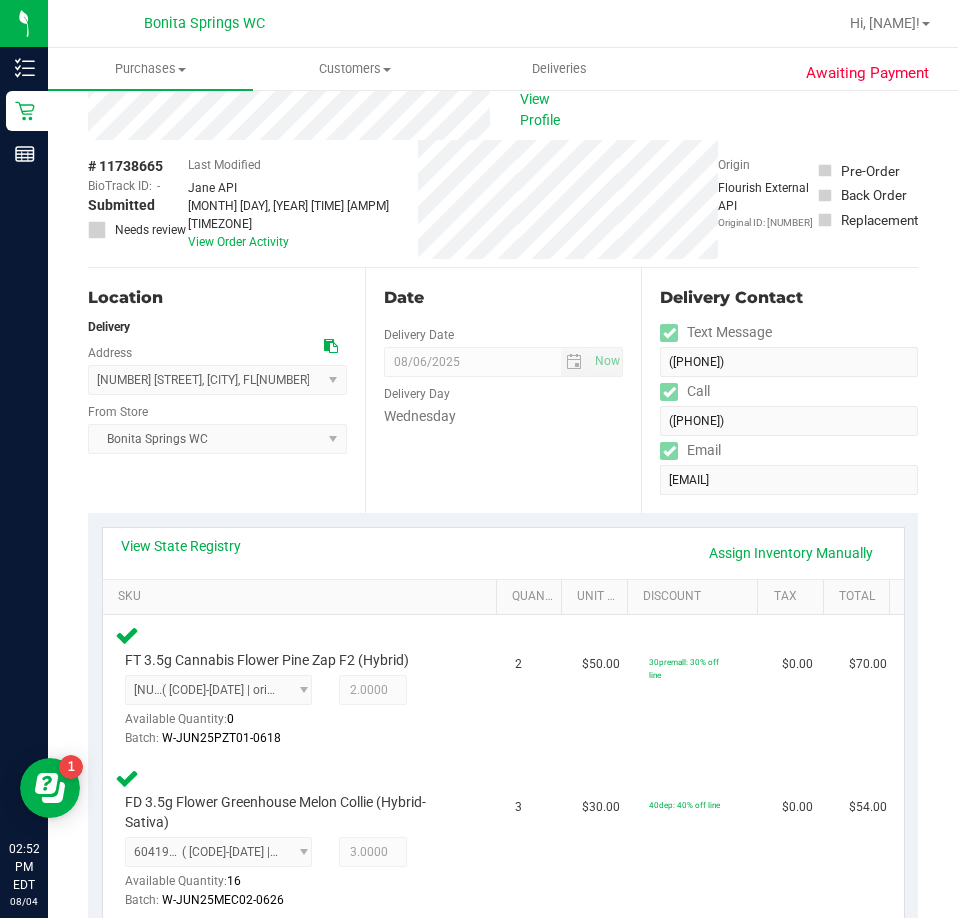 scroll, scrollTop: 100, scrollLeft: 0, axis: vertical 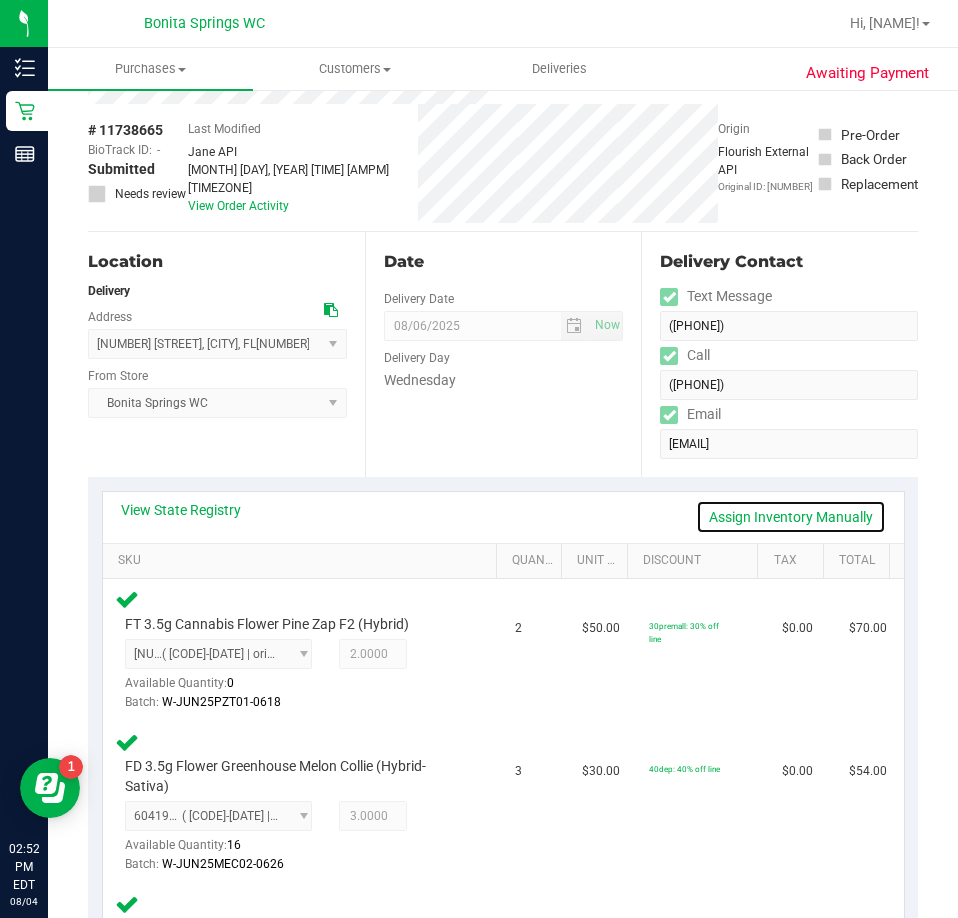 click on "Assign Inventory Manually" at bounding box center [791, 517] 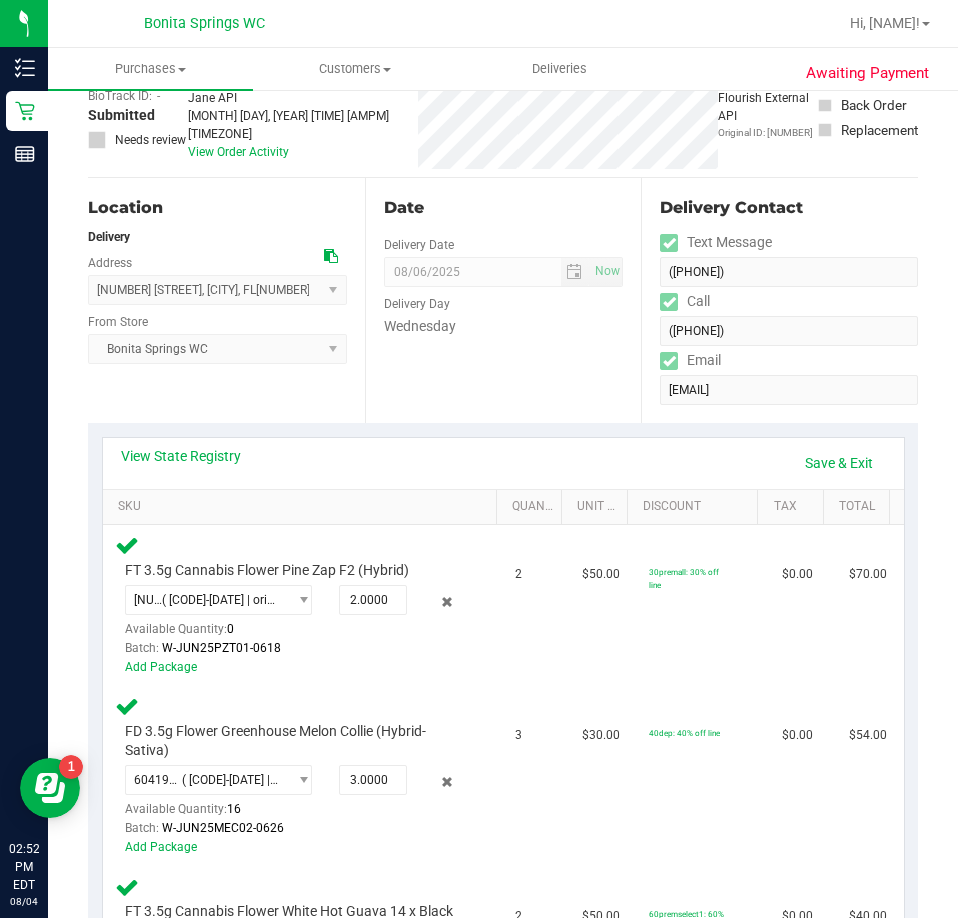 scroll, scrollTop: 200, scrollLeft: 0, axis: vertical 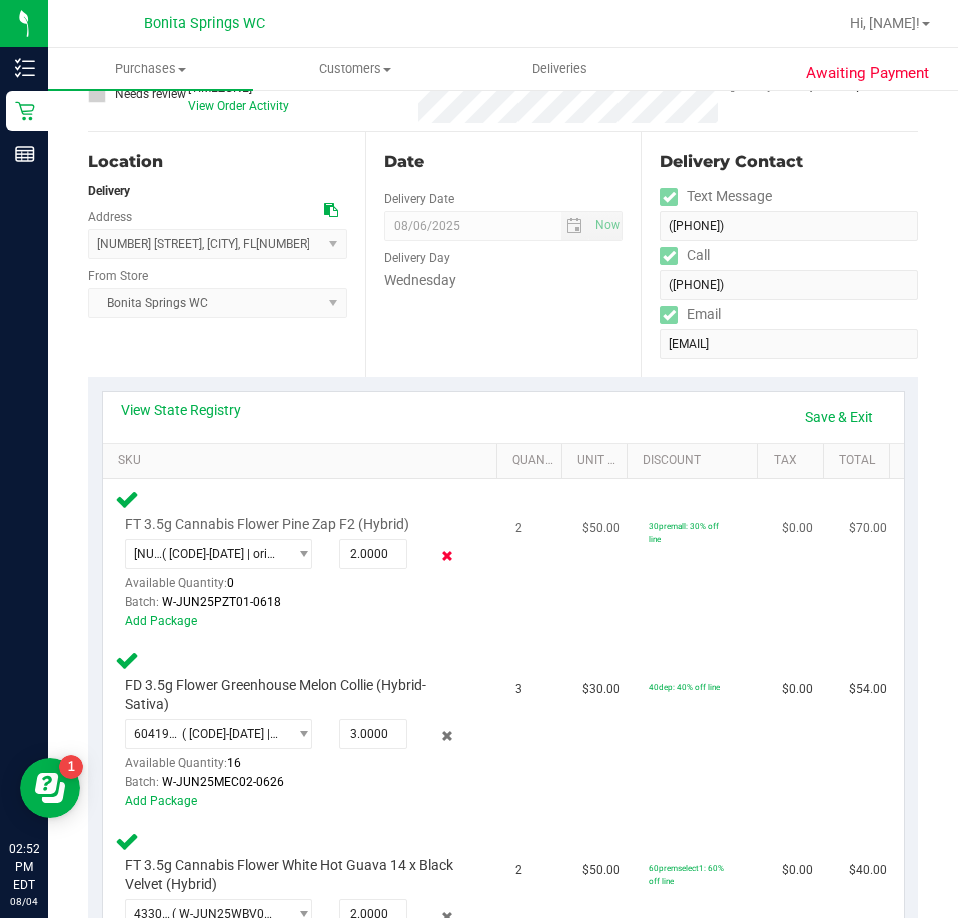 click at bounding box center (447, 556) 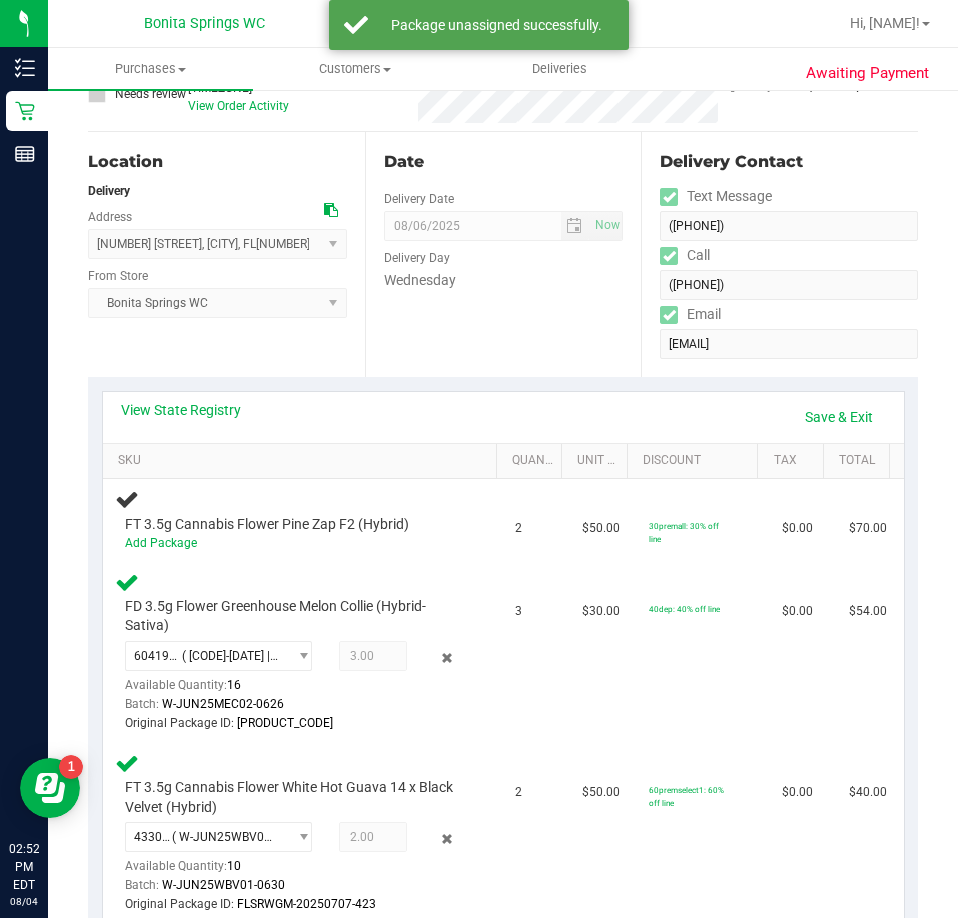 scroll, scrollTop: 300, scrollLeft: 0, axis: vertical 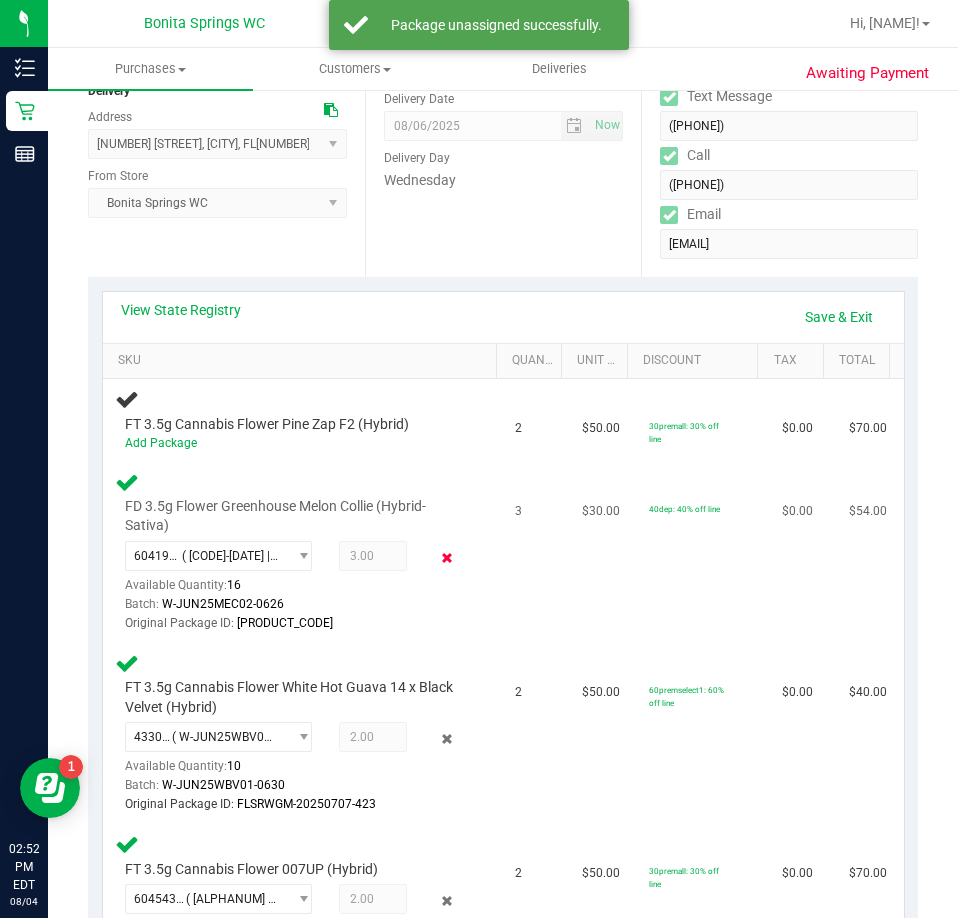 click at bounding box center [447, 558] 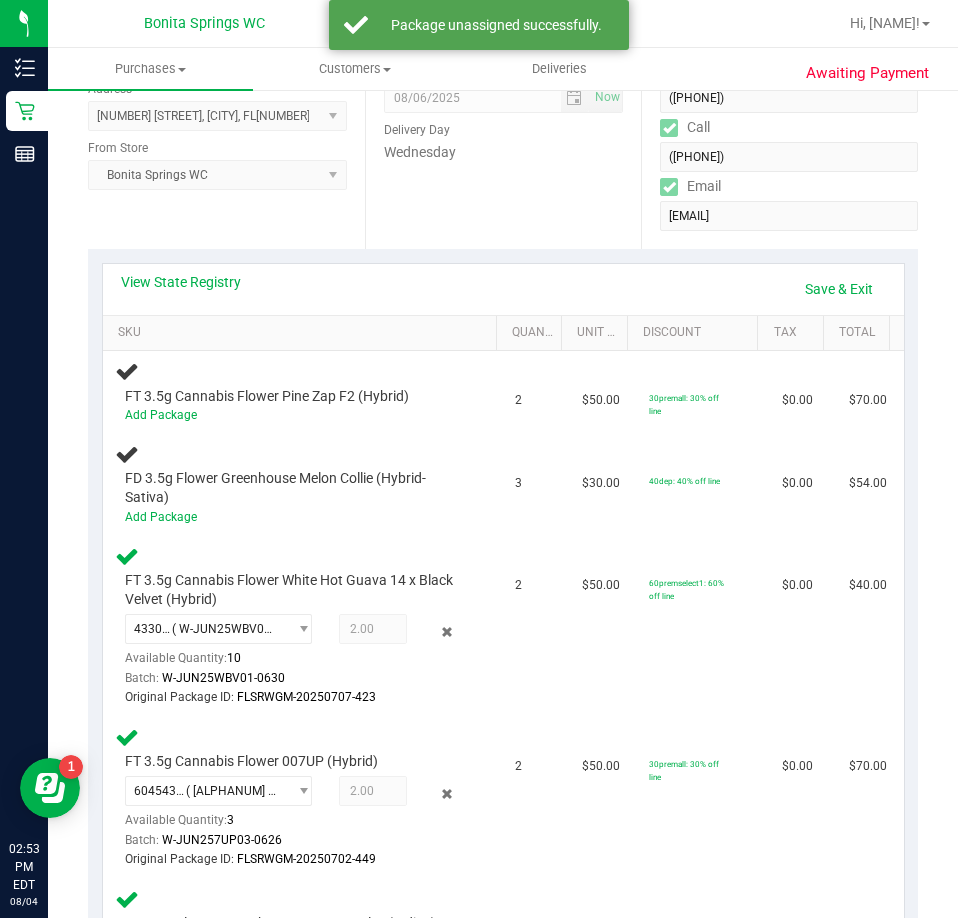 scroll, scrollTop: 600, scrollLeft: 0, axis: vertical 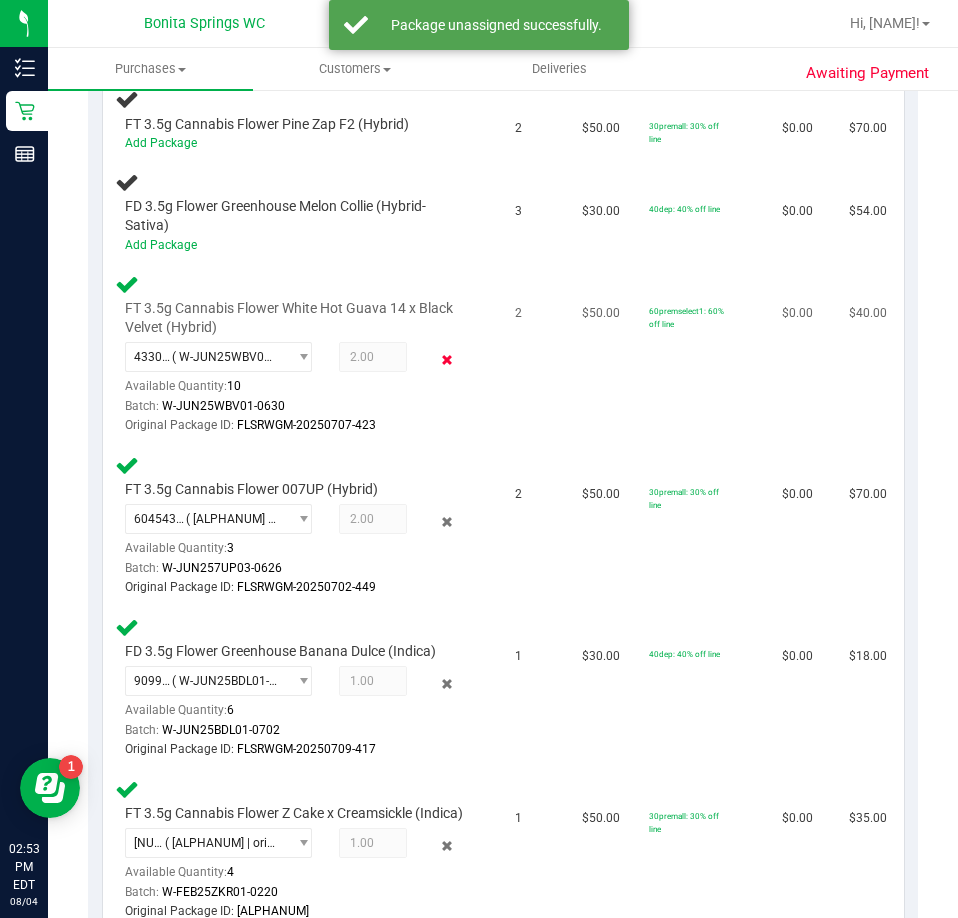 click at bounding box center (447, 359) 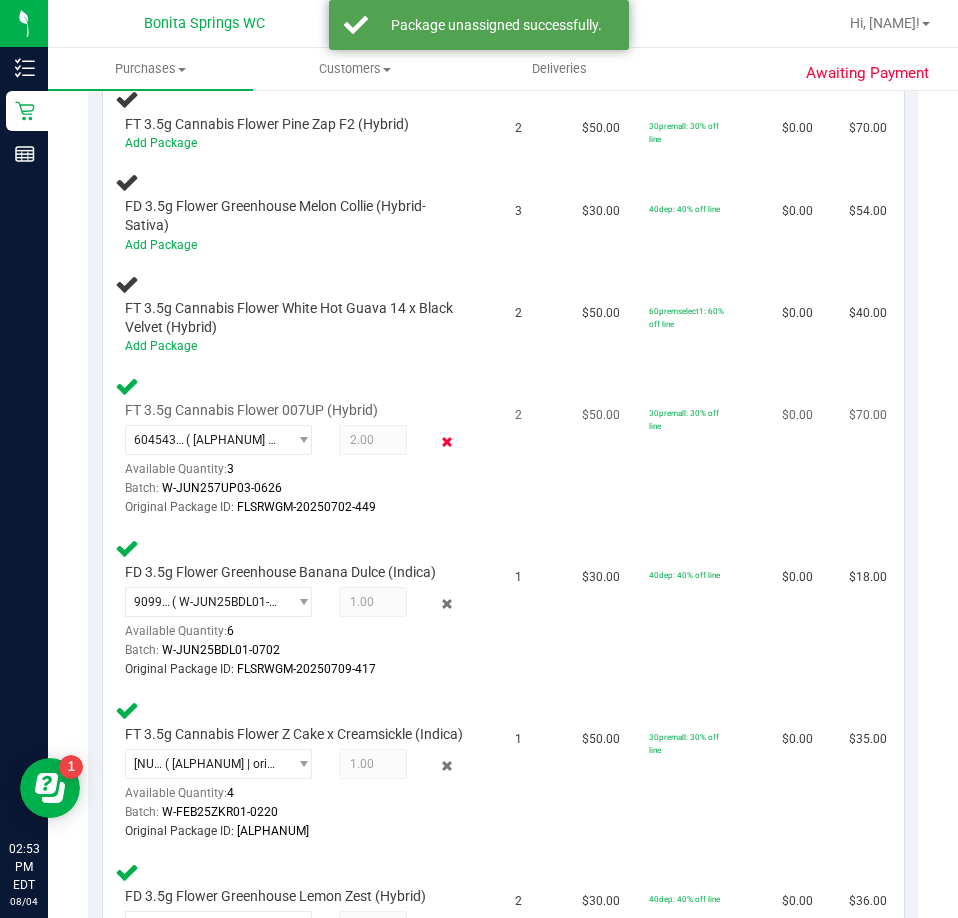 click at bounding box center [447, 442] 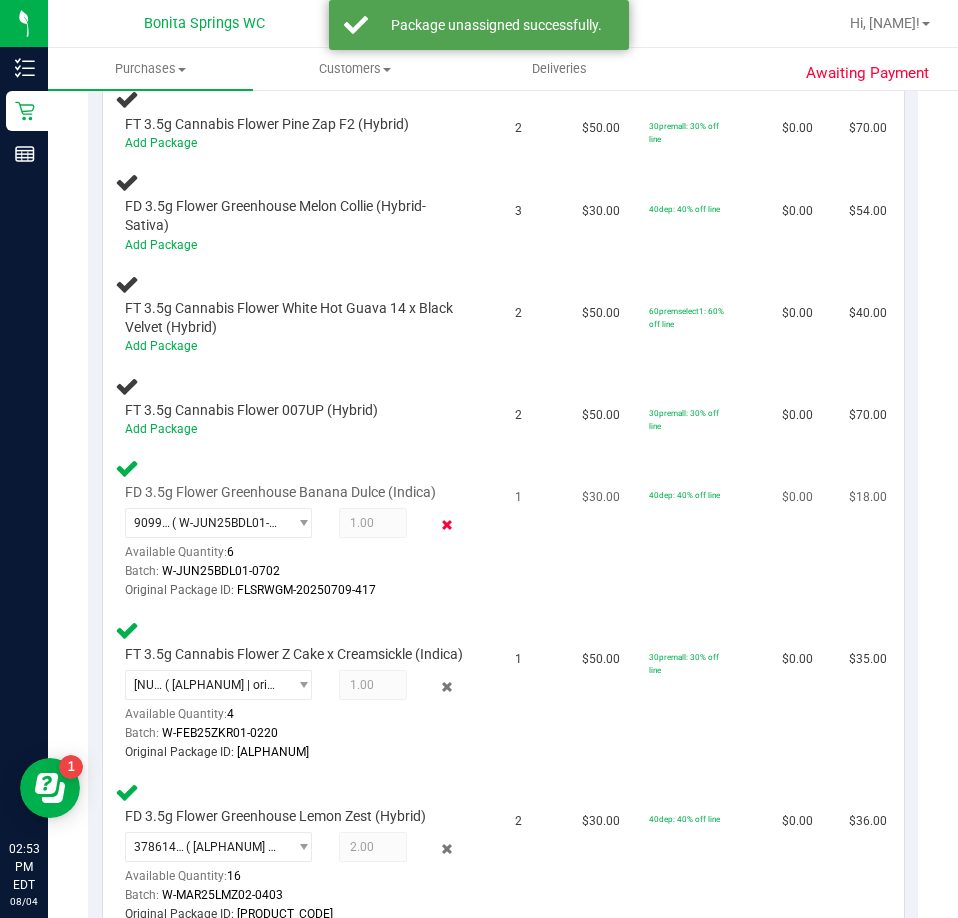 click at bounding box center (447, 525) 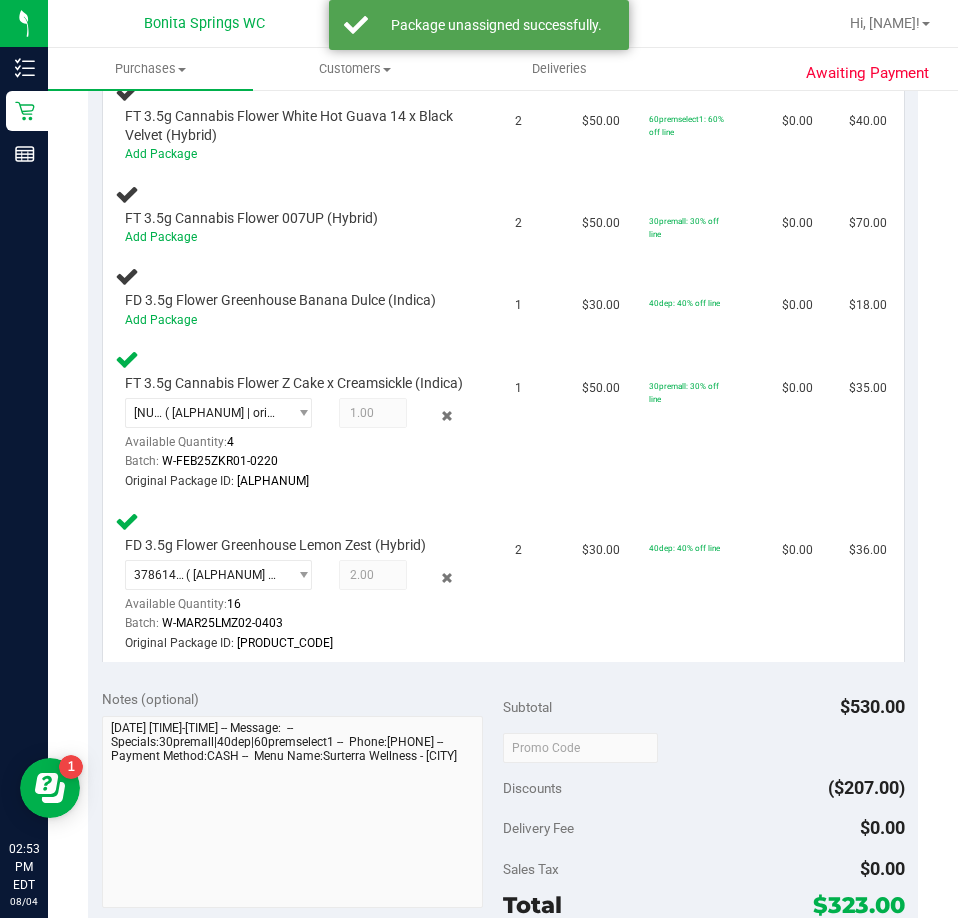 scroll, scrollTop: 800, scrollLeft: 0, axis: vertical 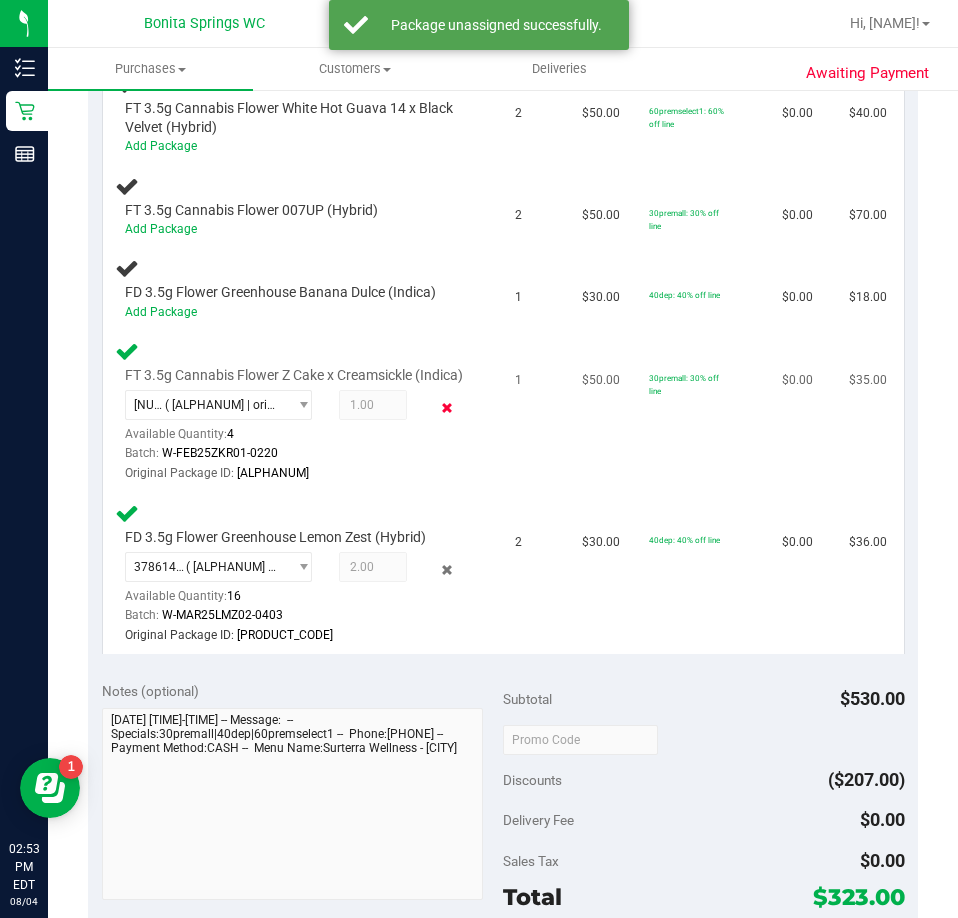 click at bounding box center [447, 407] 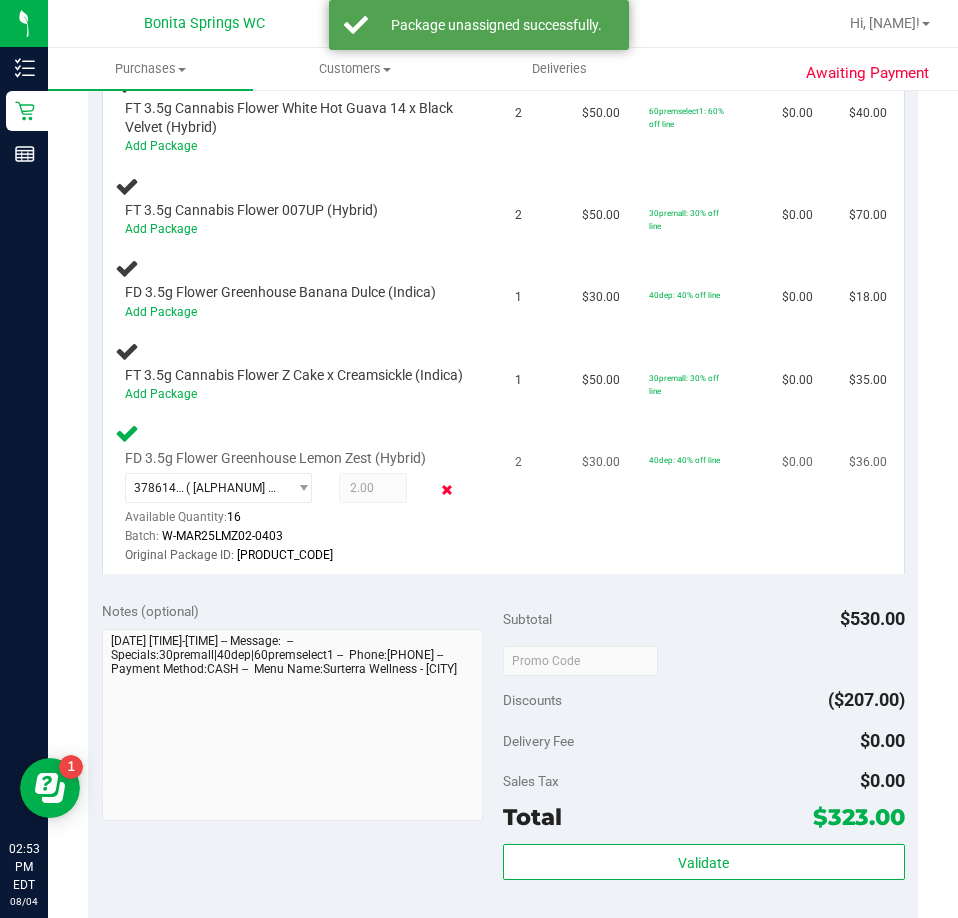 click at bounding box center [447, 490] 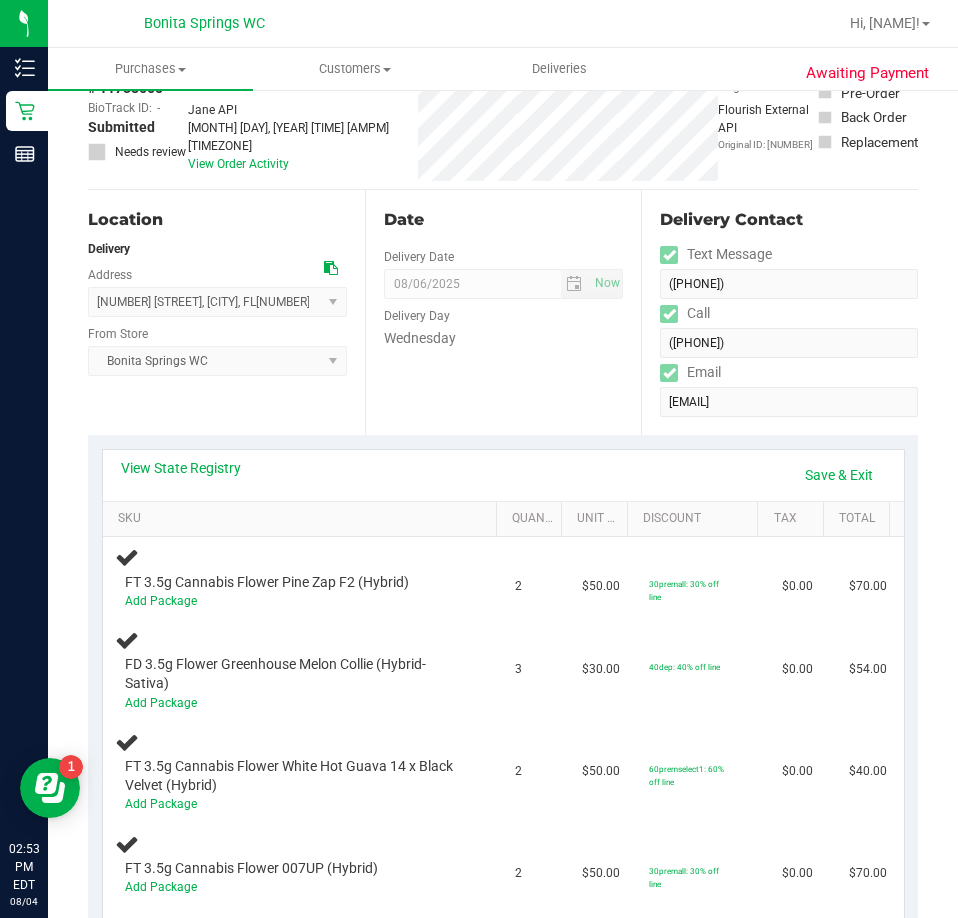 scroll, scrollTop: 0, scrollLeft: 0, axis: both 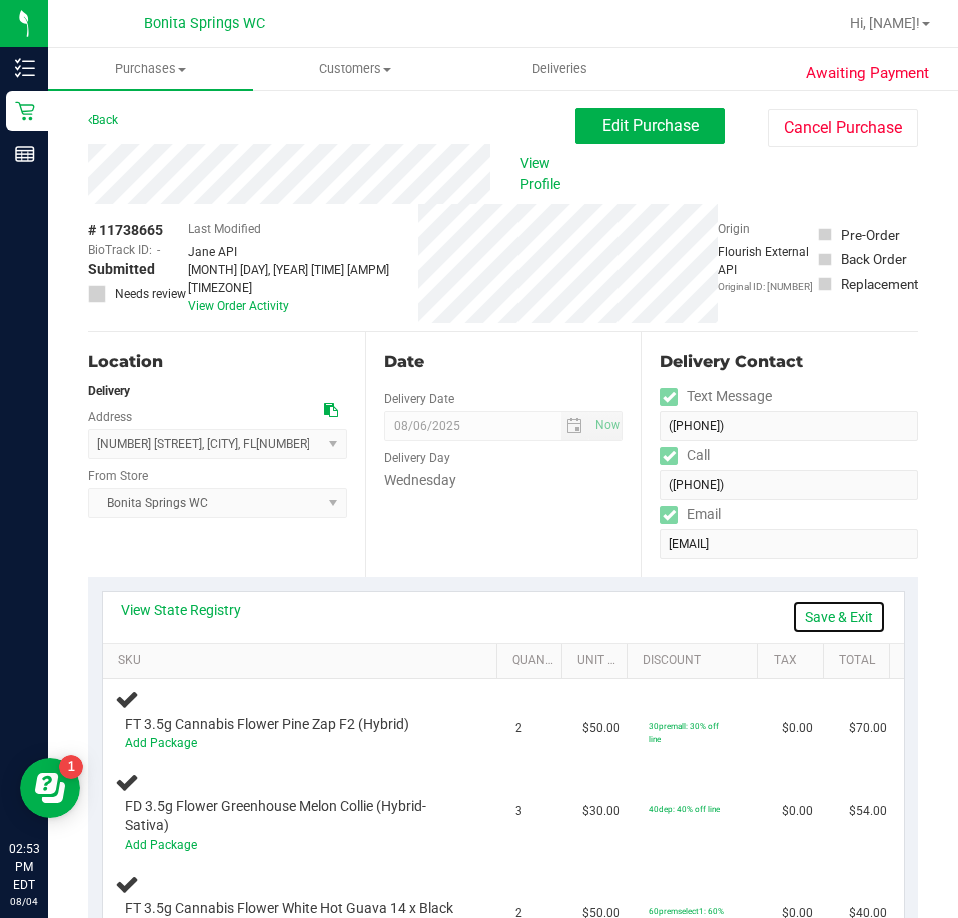 click on "Save & Exit" at bounding box center [839, 617] 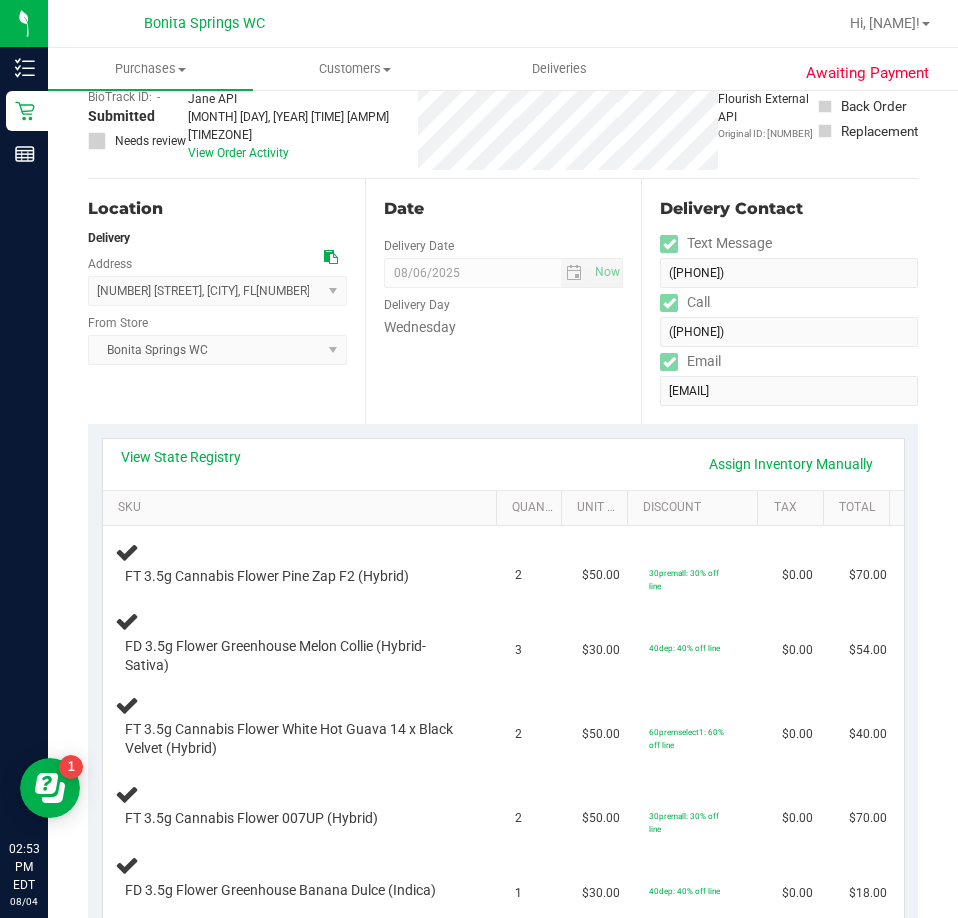 scroll, scrollTop: 0, scrollLeft: 0, axis: both 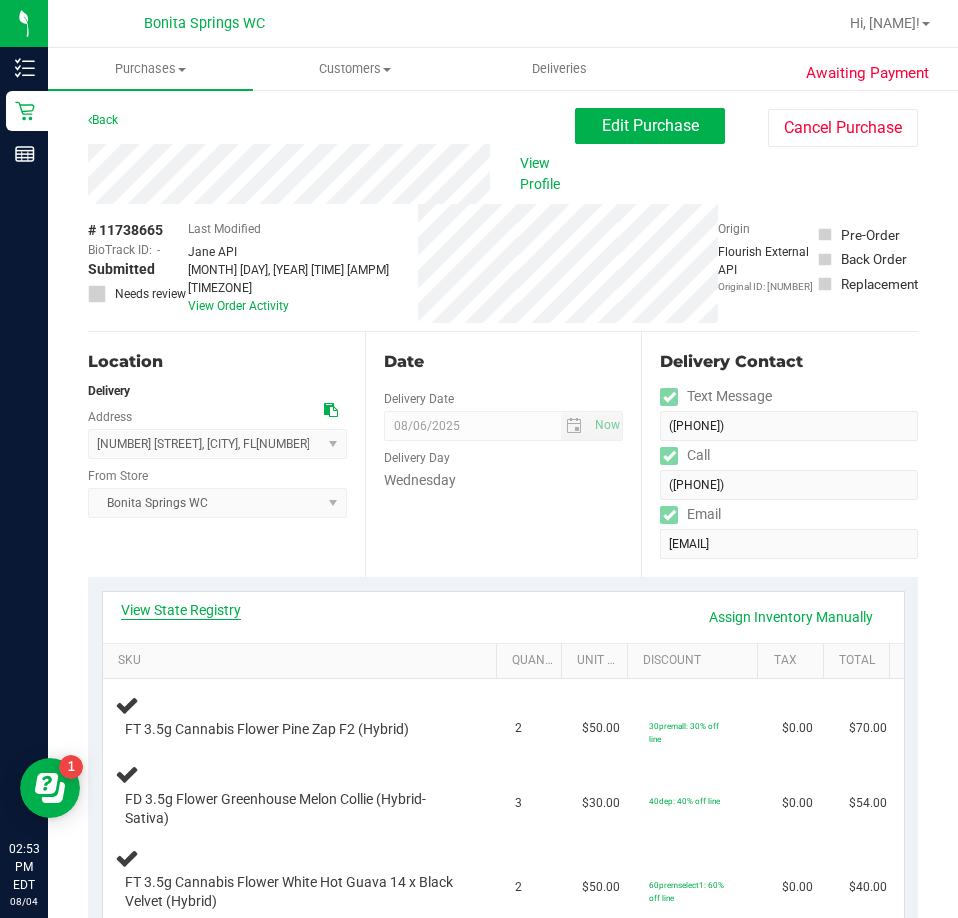 click on "View State Registry" at bounding box center (181, 610) 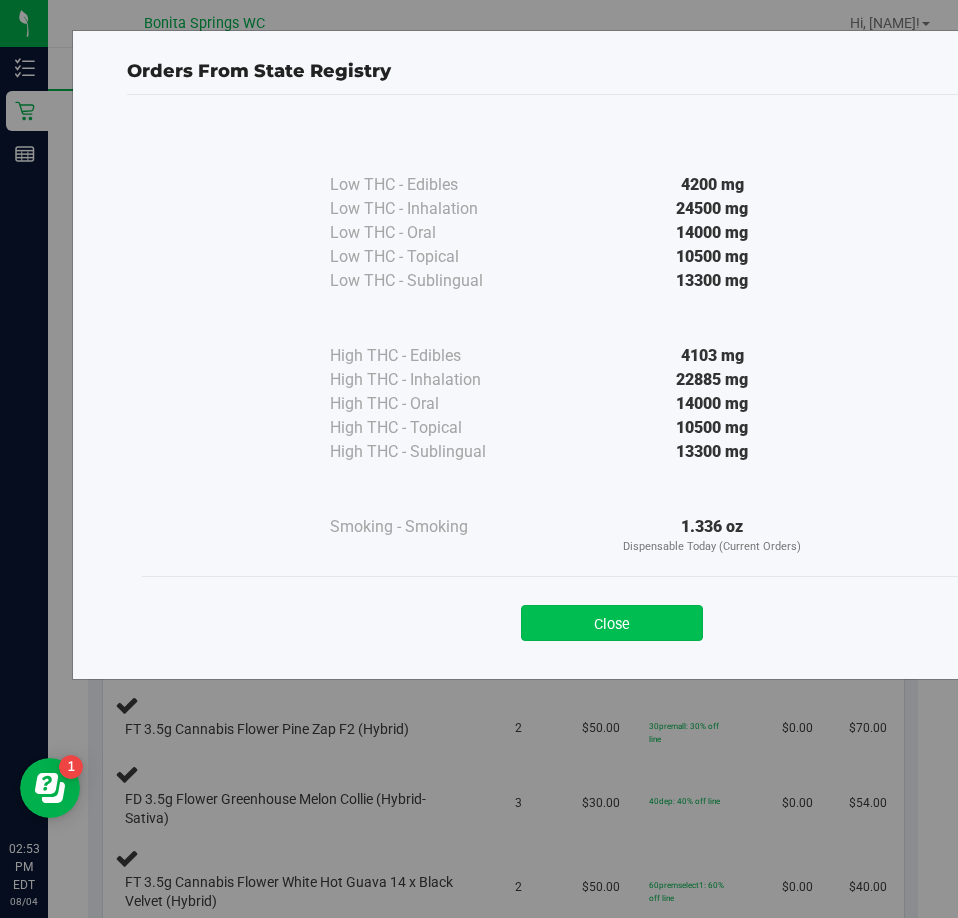 click on "Close" at bounding box center (612, 623) 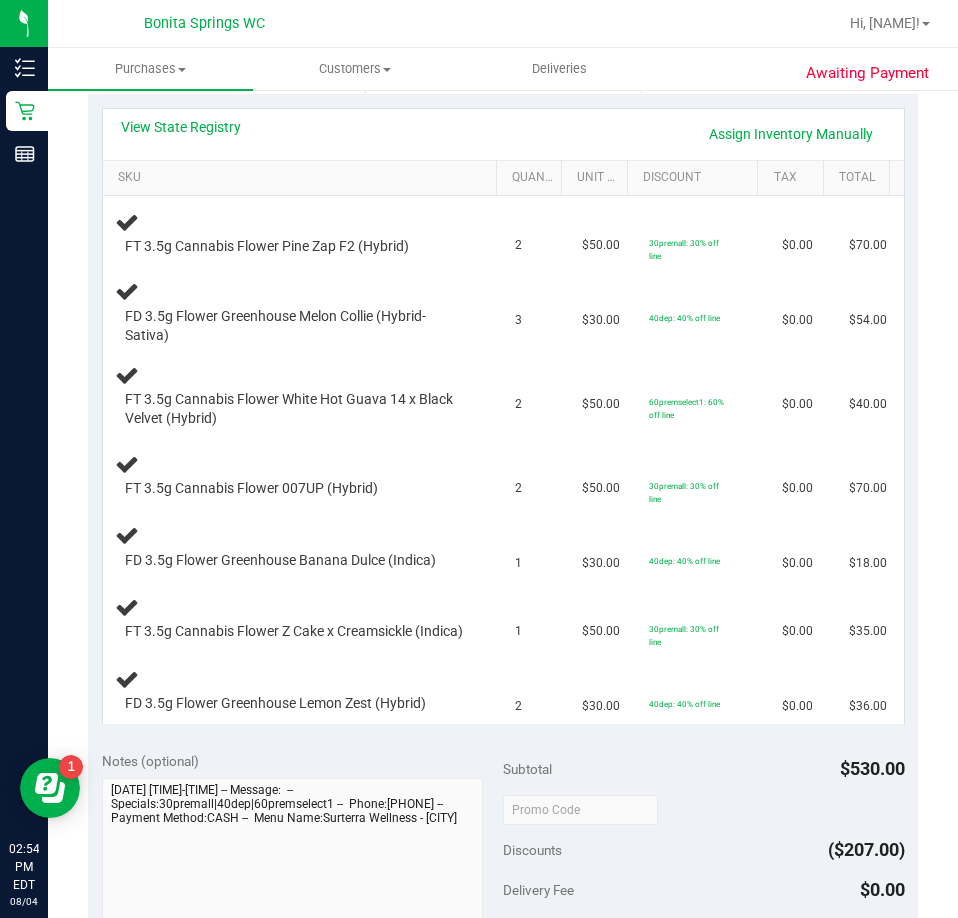 scroll, scrollTop: 200, scrollLeft: 0, axis: vertical 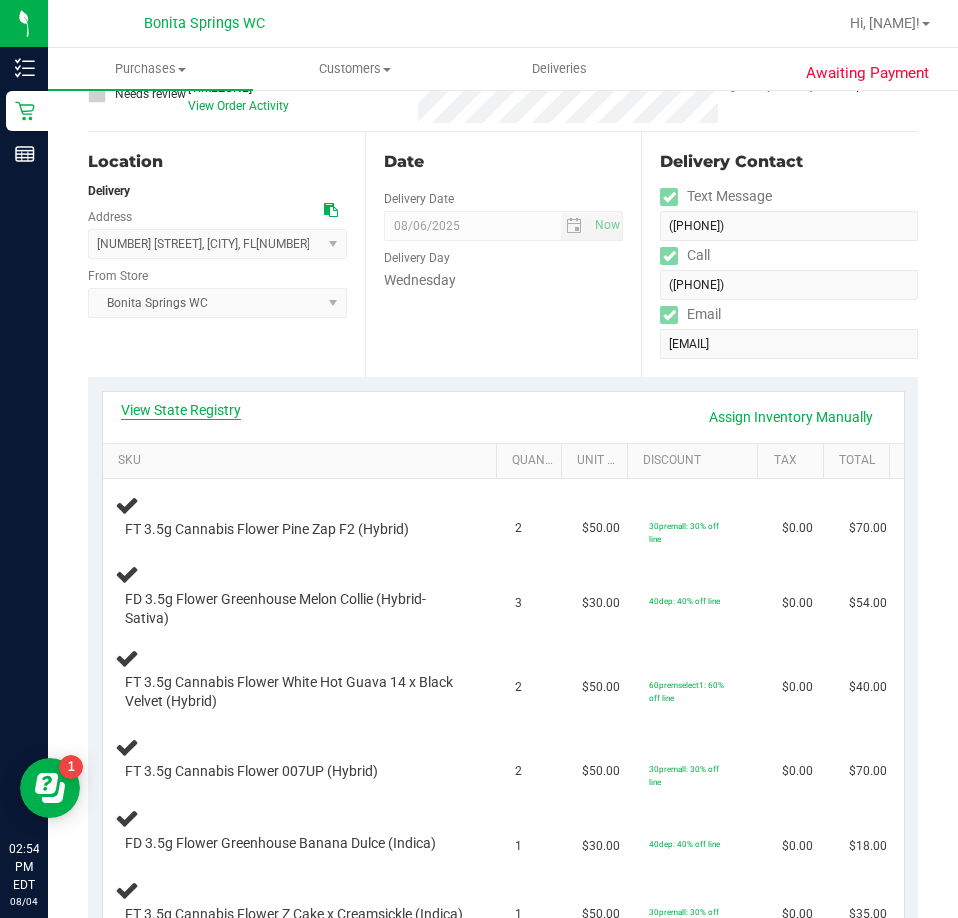 click on "View State Registry" at bounding box center [181, 410] 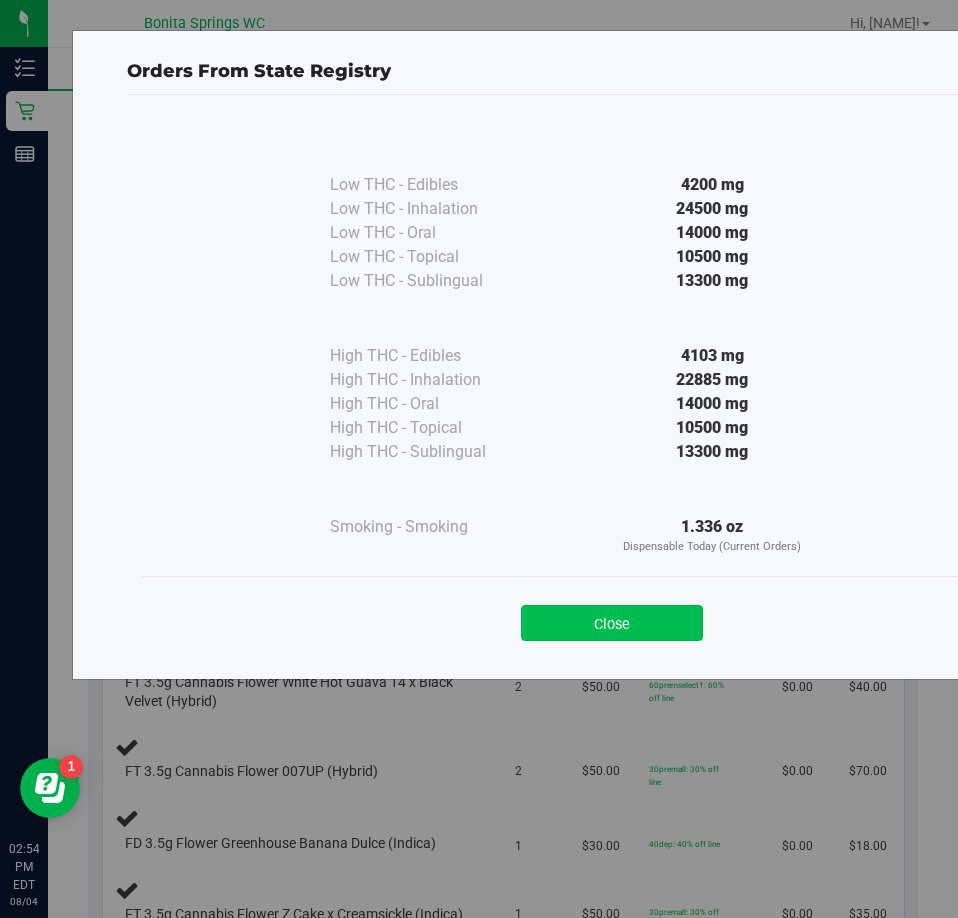 click on "Close" at bounding box center [612, 623] 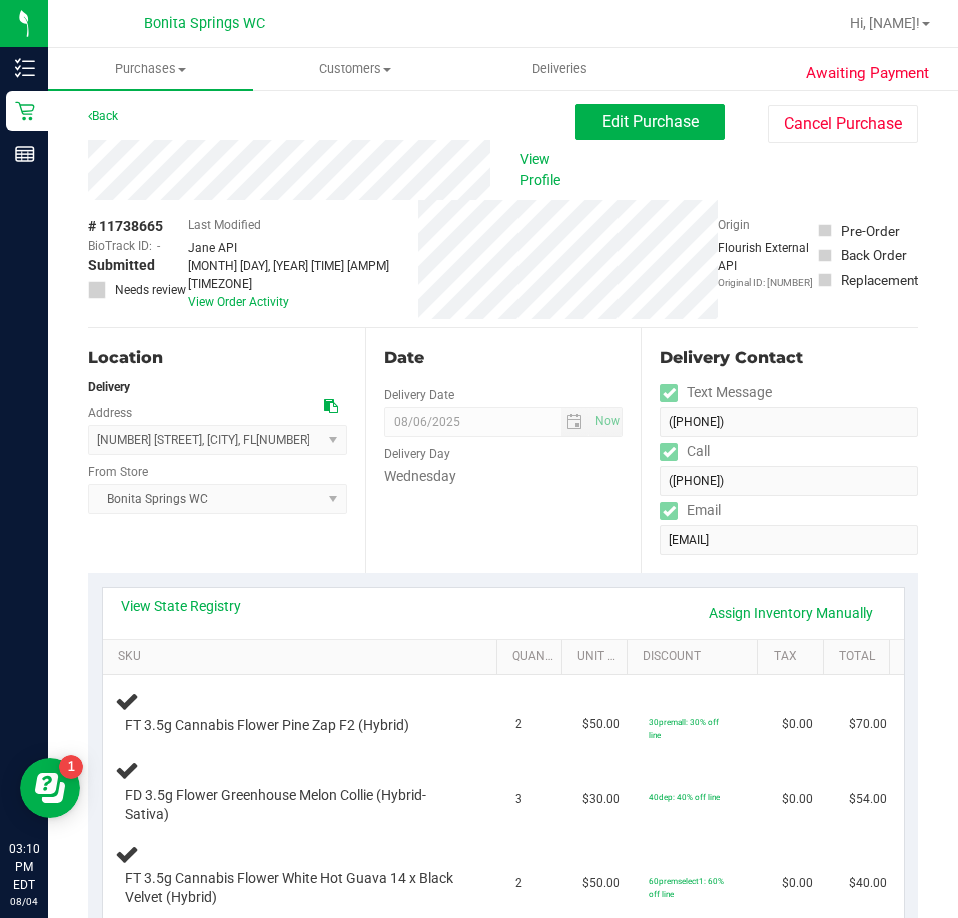 scroll, scrollTop: 0, scrollLeft: 0, axis: both 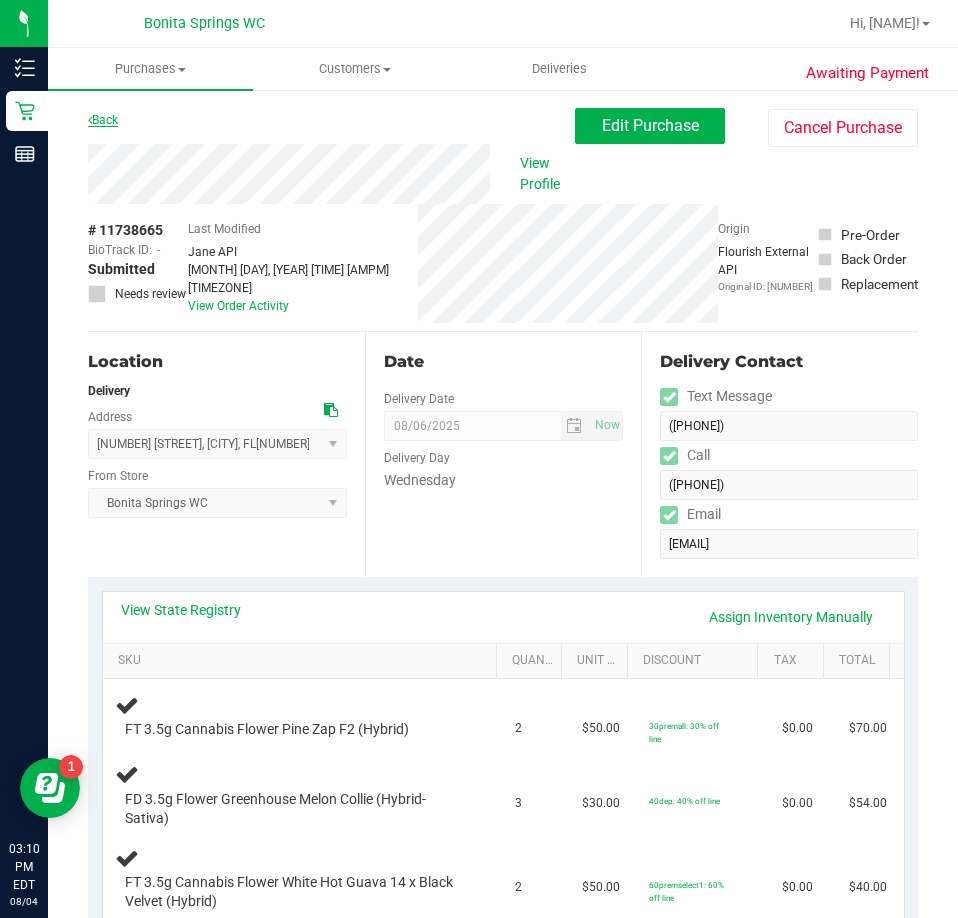 click on "Back" at bounding box center [103, 120] 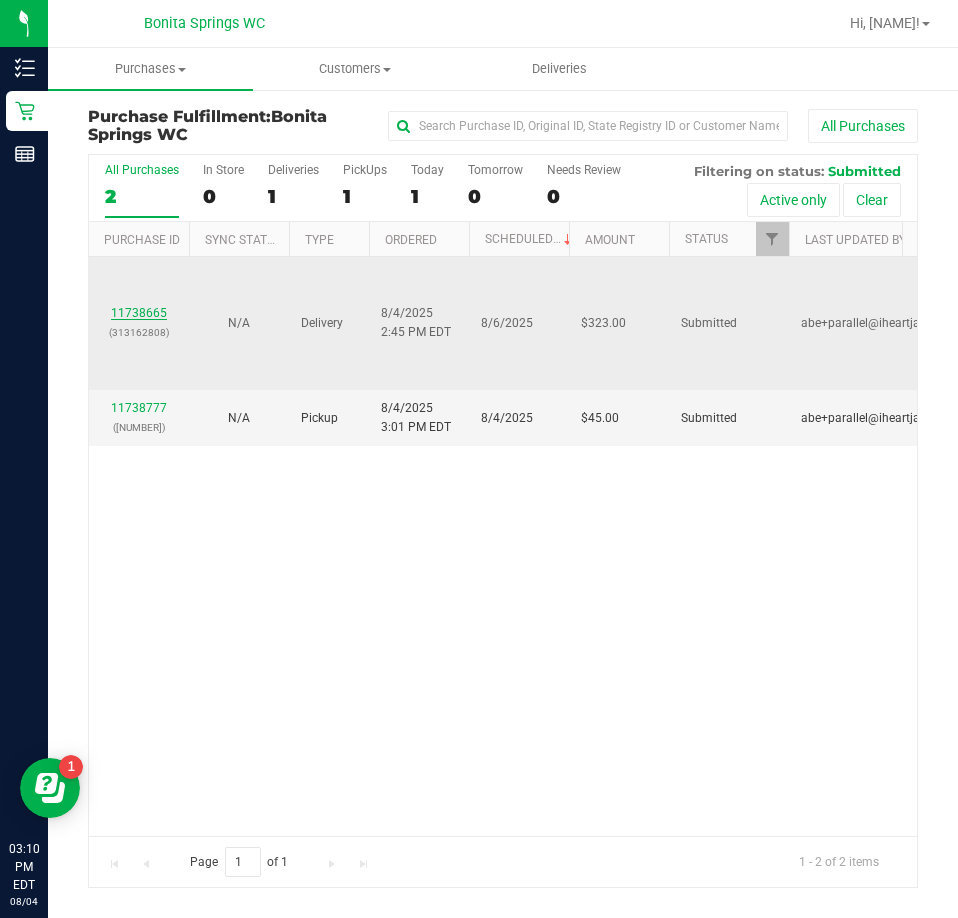 click on "11738665" at bounding box center (139, 313) 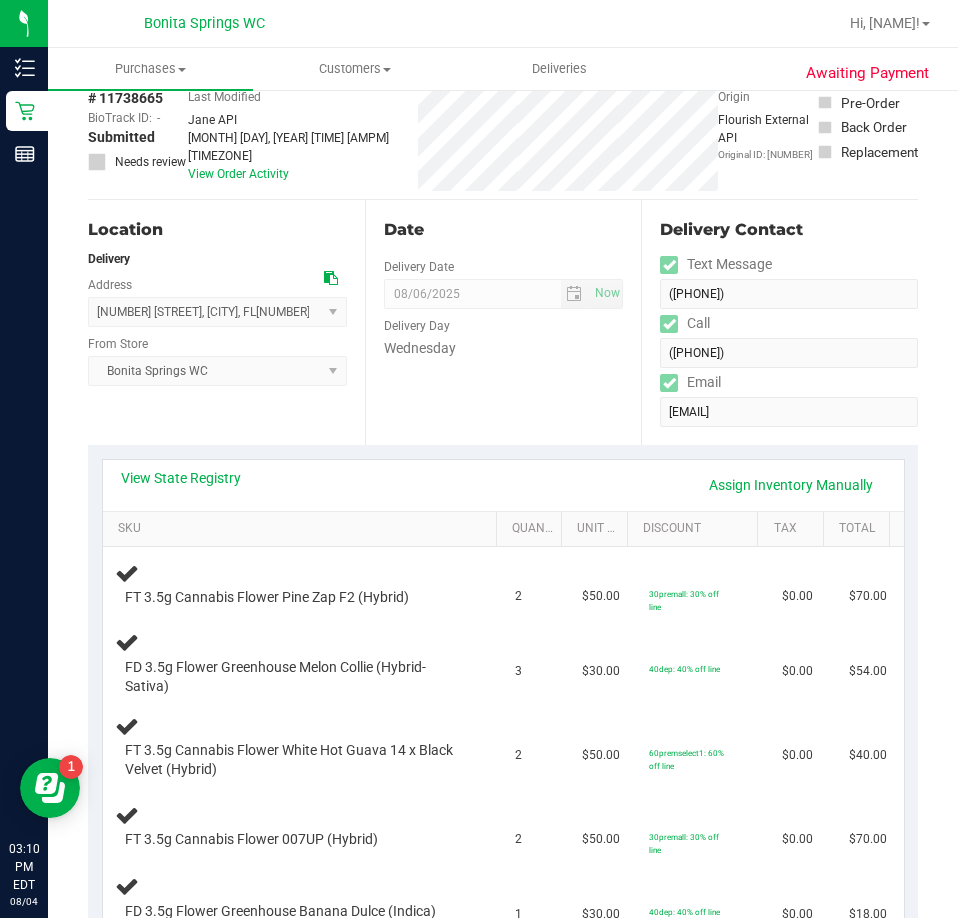 scroll, scrollTop: 0, scrollLeft: 0, axis: both 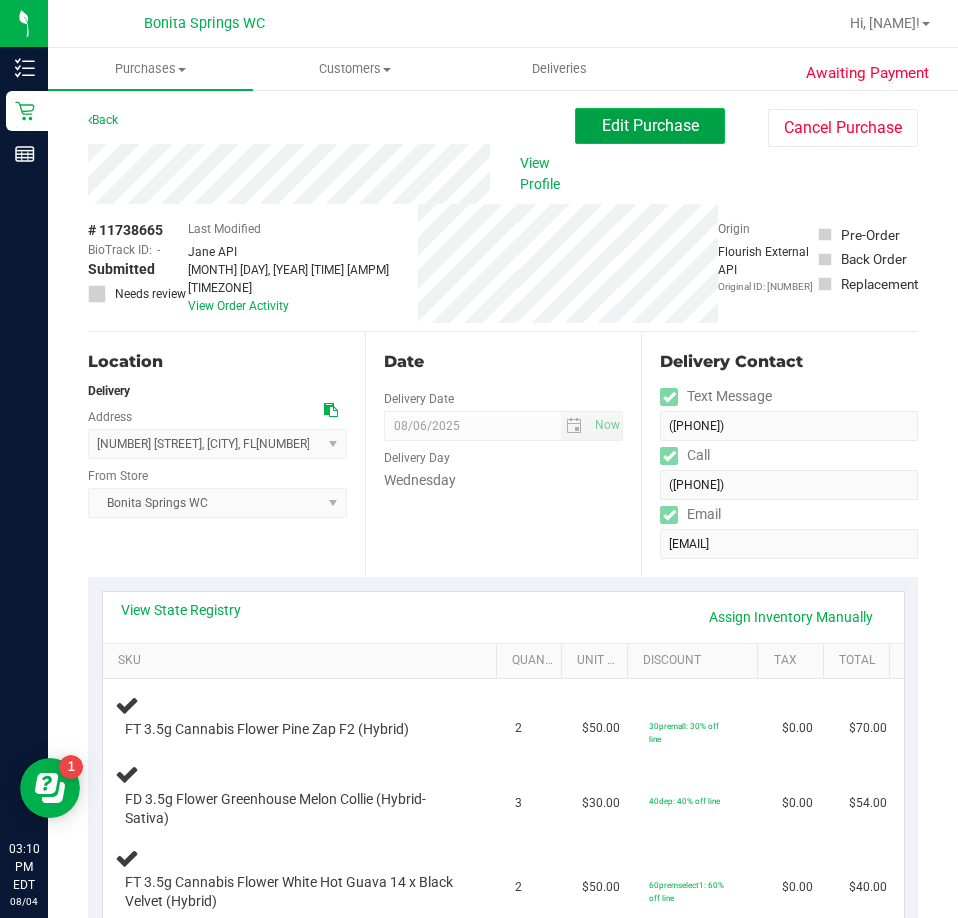 click on "Edit Purchase" at bounding box center [650, 125] 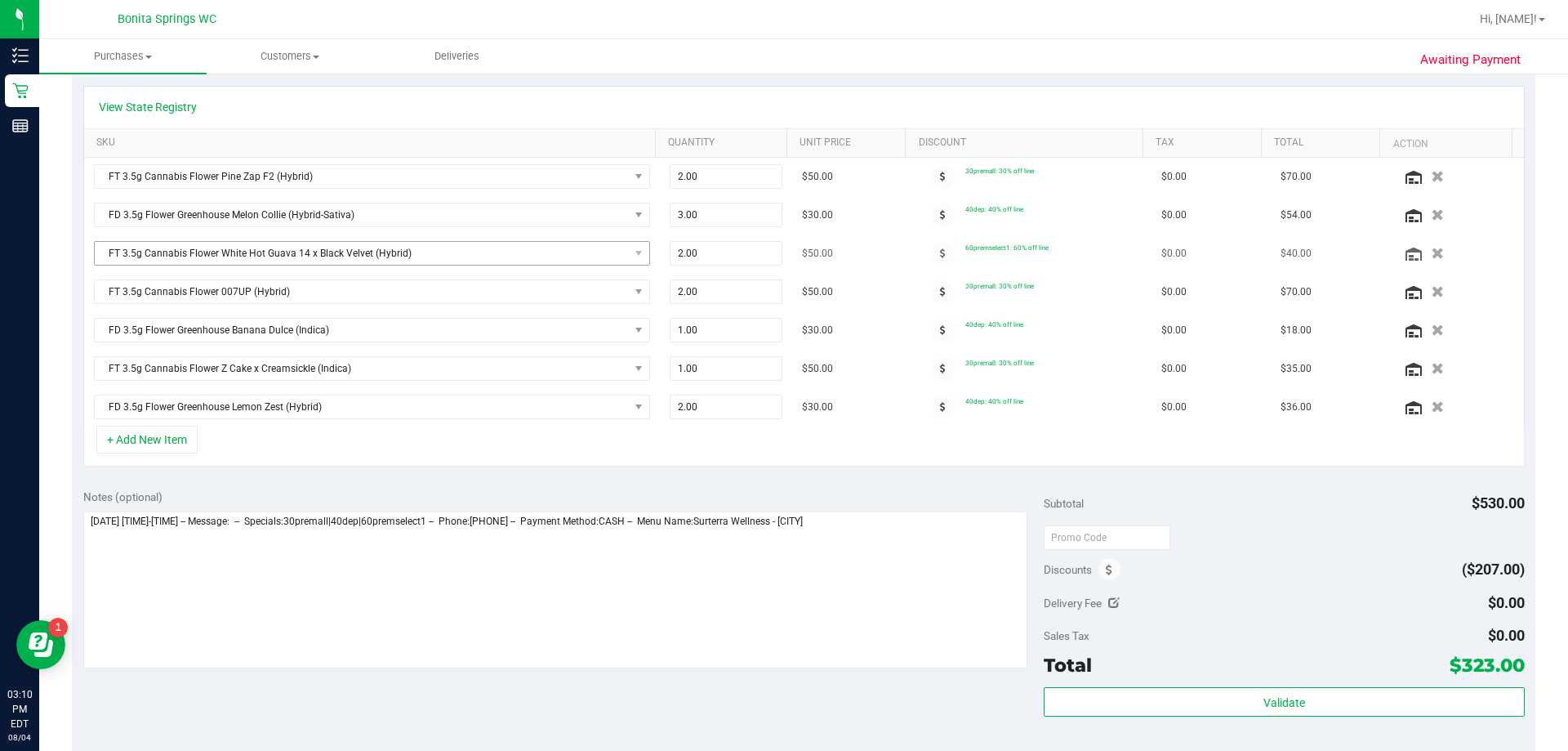 scroll, scrollTop: 327, scrollLeft: 0, axis: vertical 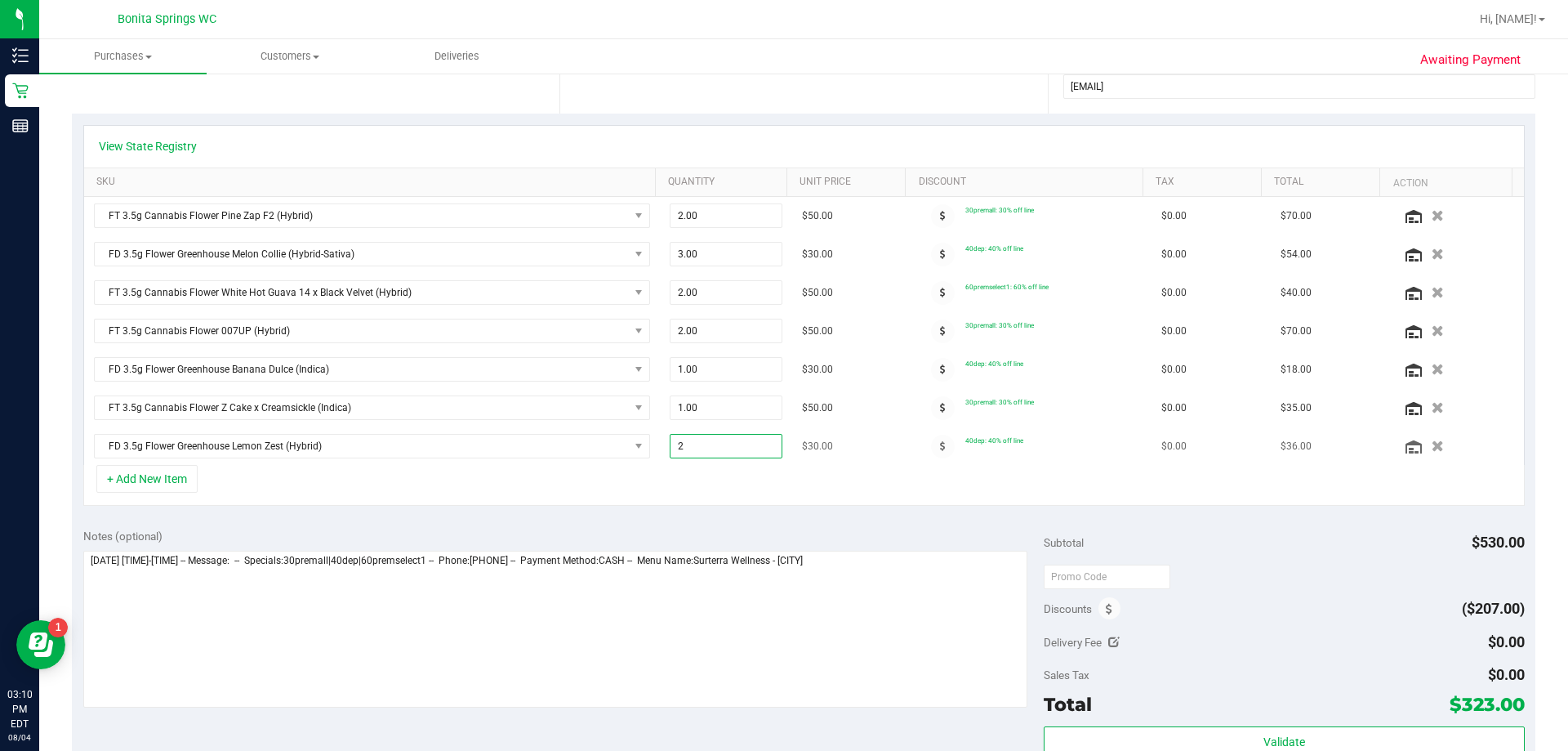 click on "2.00 2" at bounding box center (726, 446) 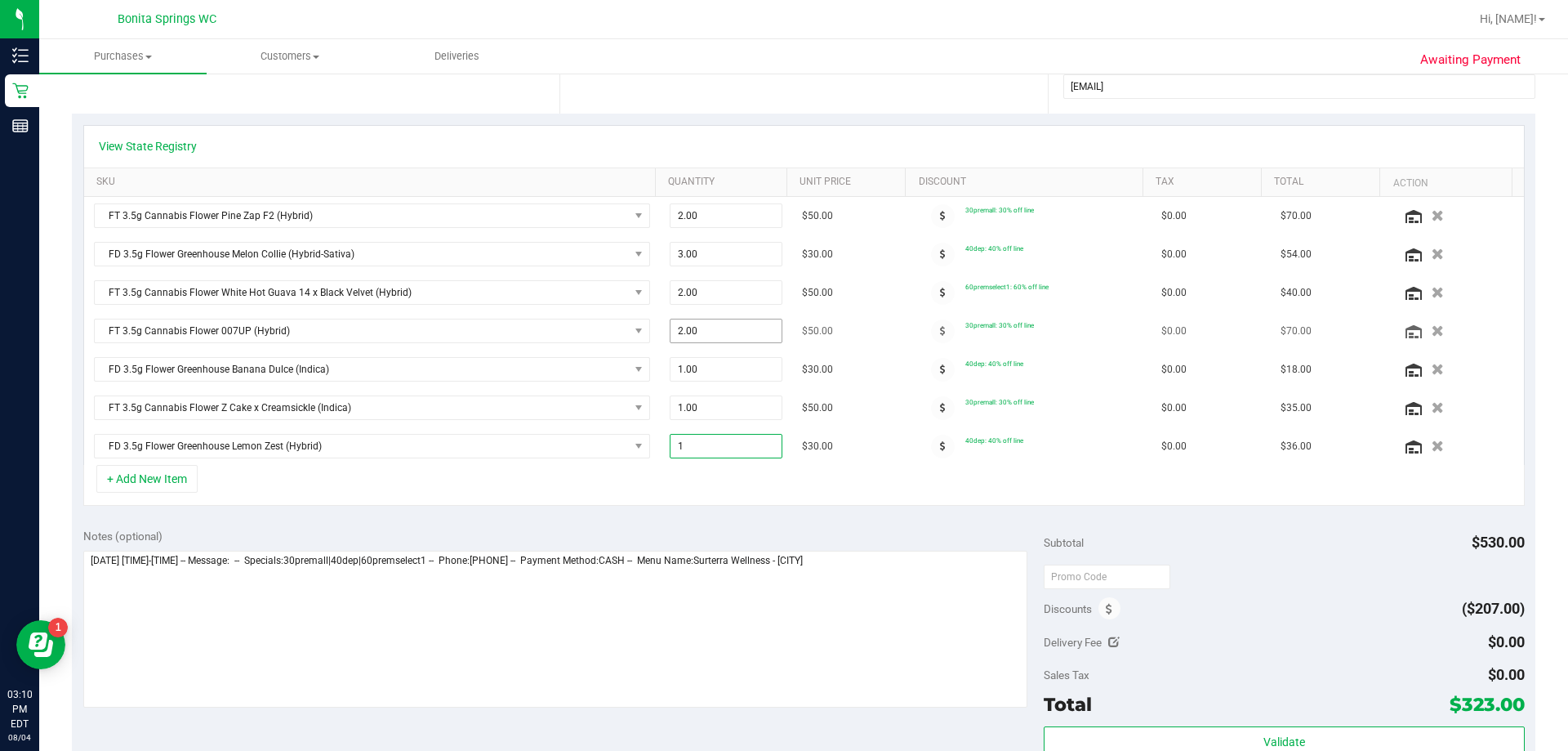 type on "1.00" 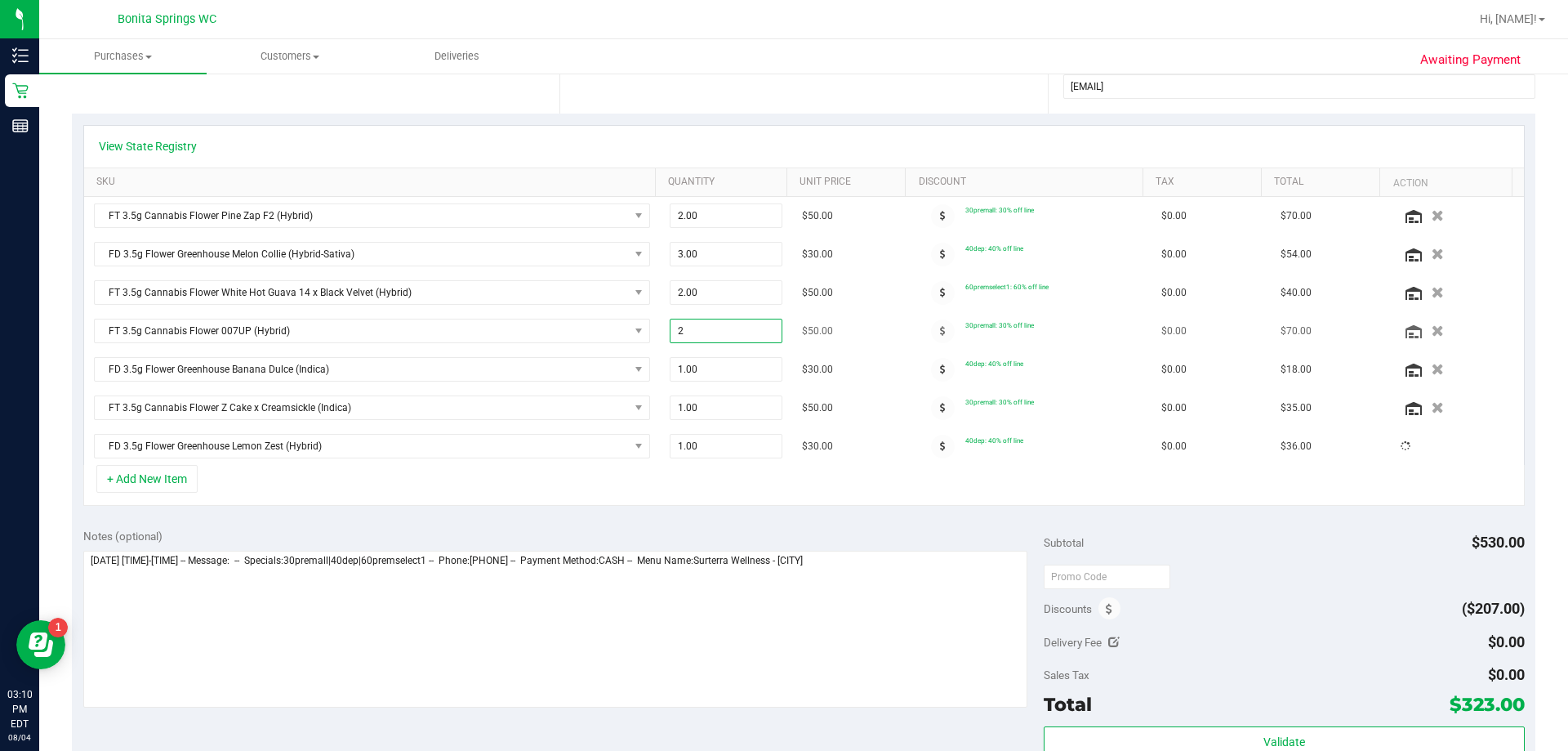 click on "2.00 2" at bounding box center (726, 331) 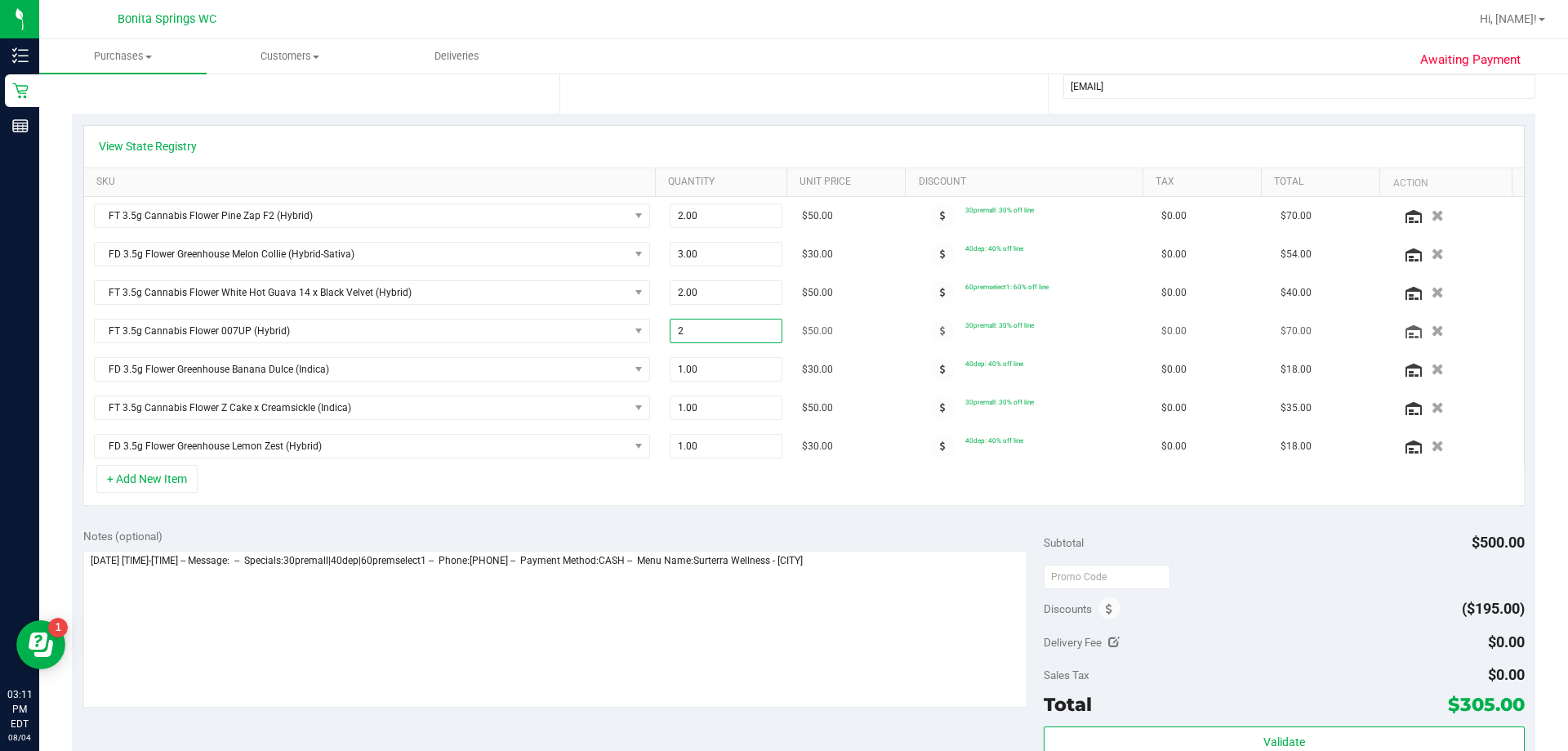 click on "2.00 2" at bounding box center (726, 331) 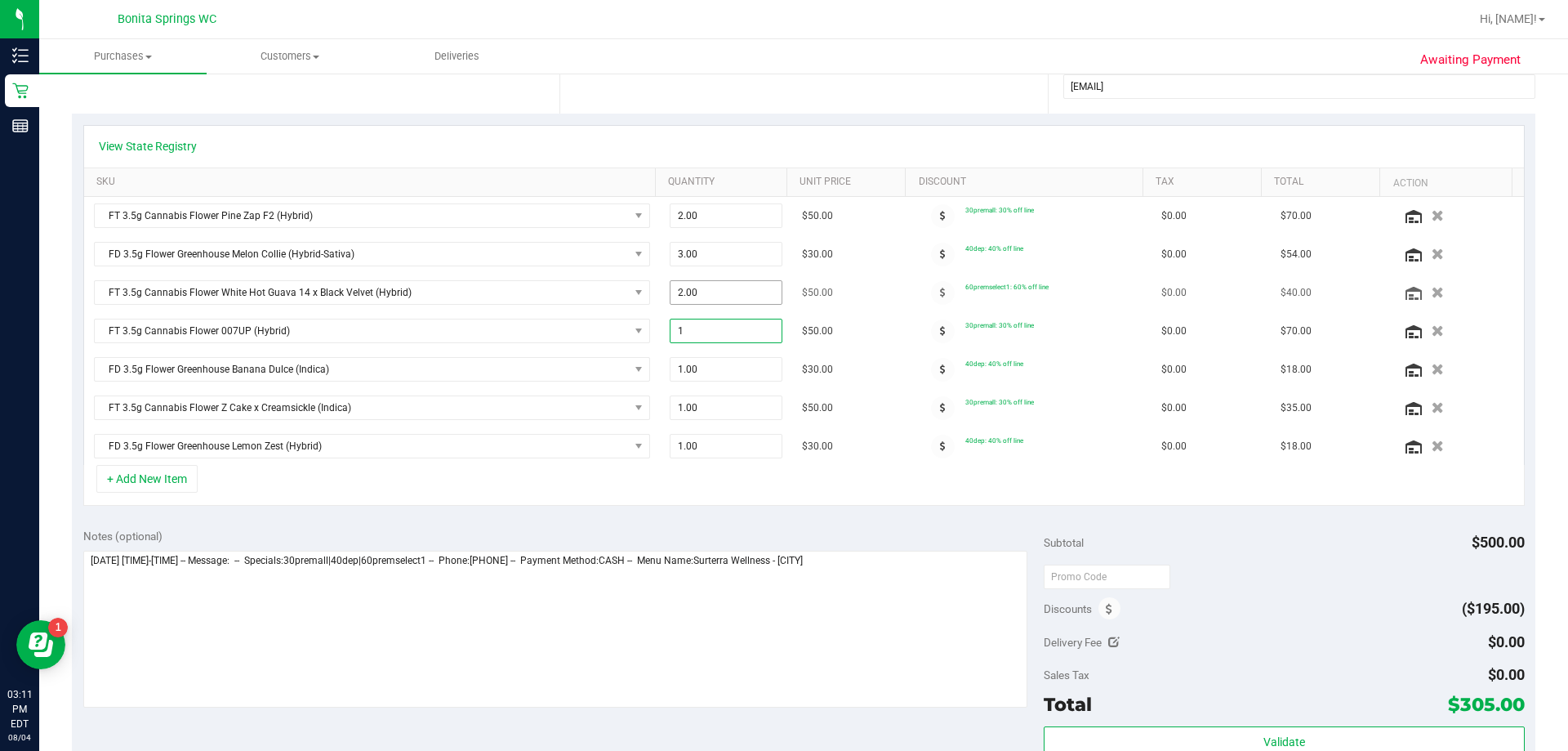 type on "1.00" 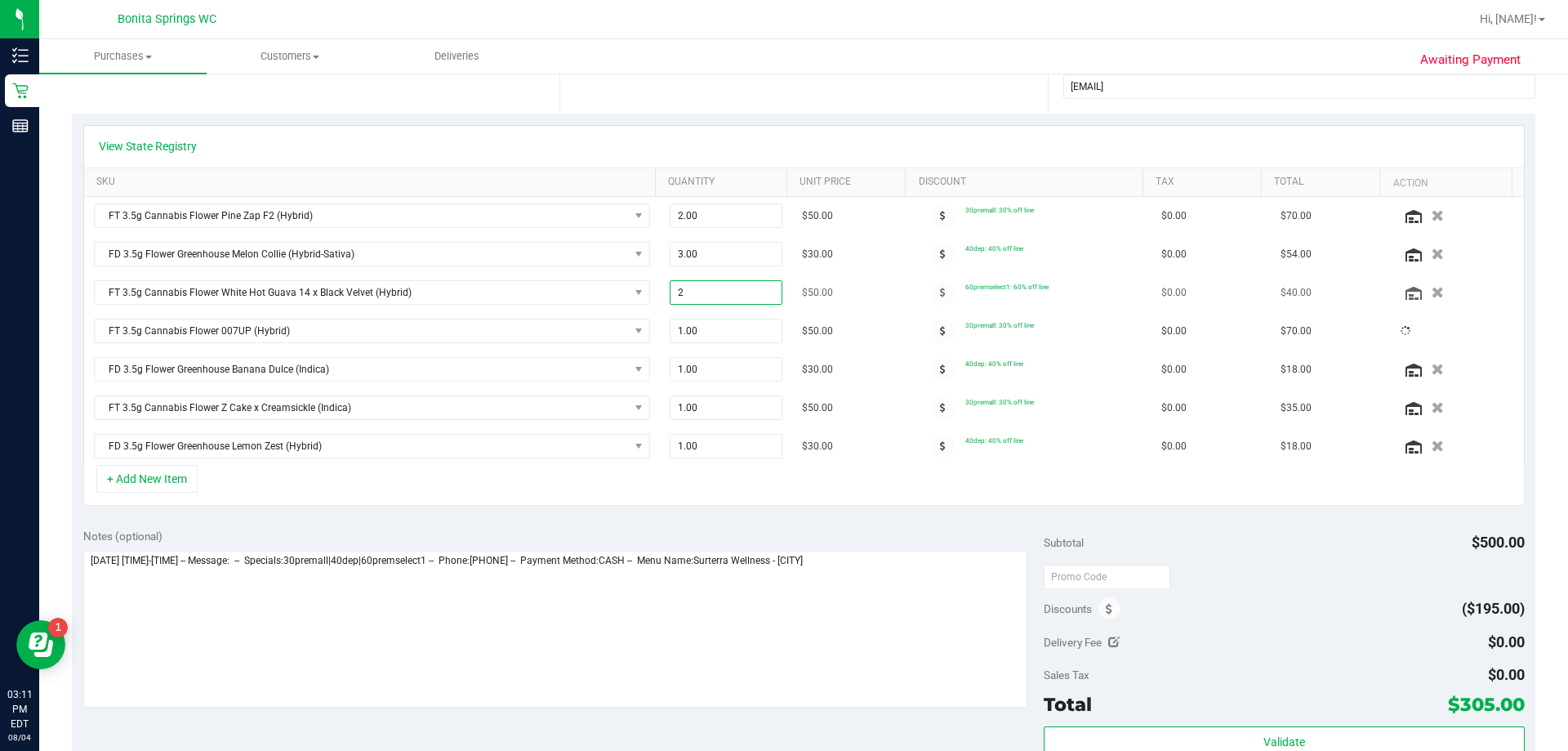 click on "2.00 2" at bounding box center [726, 293] 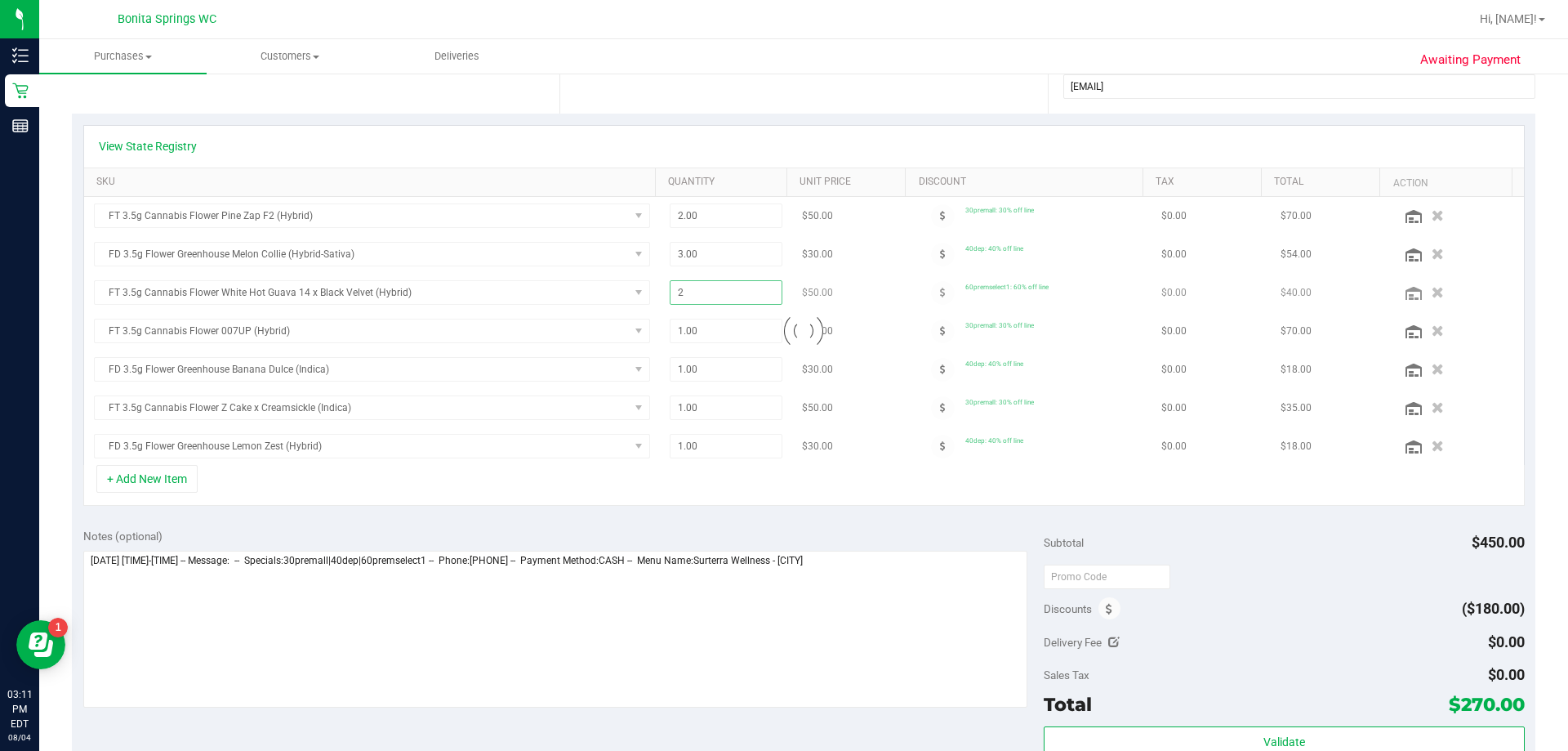 click on "Loading...
FT 3.5g Cannabis Flower Pine Zap F2 (Hybrid)
2.00 2
$50.00
30premall:
30%
off
line
$0.00
$70.00
FD 3.5g Flower Greenhouse Melon Collie (Hybrid-Sativa)
3.00 3
$30.00
40dep:
40%
off
line
$0.00
$54.00
2.00 2" at bounding box center (804, 331) 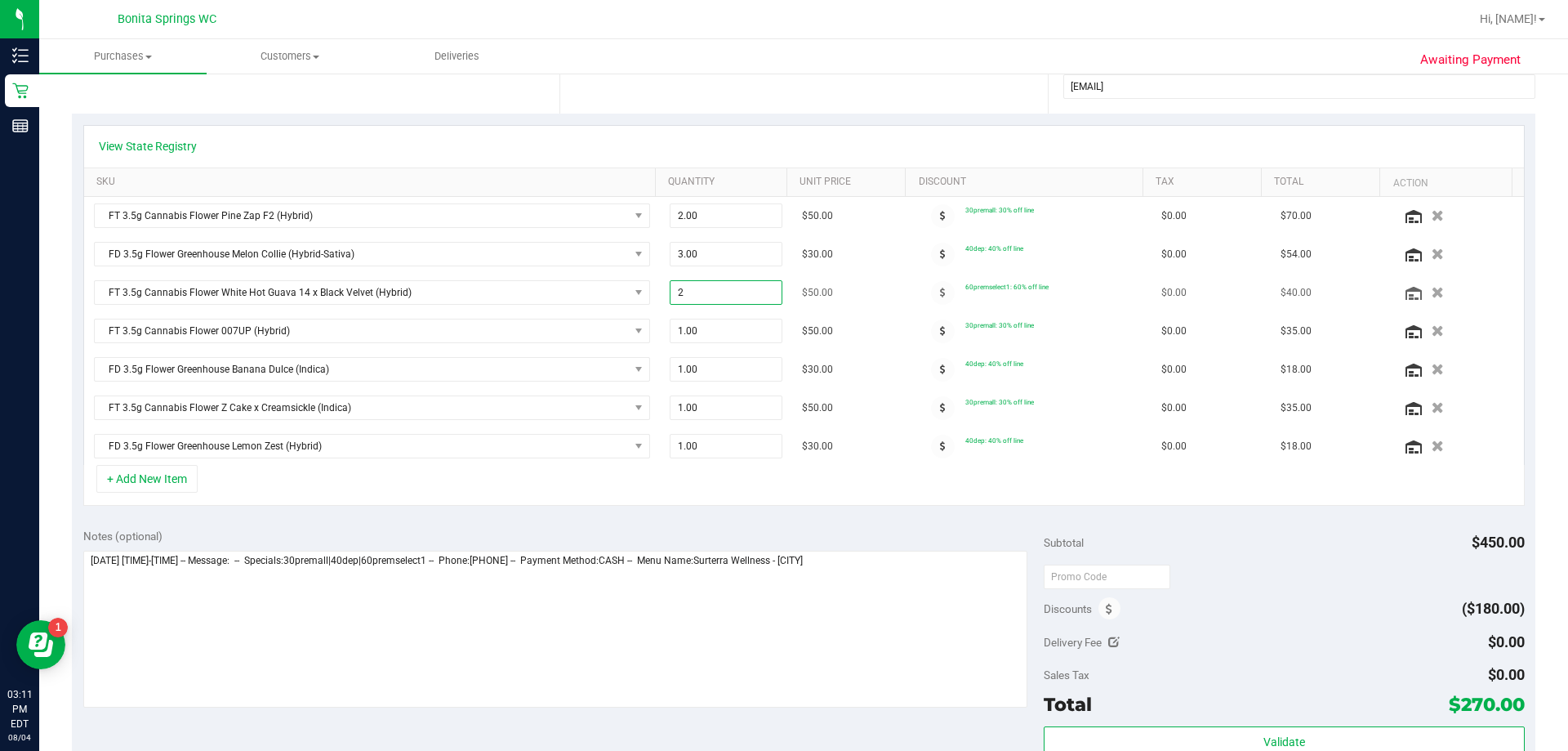 drag, startPoint x: 670, startPoint y: 296, endPoint x: 680, endPoint y: 300, distance: 11 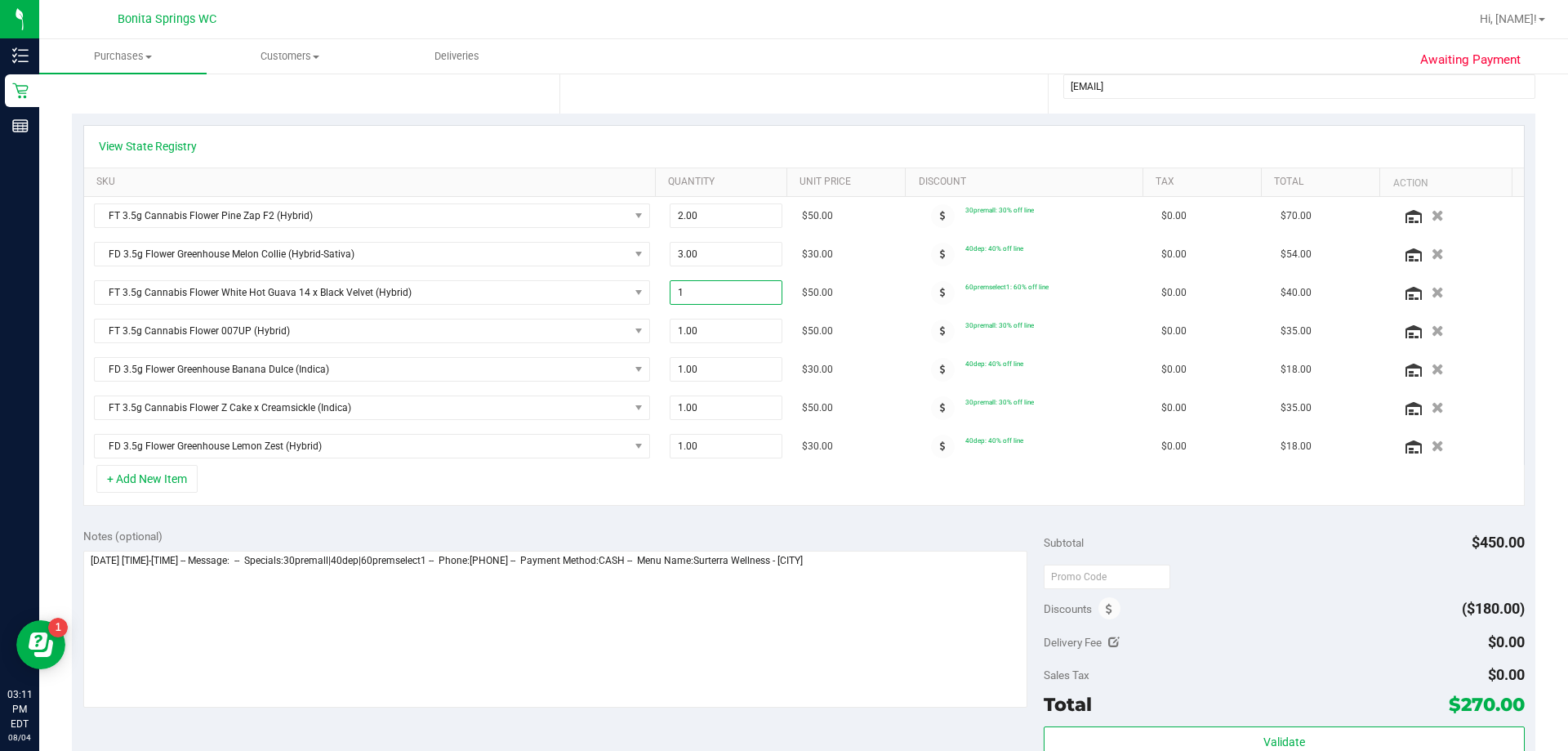 type on "1.00" 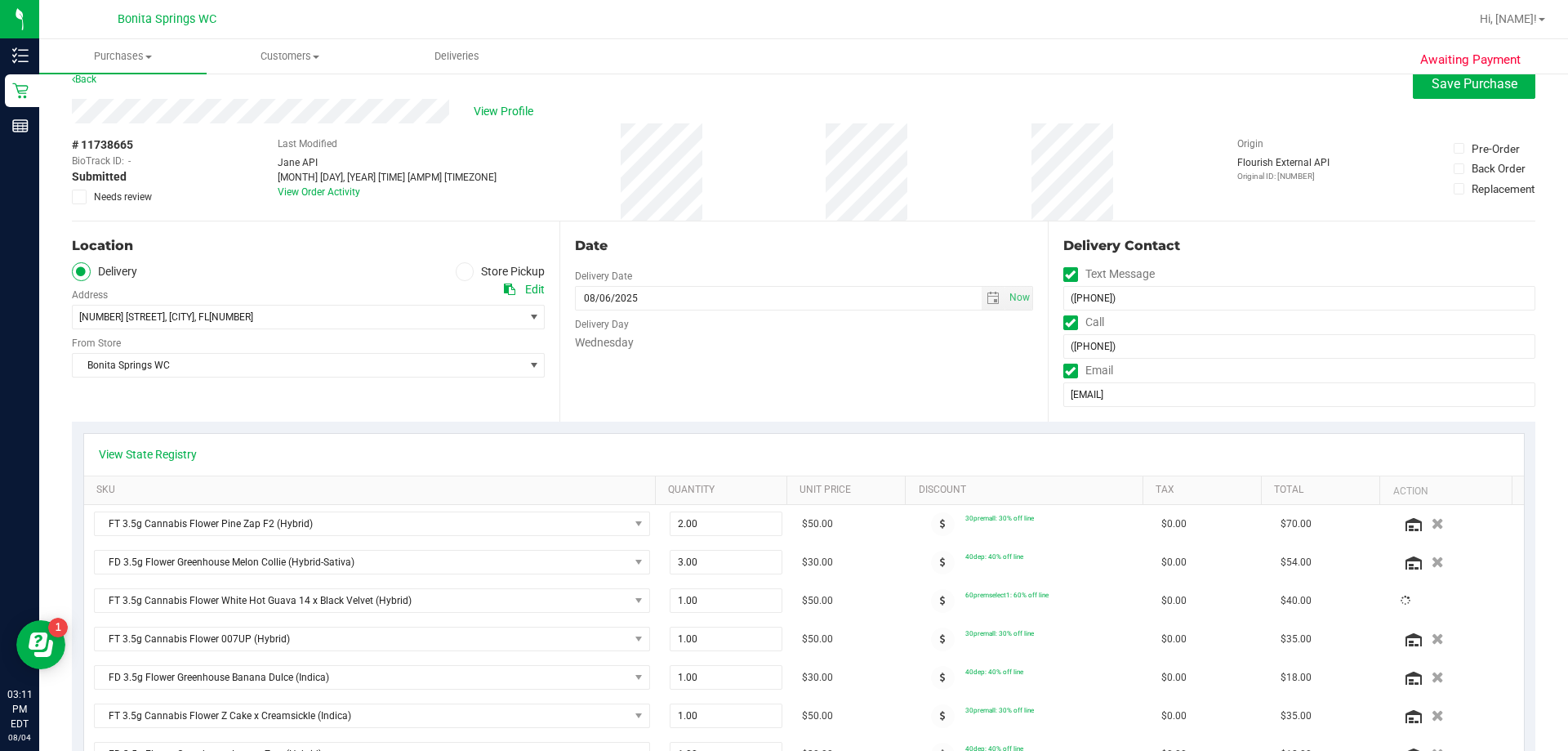 scroll, scrollTop: 0, scrollLeft: 0, axis: both 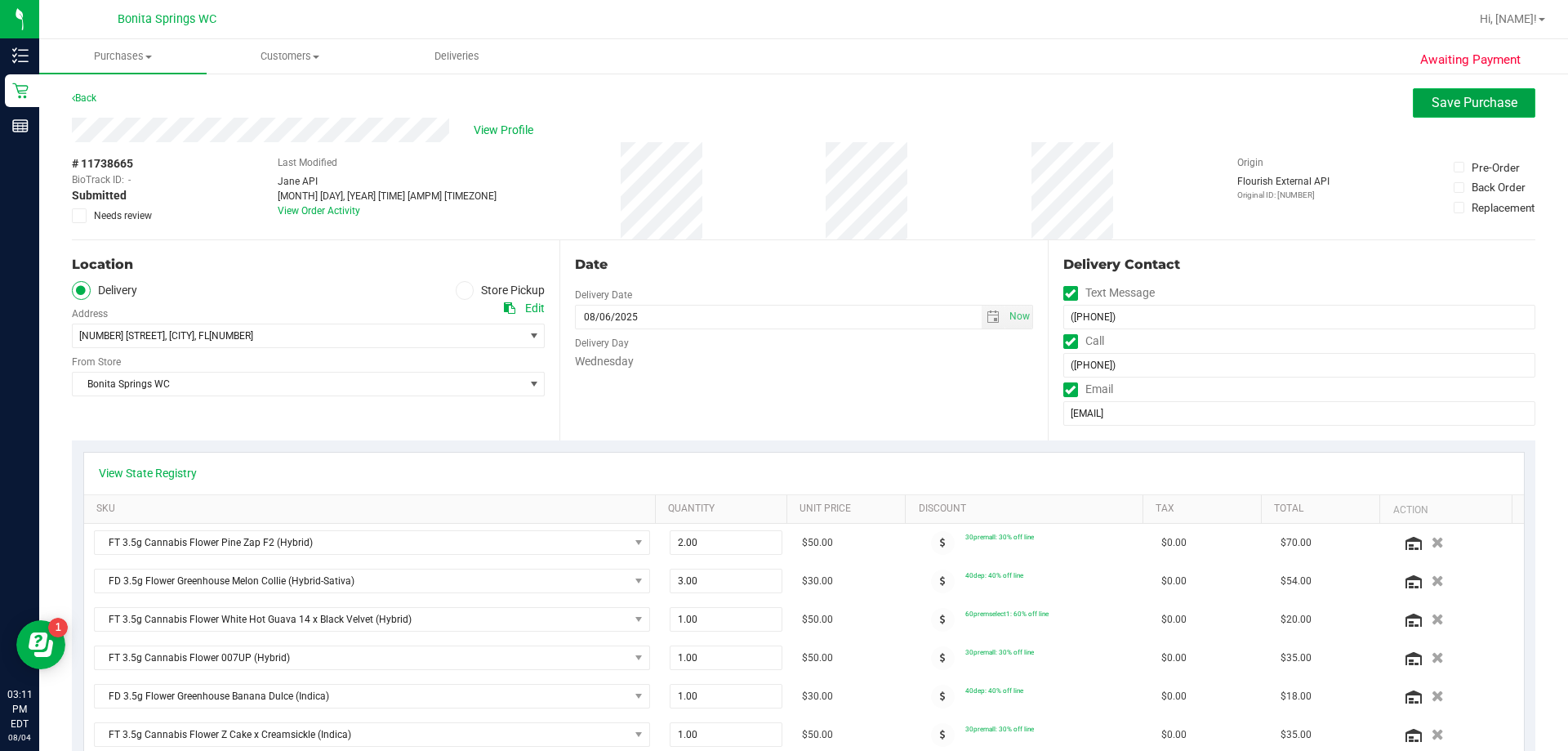 click on "Save Purchase" at bounding box center (1474, 103) 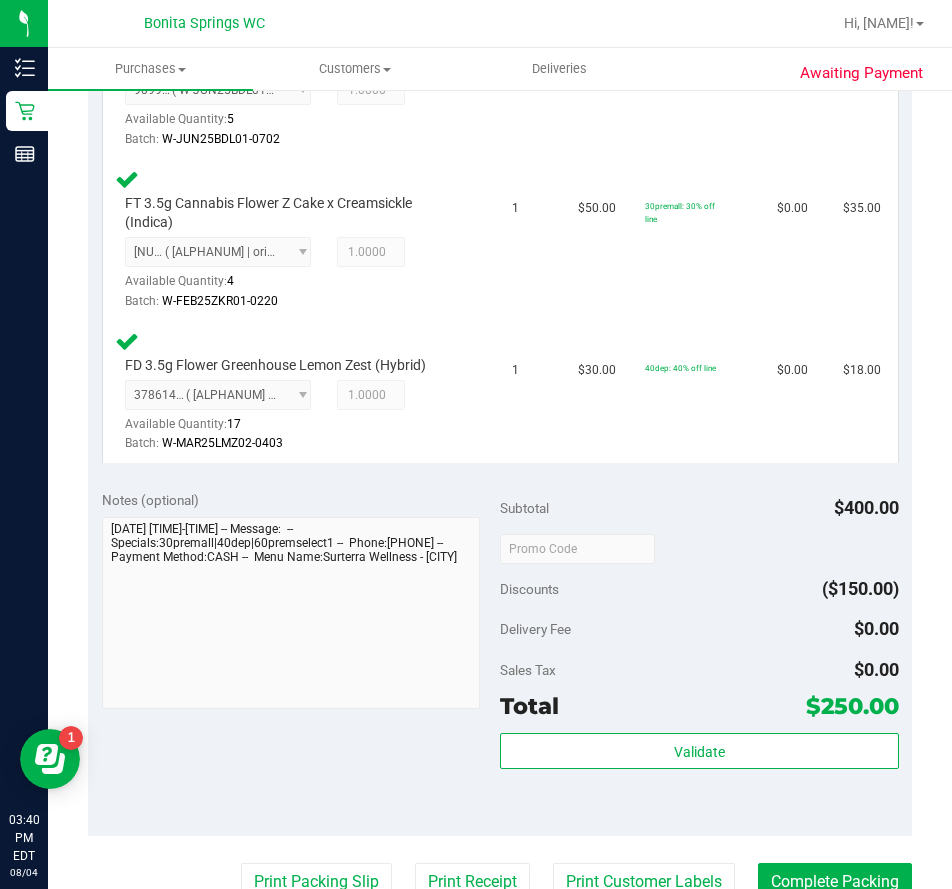 scroll, scrollTop: 1300, scrollLeft: 0, axis: vertical 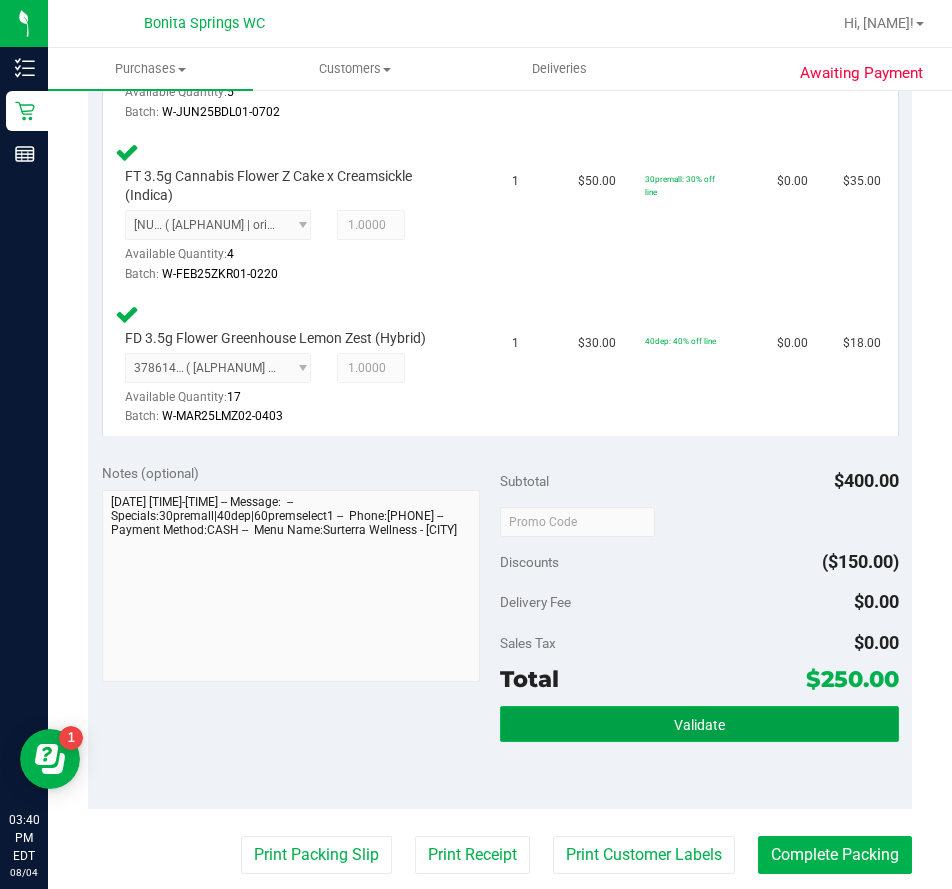 click on "Validate" at bounding box center [699, 724] 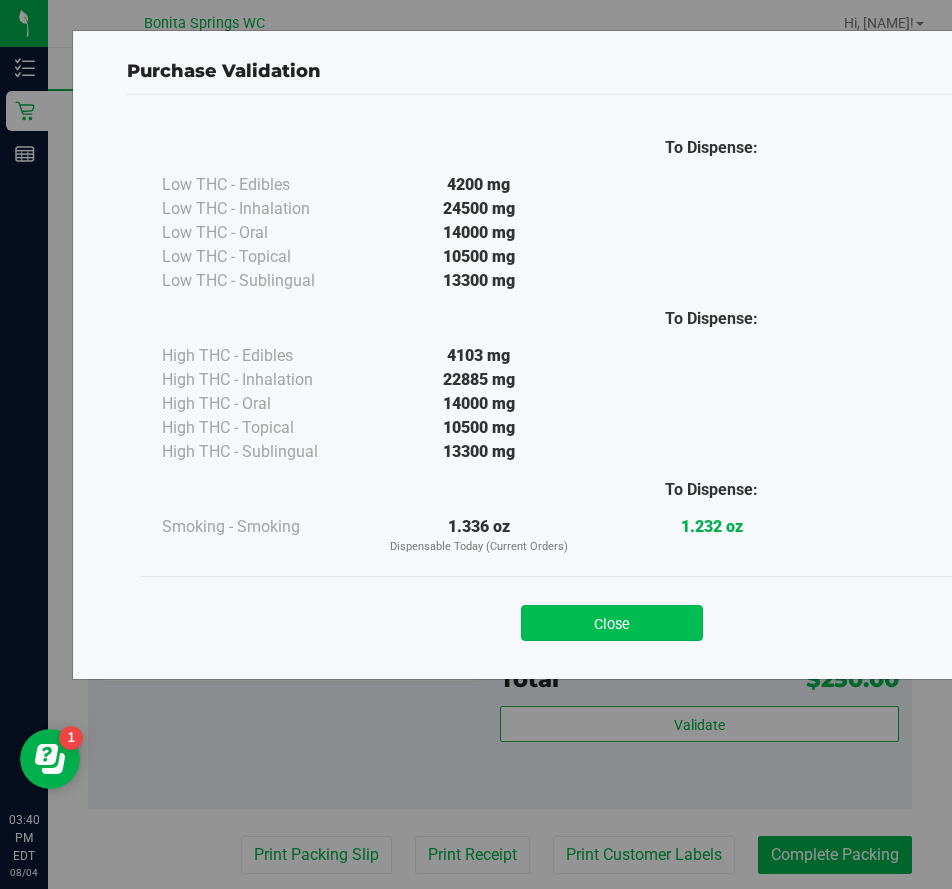 click on "Close" at bounding box center (612, 623) 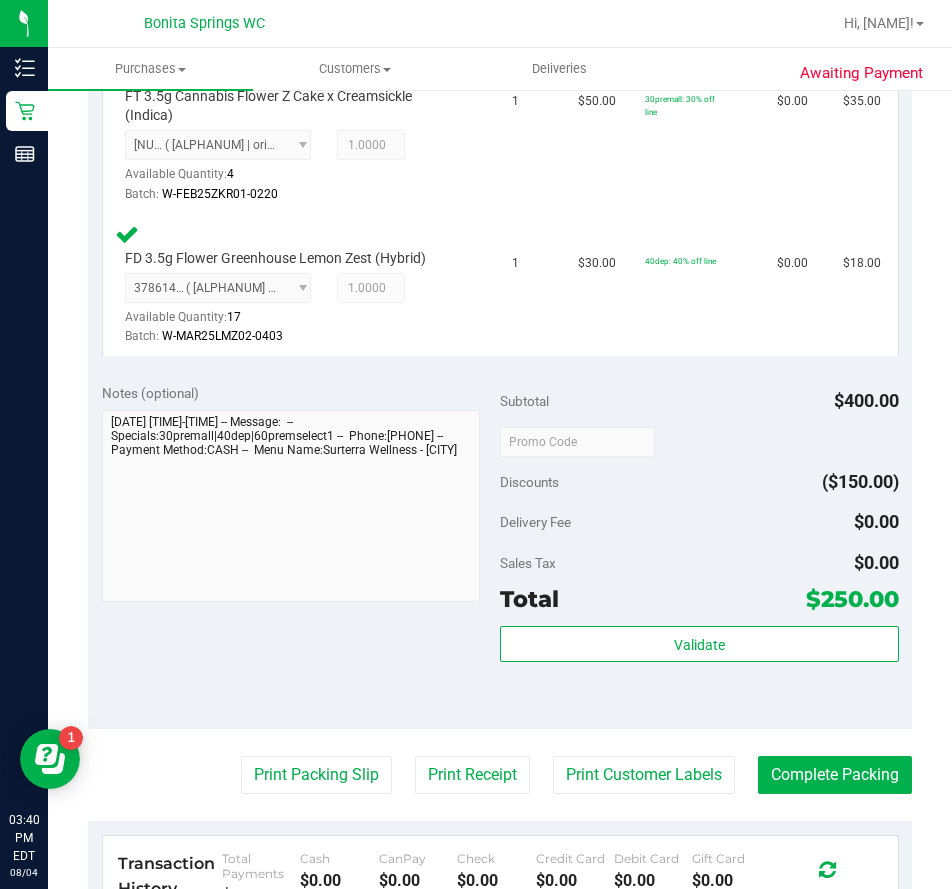 scroll, scrollTop: 1500, scrollLeft: 0, axis: vertical 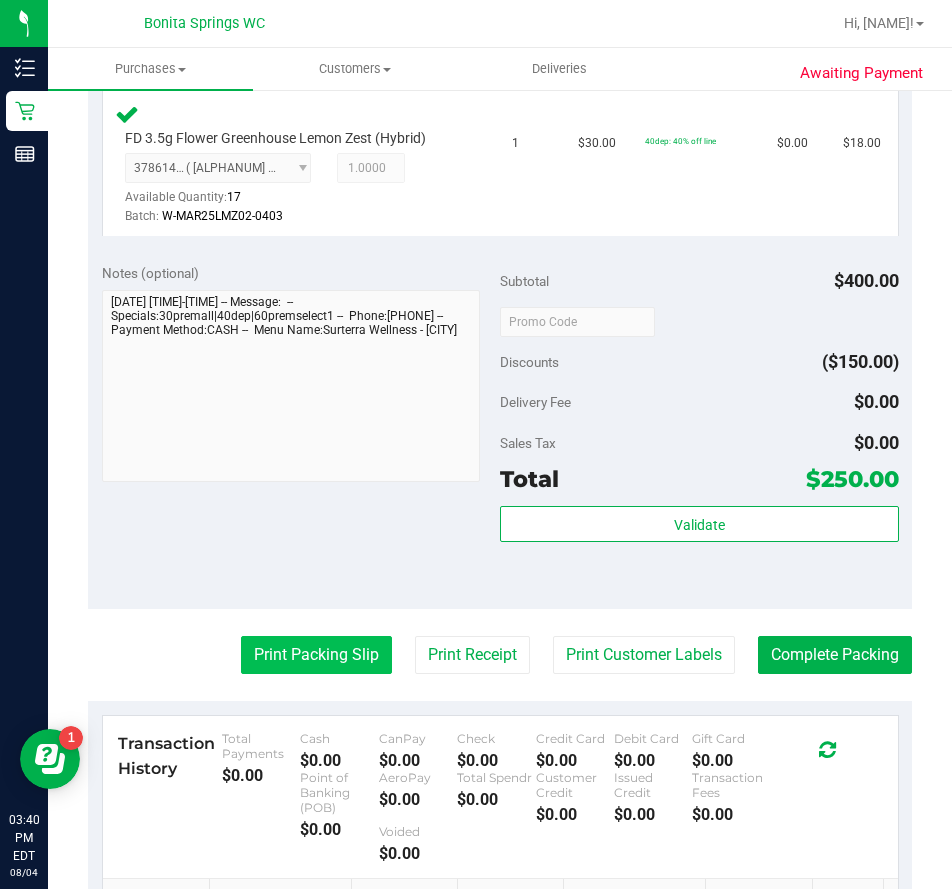 click on "Print Packing Slip" at bounding box center (316, 655) 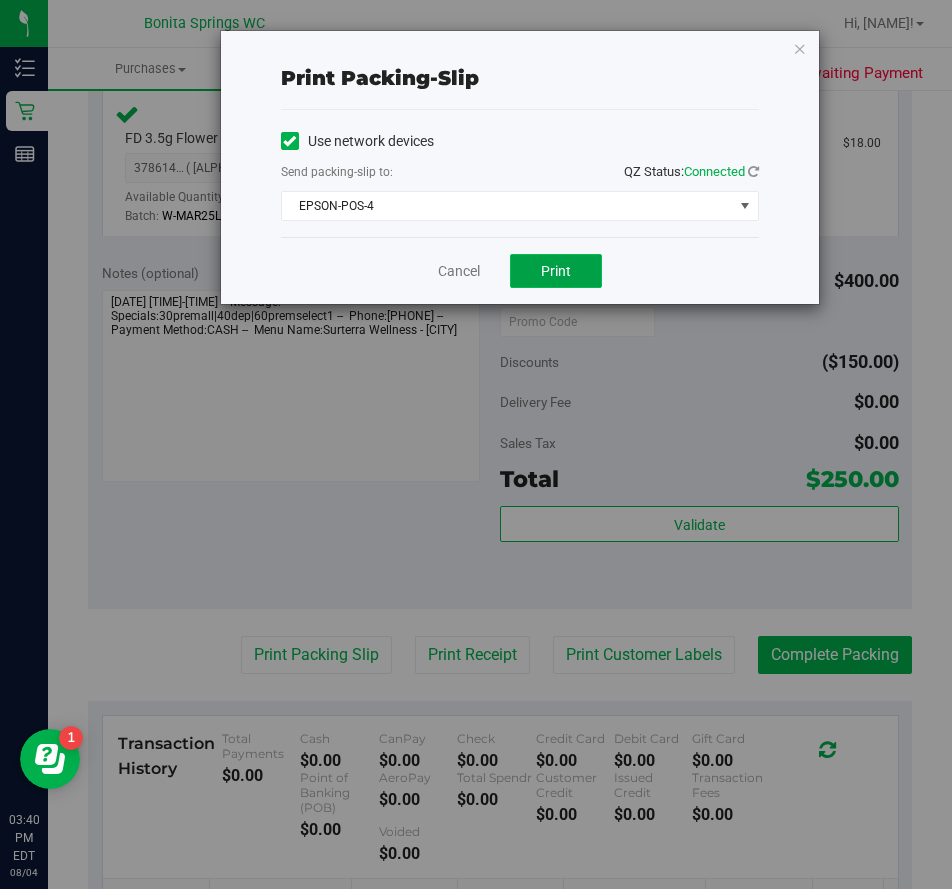 click on "Print" at bounding box center (556, 271) 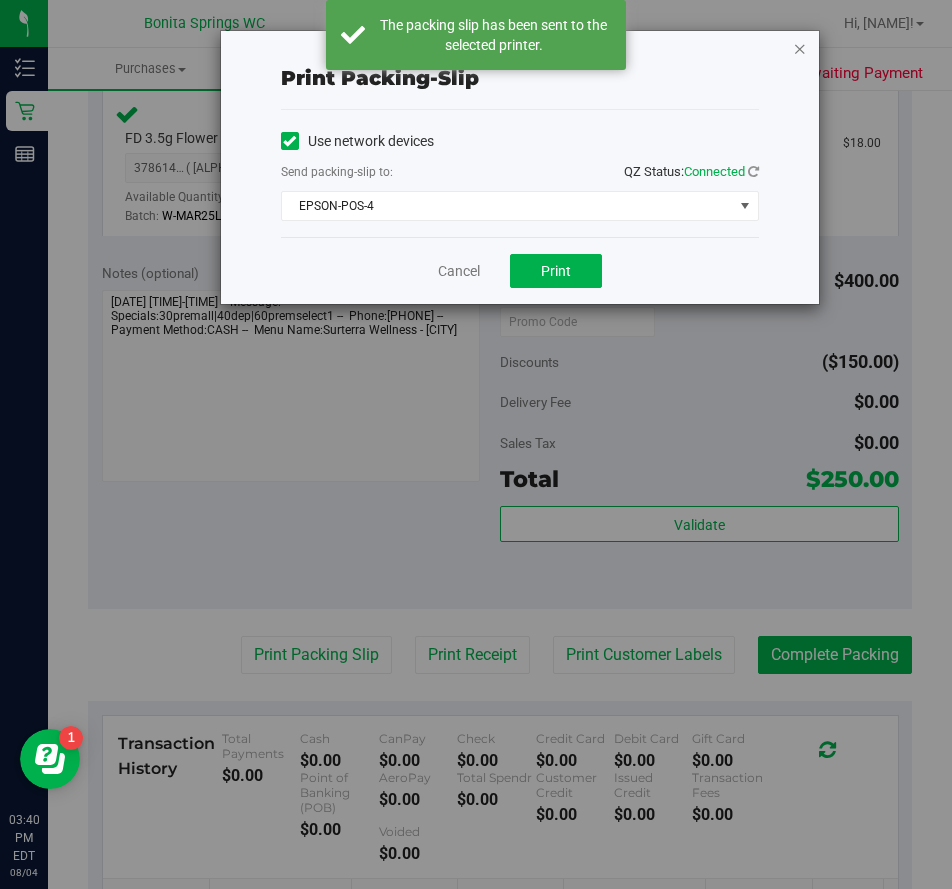 click at bounding box center [800, 48] 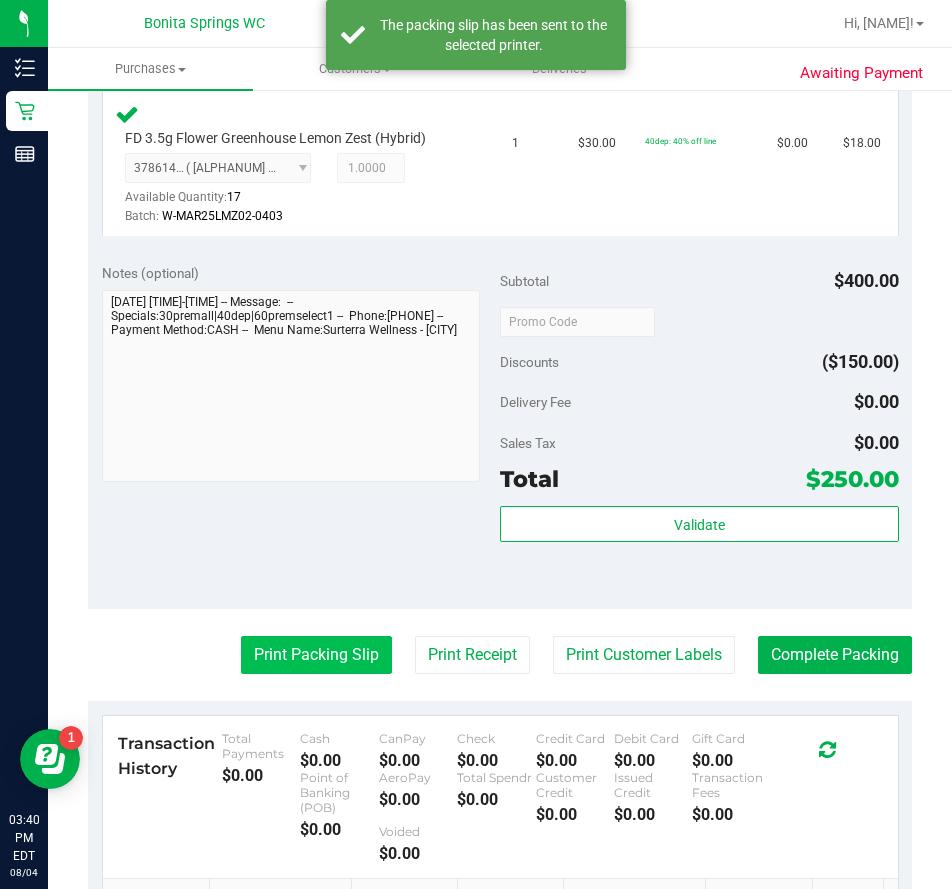click on "Print Packing Slip" at bounding box center [316, 655] 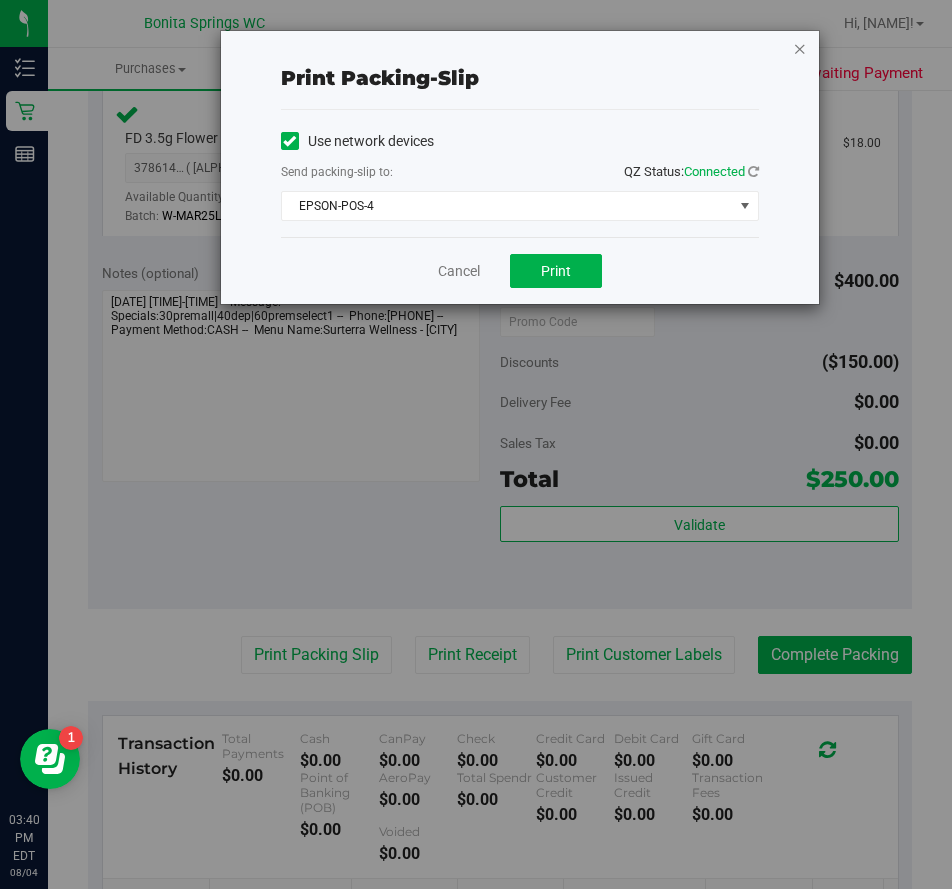 click at bounding box center (800, 48) 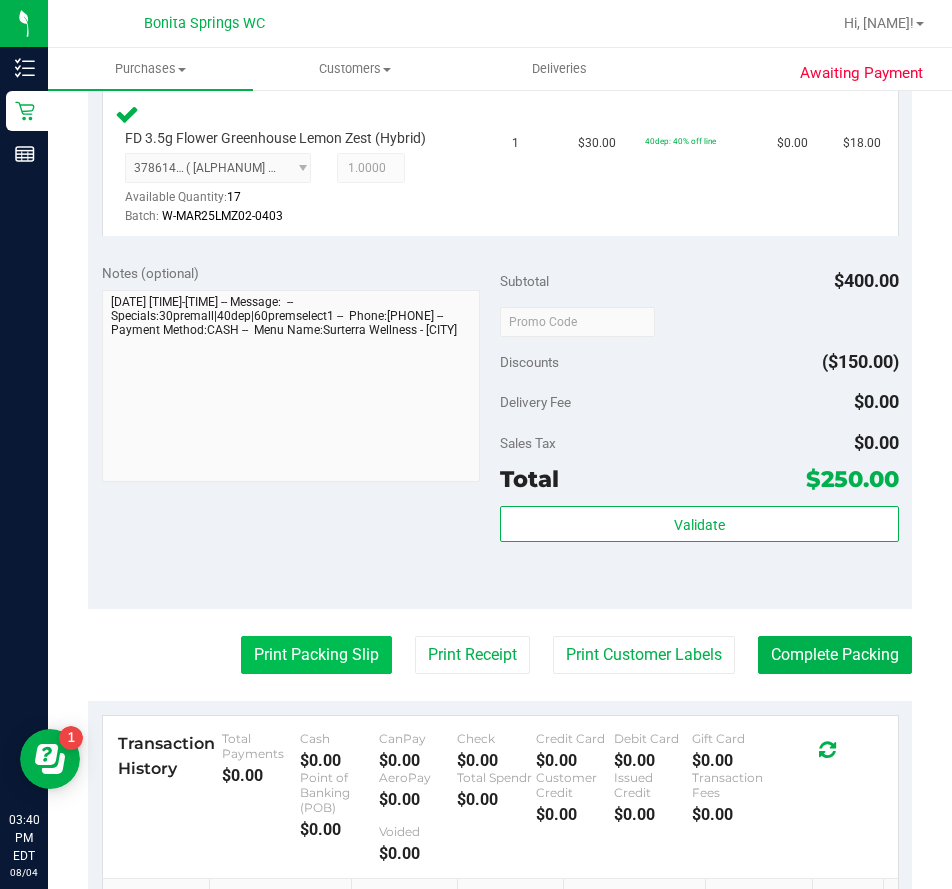 click on "Print Packing Slip" at bounding box center [316, 655] 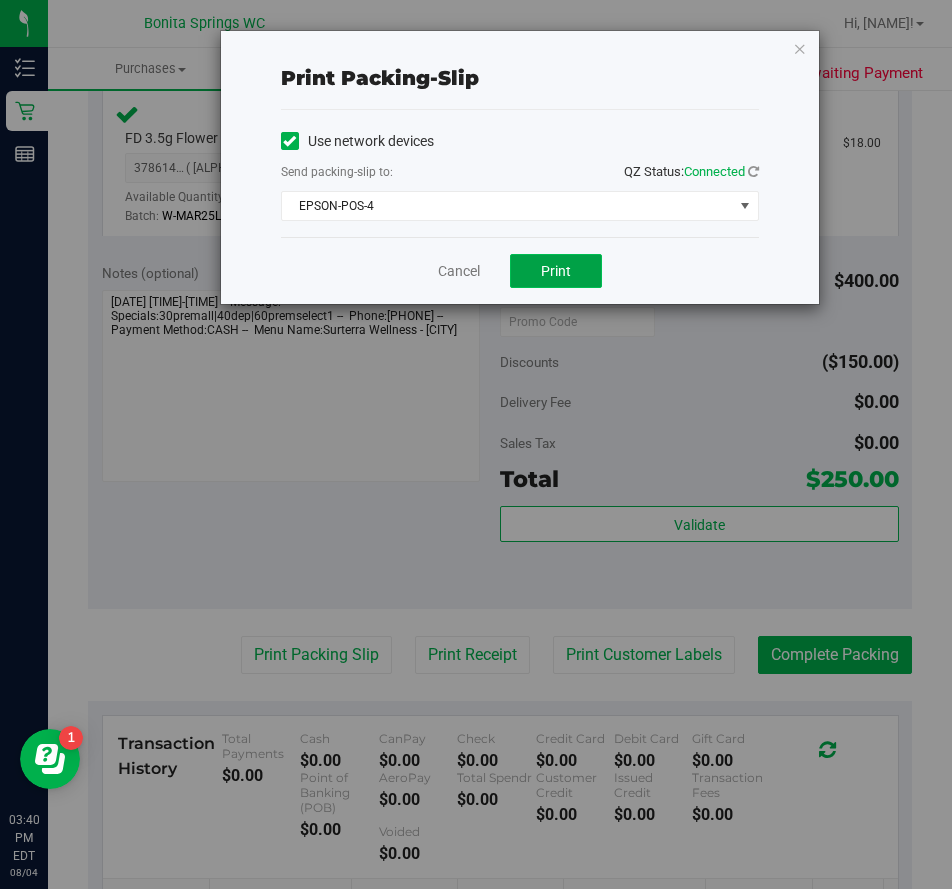 click on "Print" at bounding box center [556, 271] 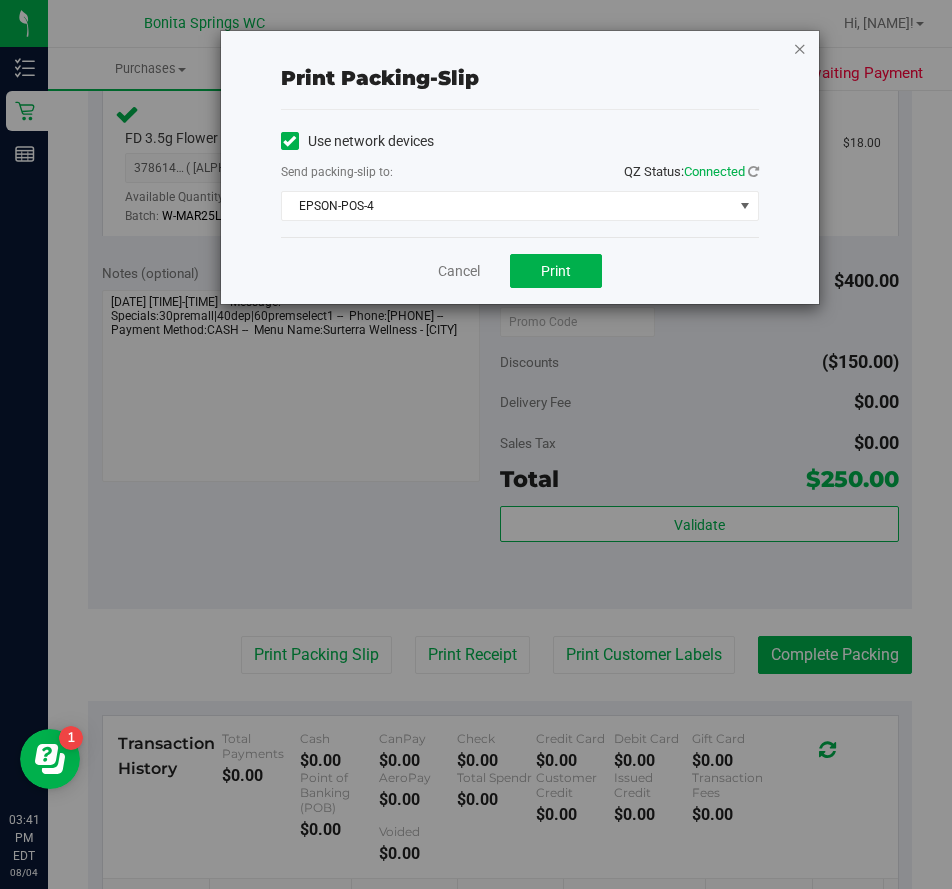 click at bounding box center [800, 48] 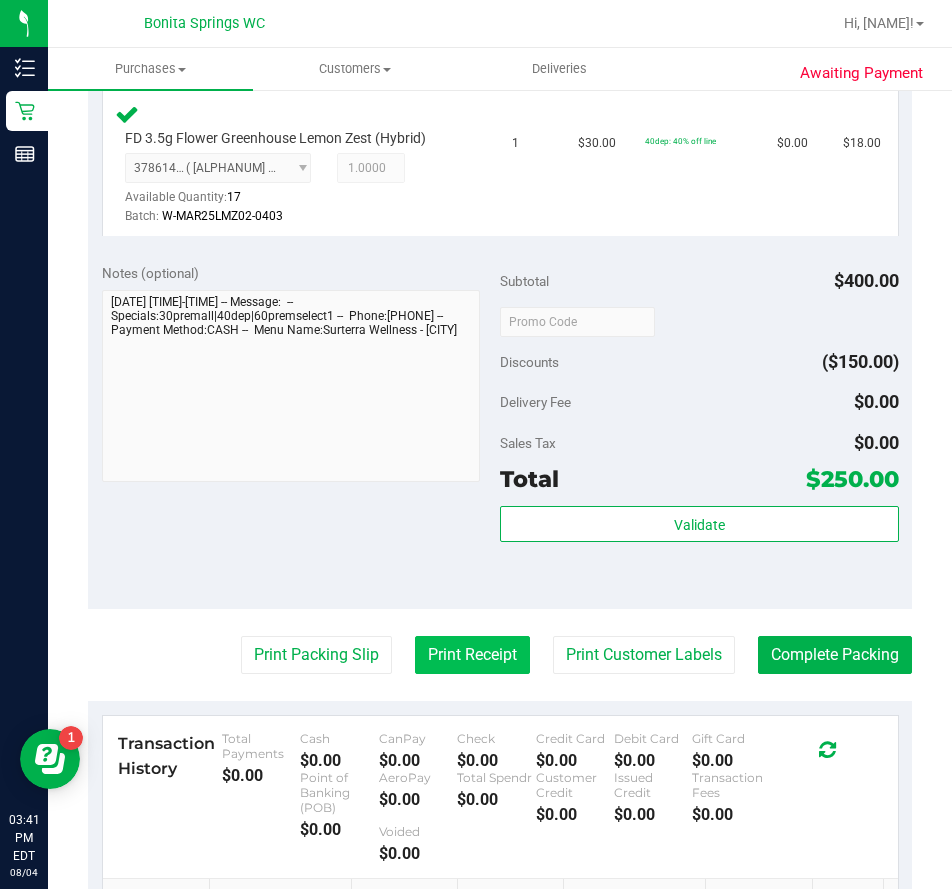 click on "Print Receipt" at bounding box center [472, 655] 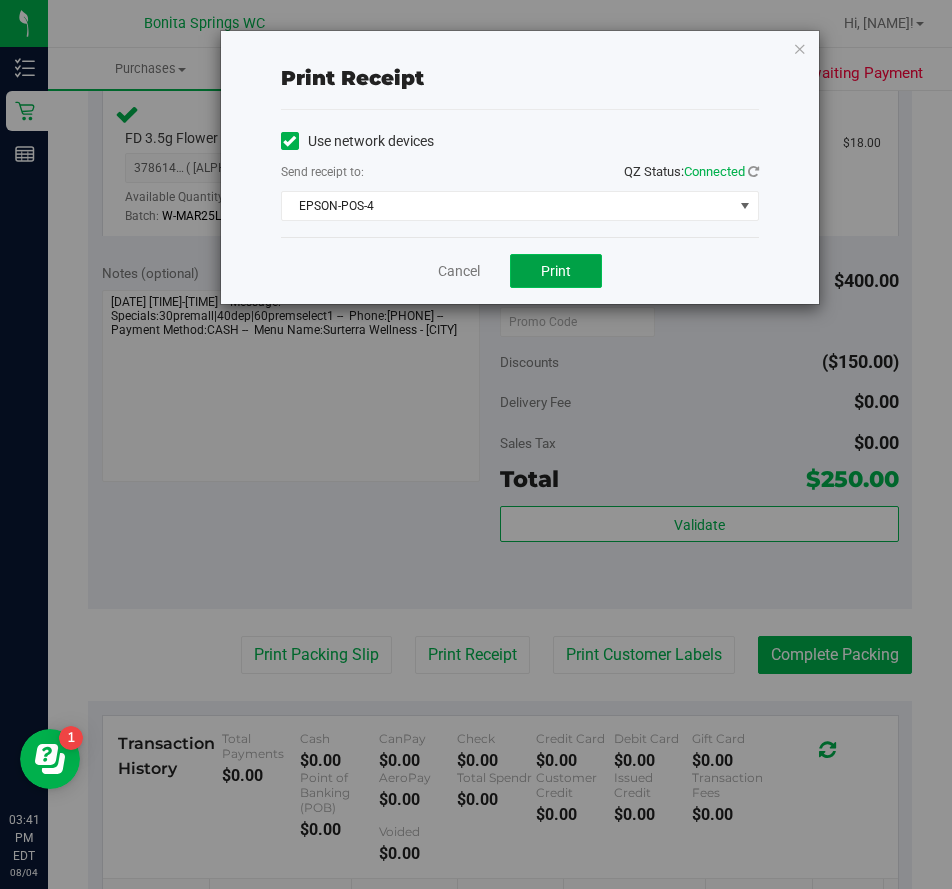 click on "Print" at bounding box center [556, 271] 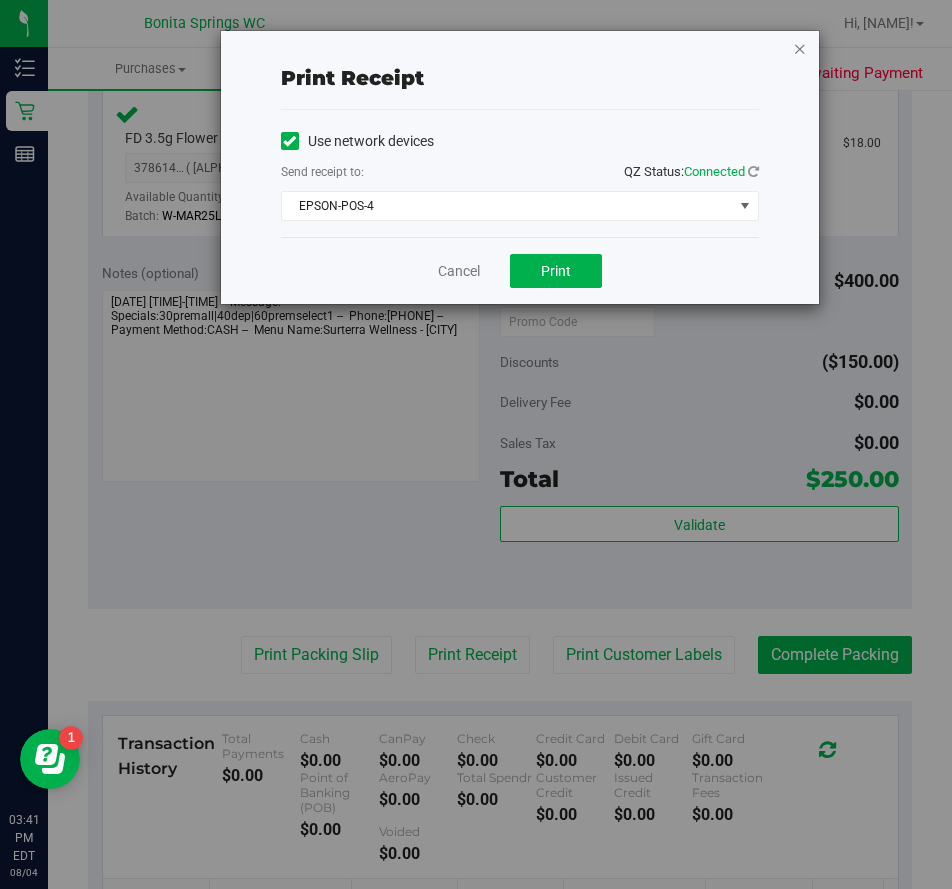 click at bounding box center [800, 48] 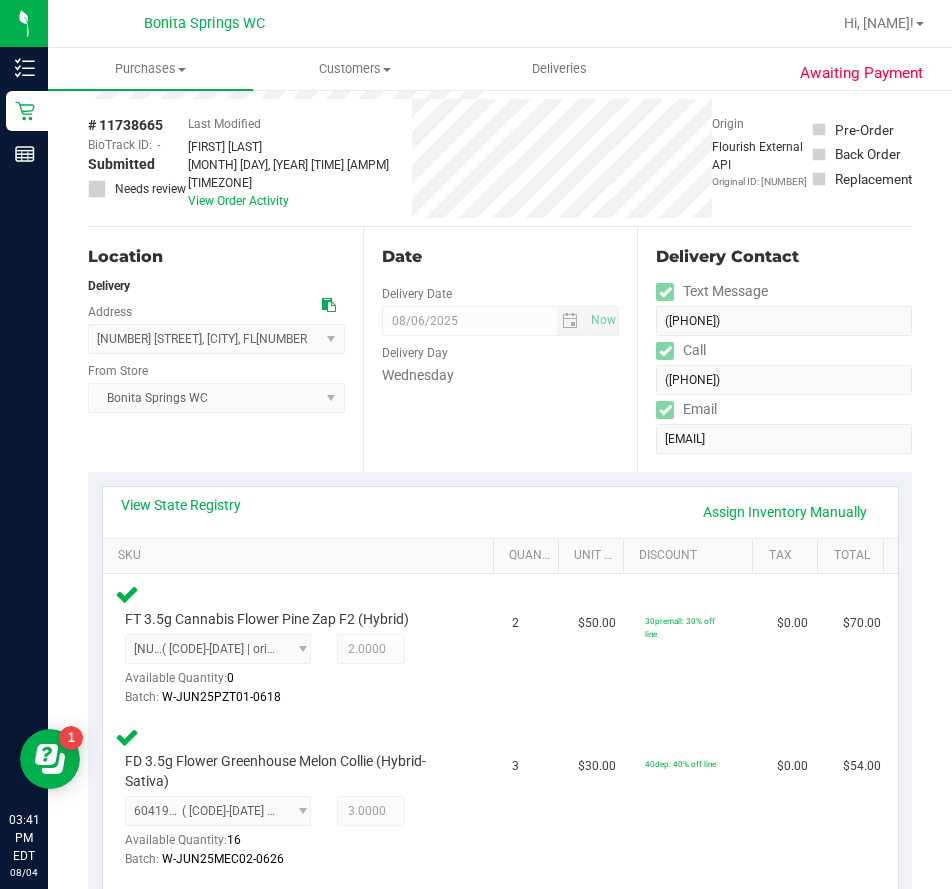 scroll, scrollTop: 0, scrollLeft: 0, axis: both 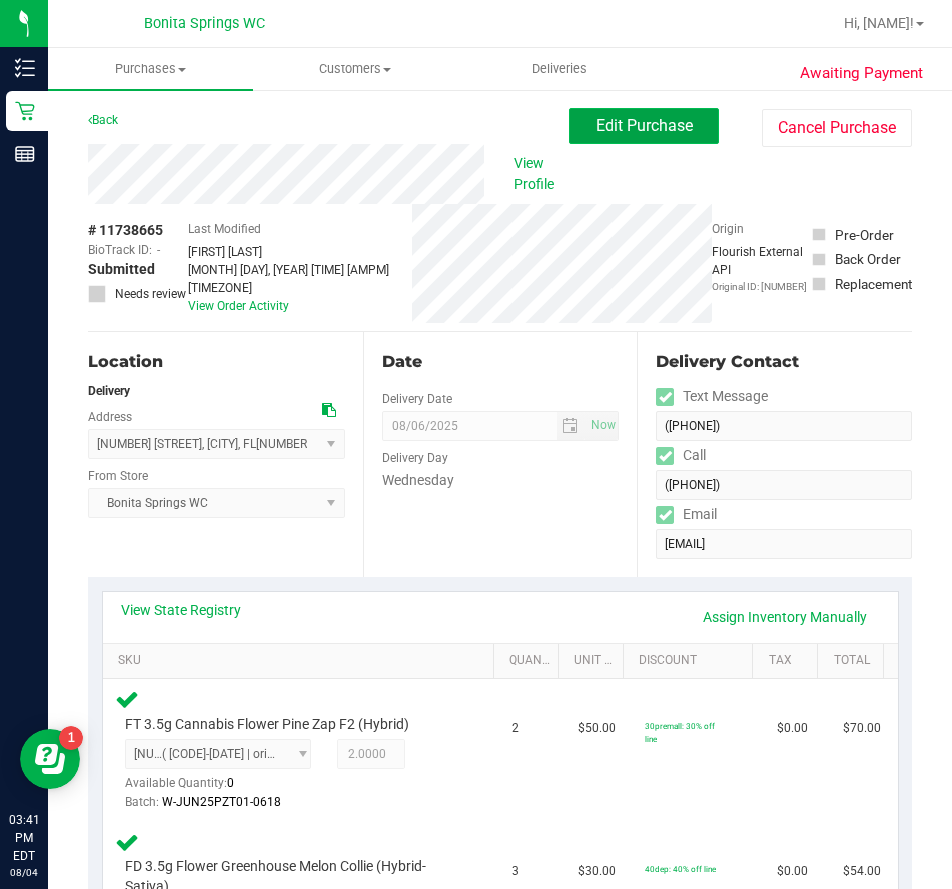 click on "Edit Purchase" at bounding box center [644, 126] 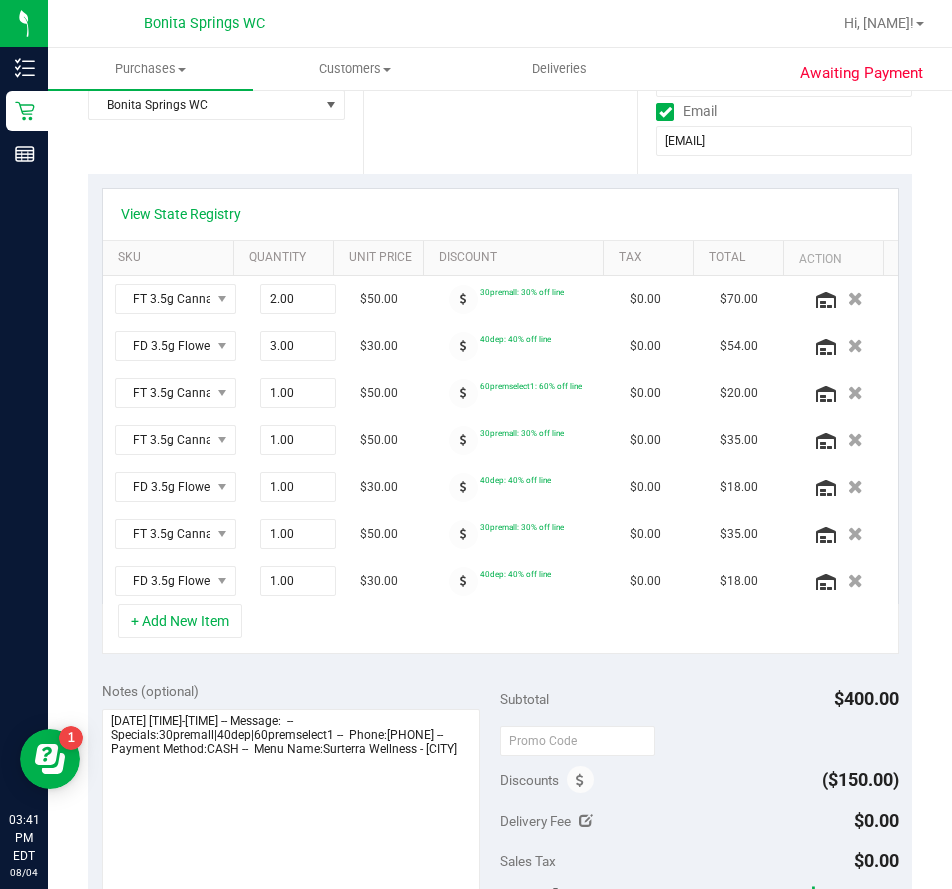 scroll, scrollTop: 700, scrollLeft: 0, axis: vertical 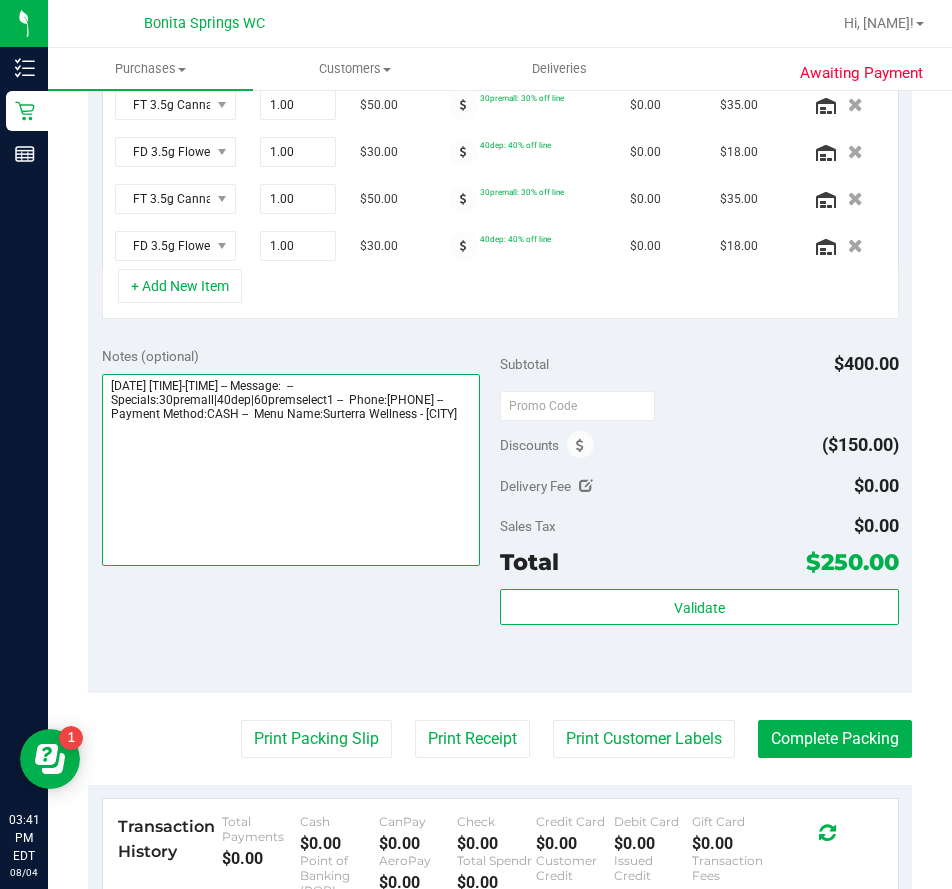 click at bounding box center (291, 470) 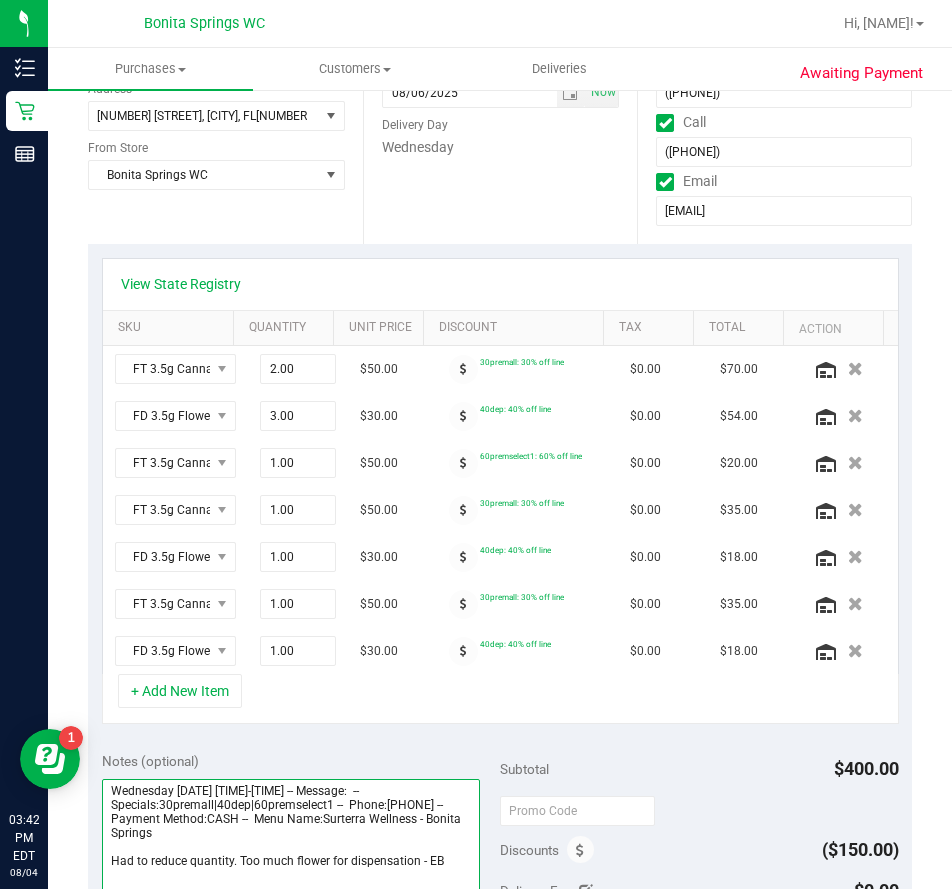 scroll, scrollTop: 0, scrollLeft: 0, axis: both 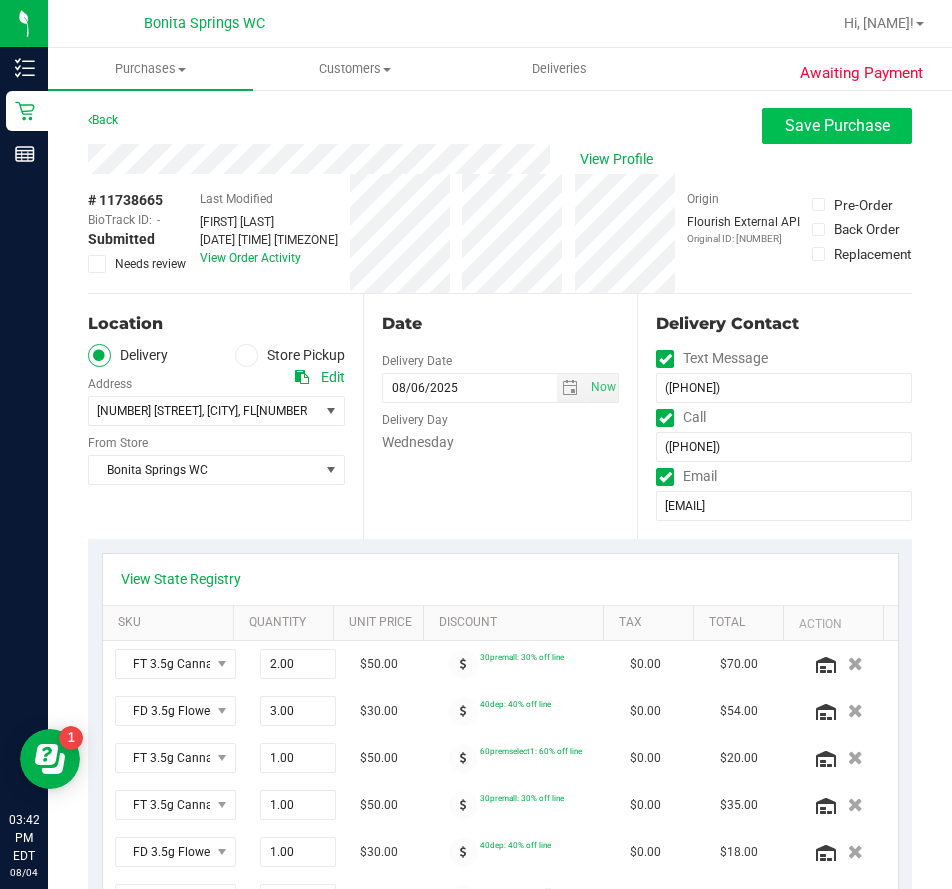 type on "Wednesday 08/06/2025 10:00-13:00 -- Message:  --  Specials:30premall|40dep|60premselect1 --  Phone:5182817788 --  Payment Method:CASH --  Menu Name:Surterra Wellness - Bonita Springs
Had to reduce quantity. Too much flower for dispensation - EB" 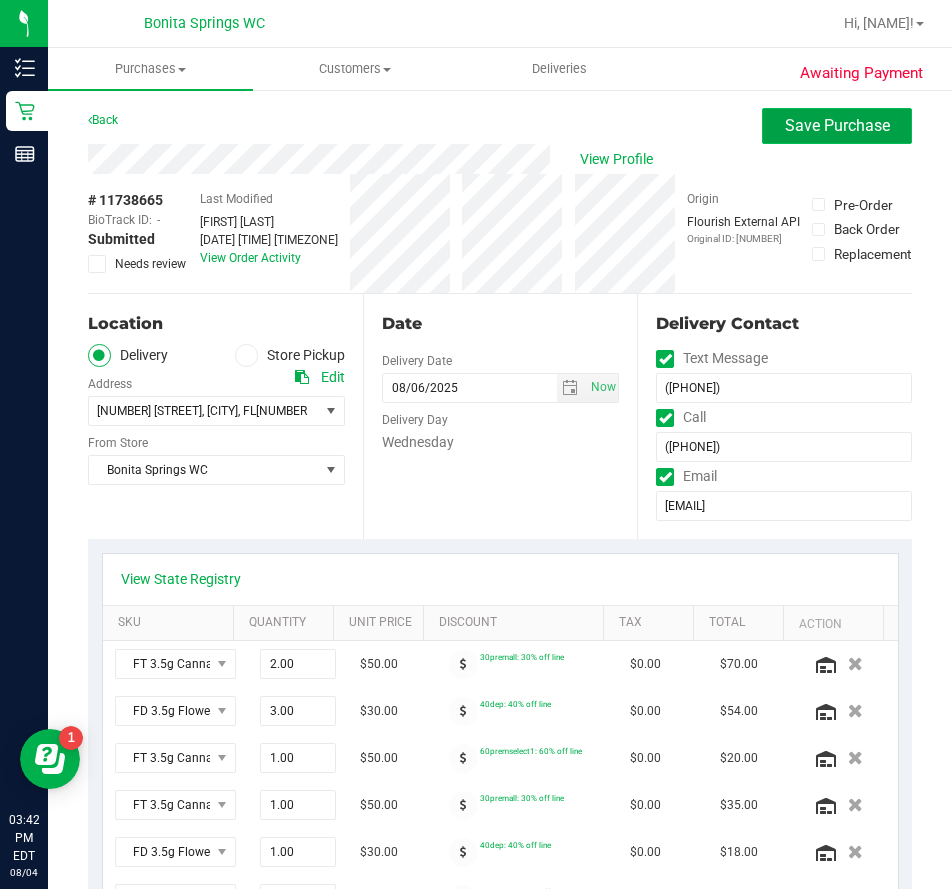click on "Save Purchase" at bounding box center (837, 125) 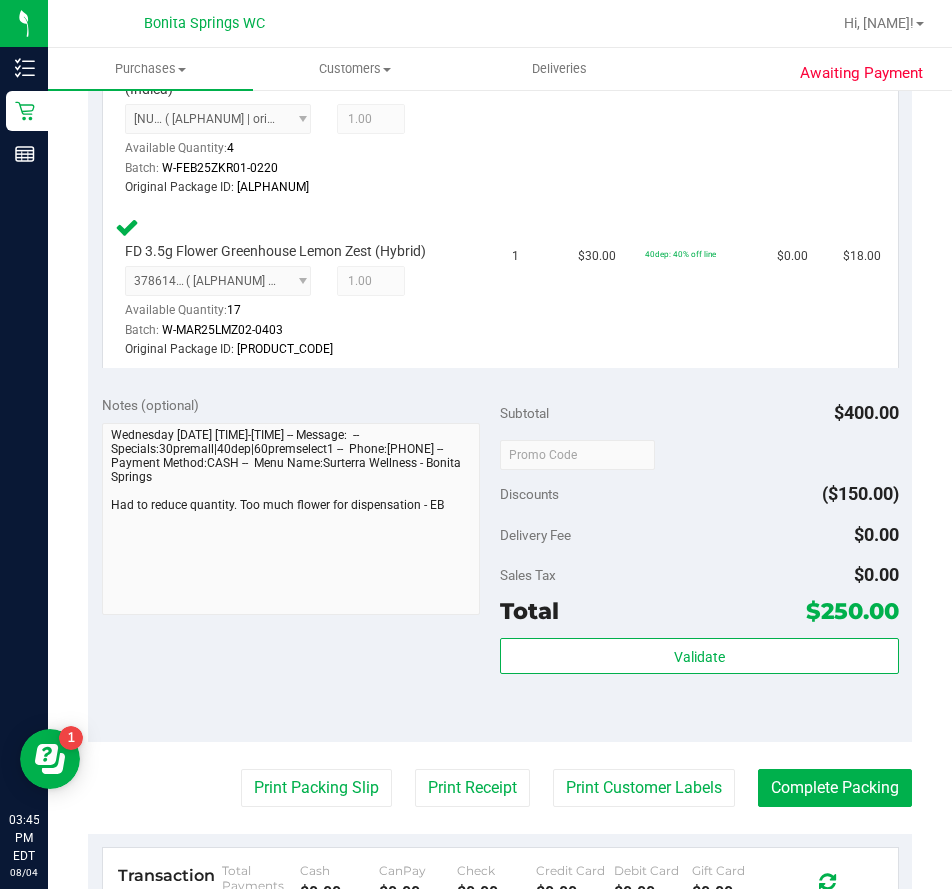 scroll, scrollTop: 1700, scrollLeft: 0, axis: vertical 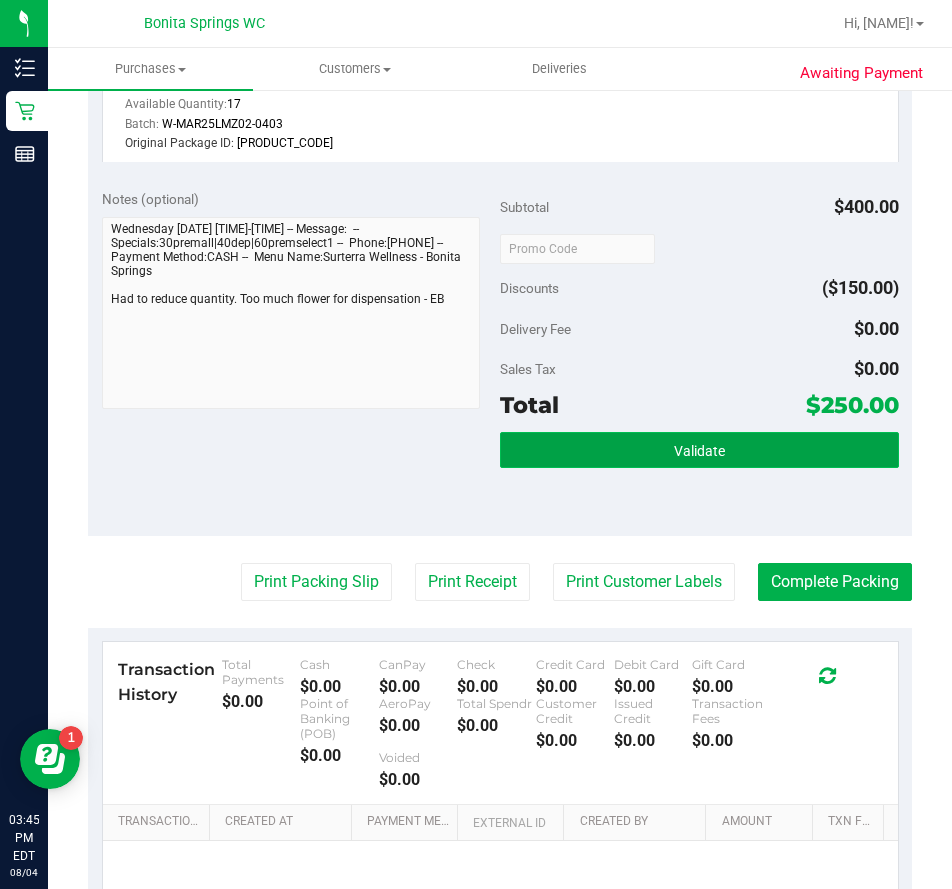 click on "Validate" at bounding box center (699, 450) 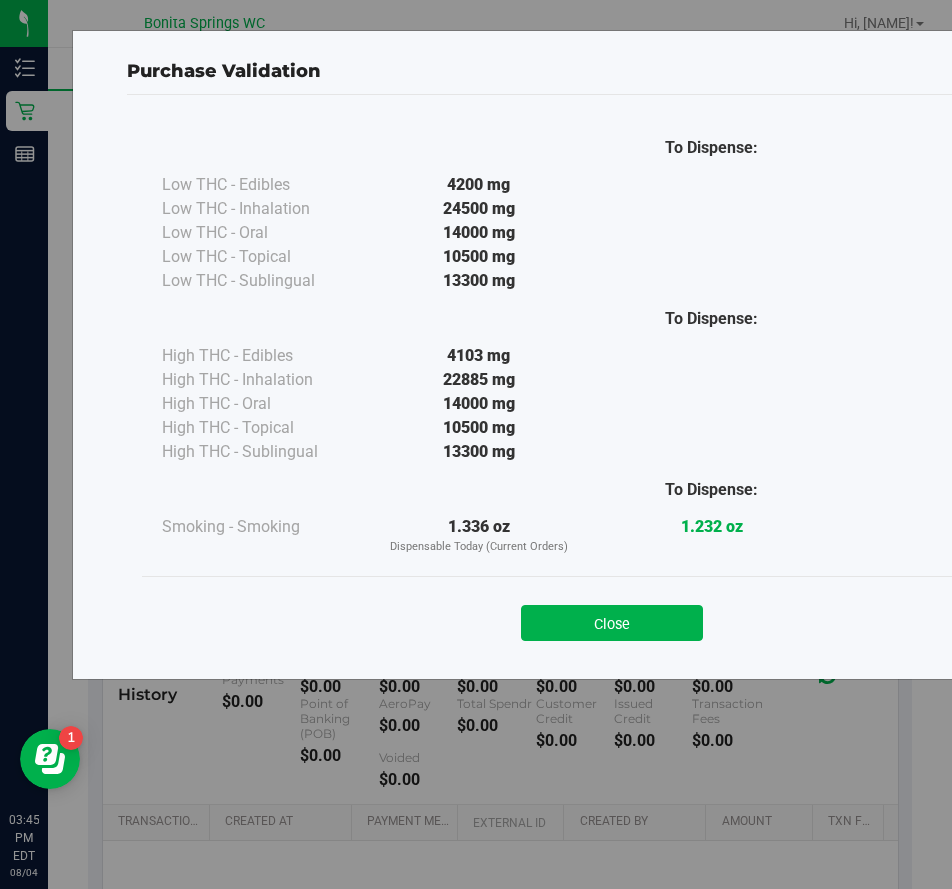 click on "Close" at bounding box center (612, 617) 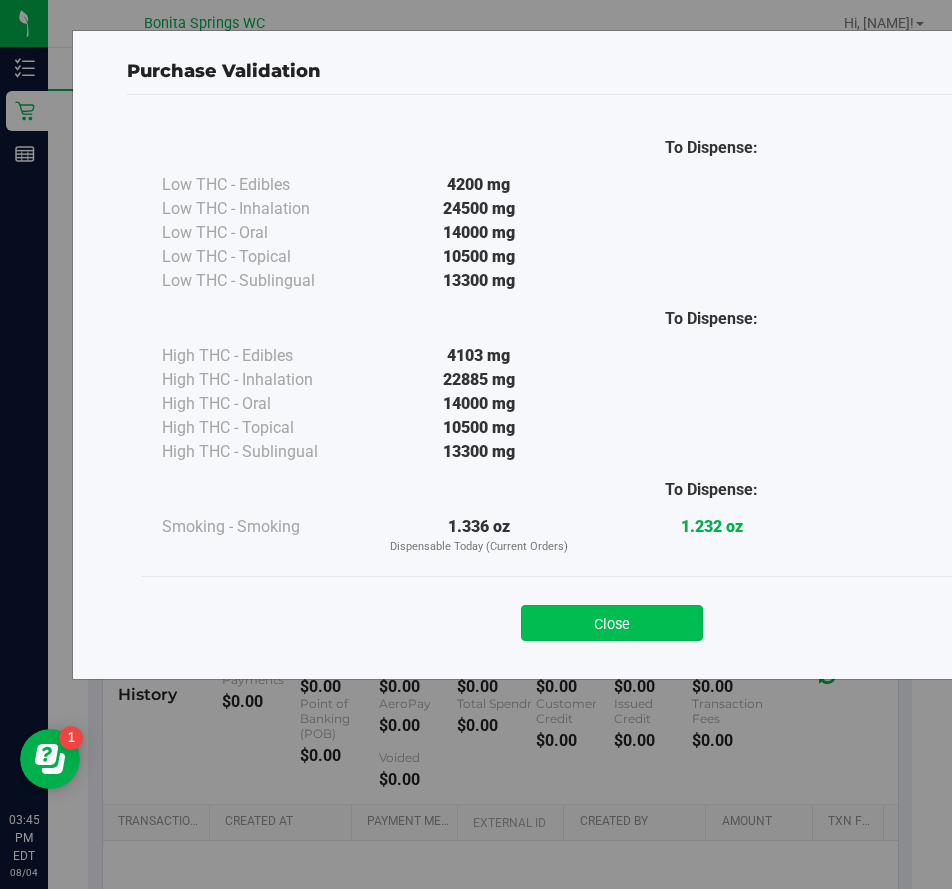 click on "Close" at bounding box center (612, 623) 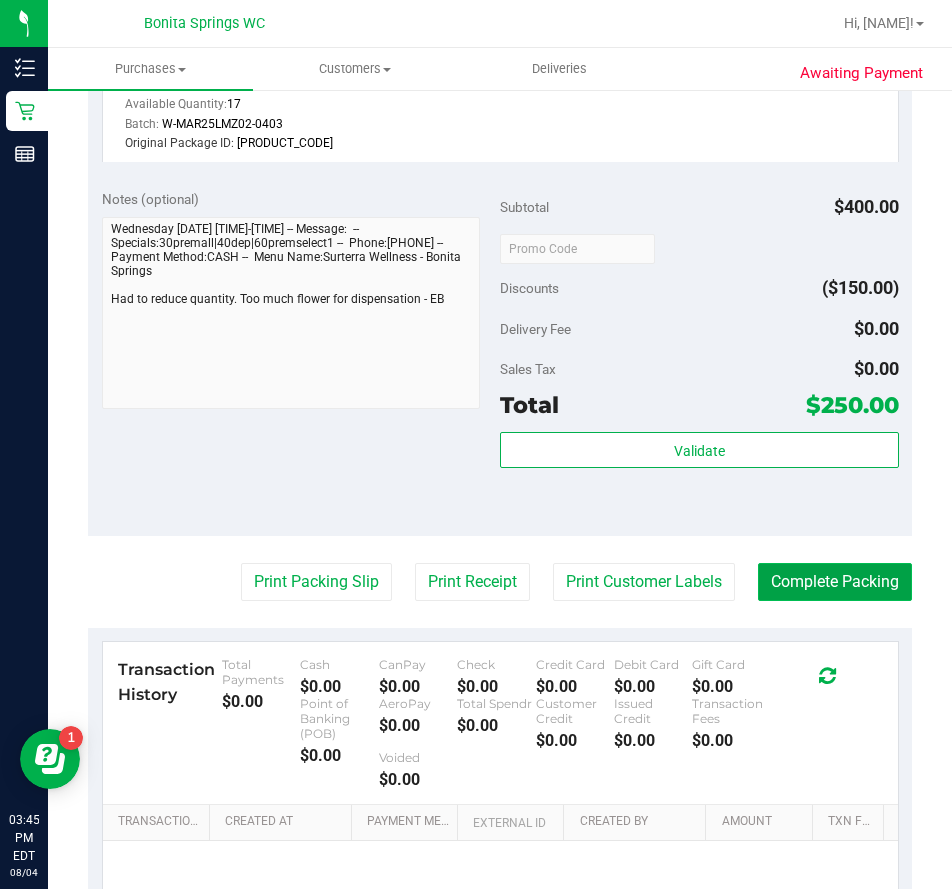 click on "Complete Packing" at bounding box center [835, 582] 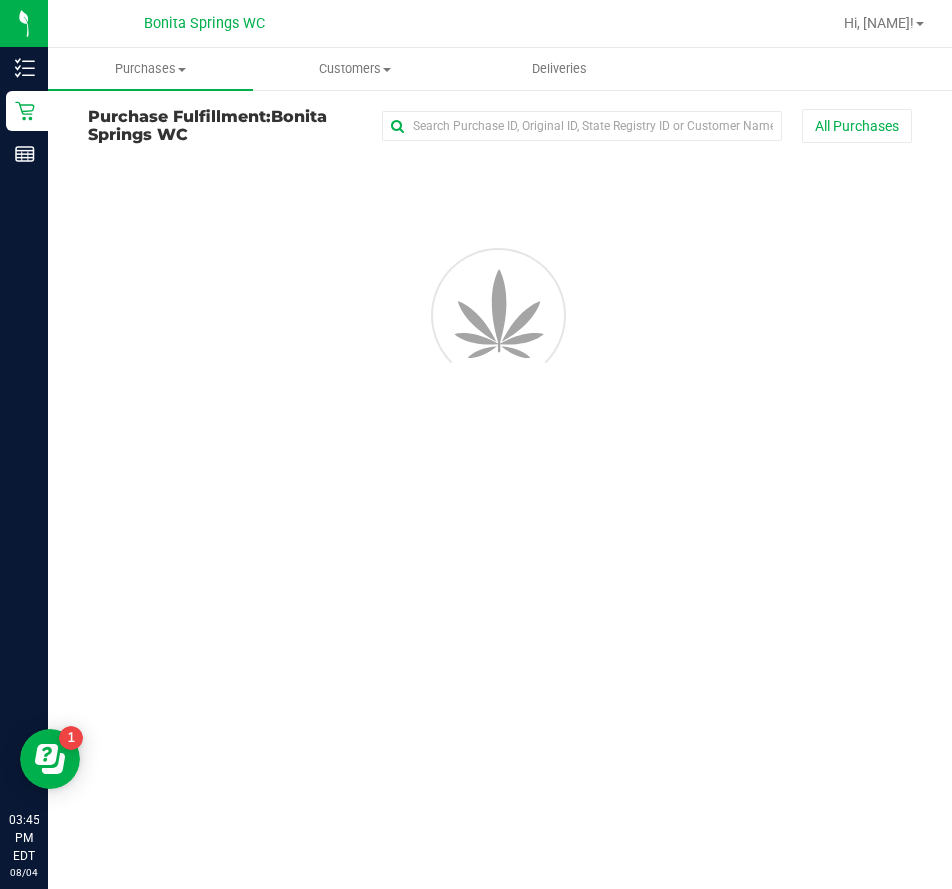 scroll, scrollTop: 0, scrollLeft: 0, axis: both 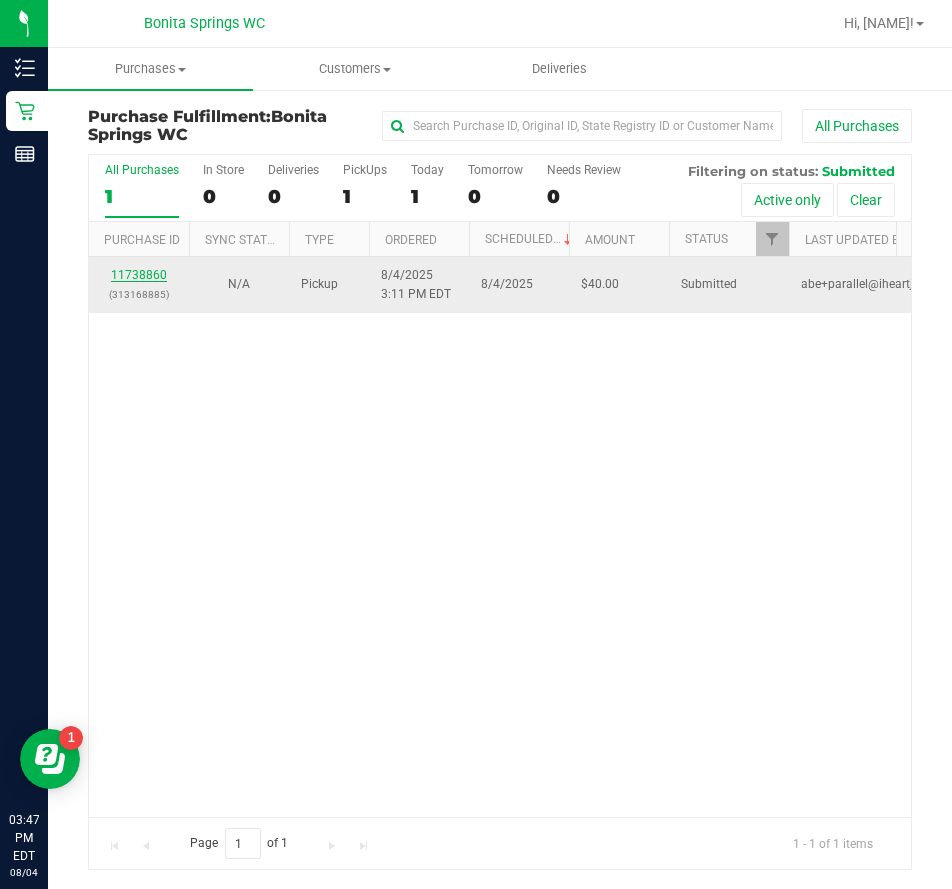 click on "11738860" at bounding box center [139, 275] 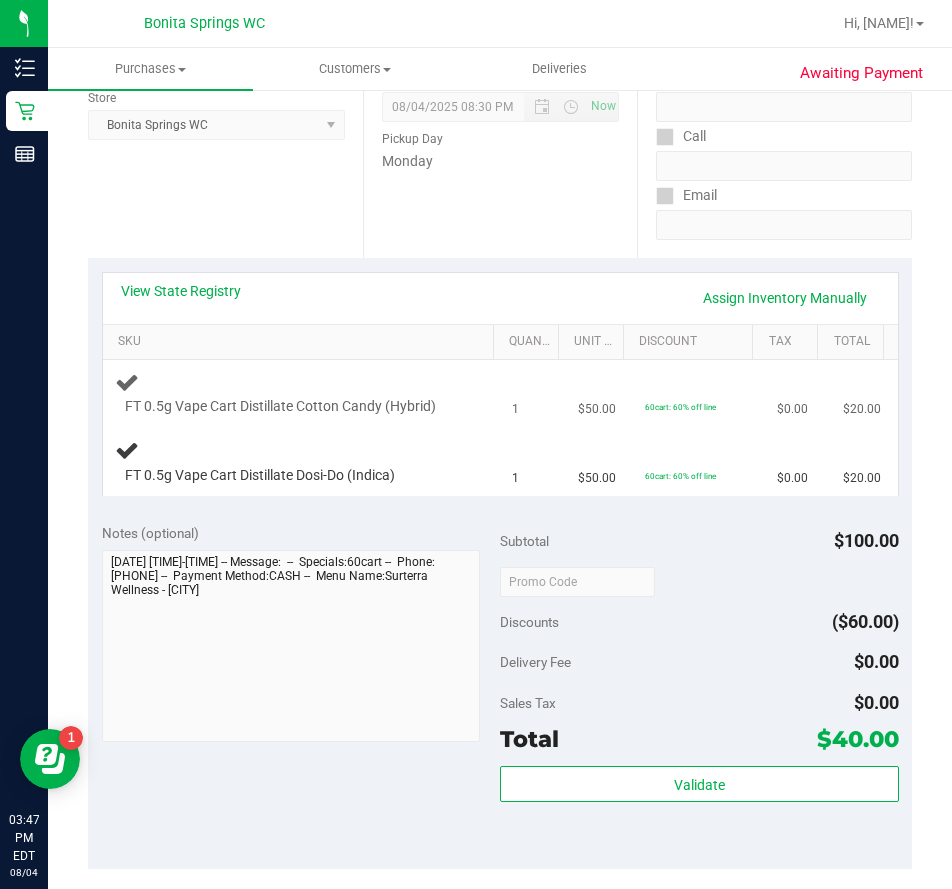 scroll, scrollTop: 200, scrollLeft: 0, axis: vertical 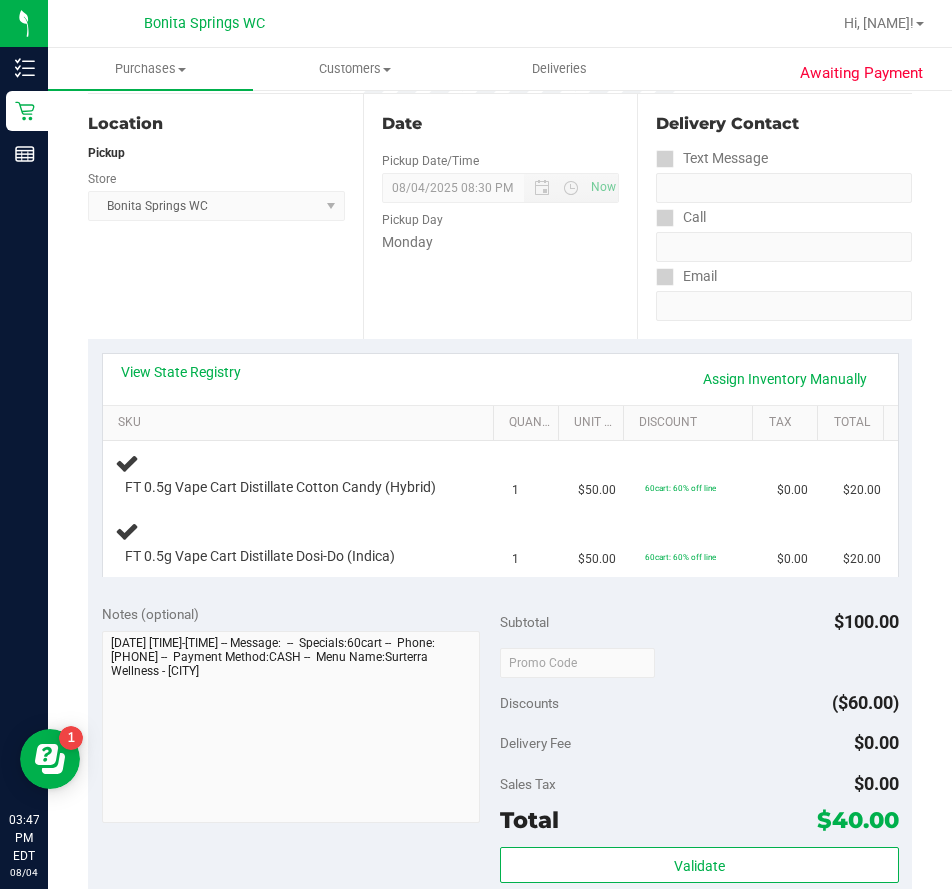 click on "View State Registry
Assign Inventory Manually" at bounding box center (500, 379) 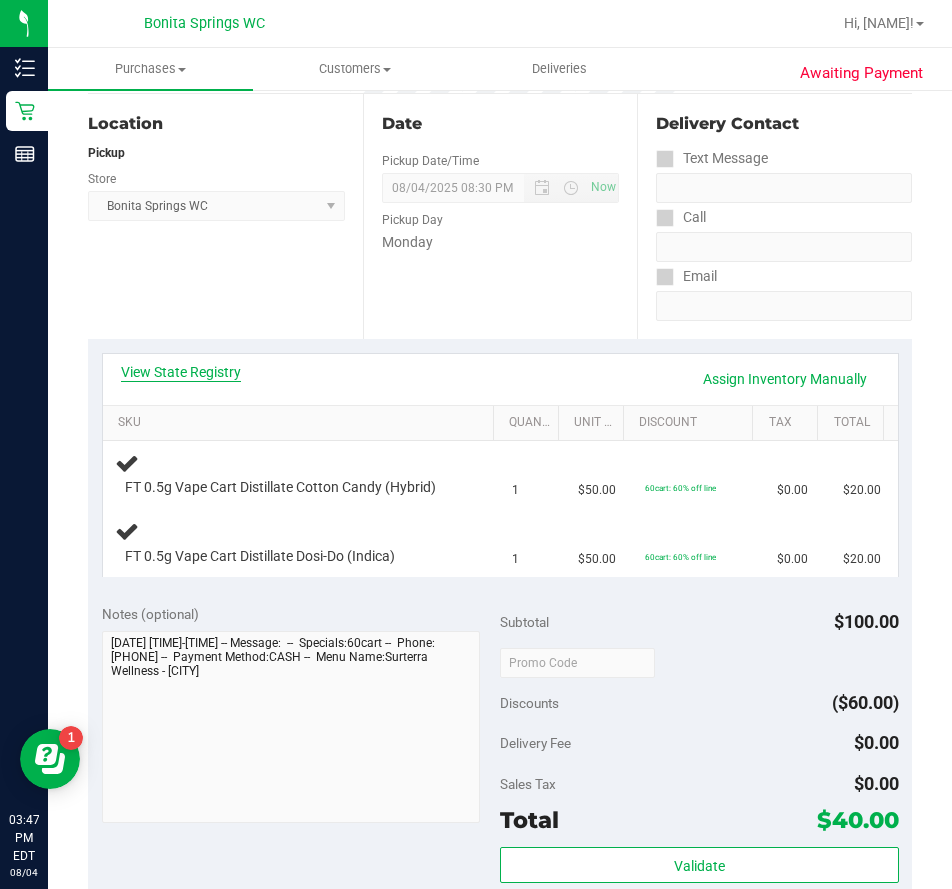 click on "View State Registry" at bounding box center (181, 372) 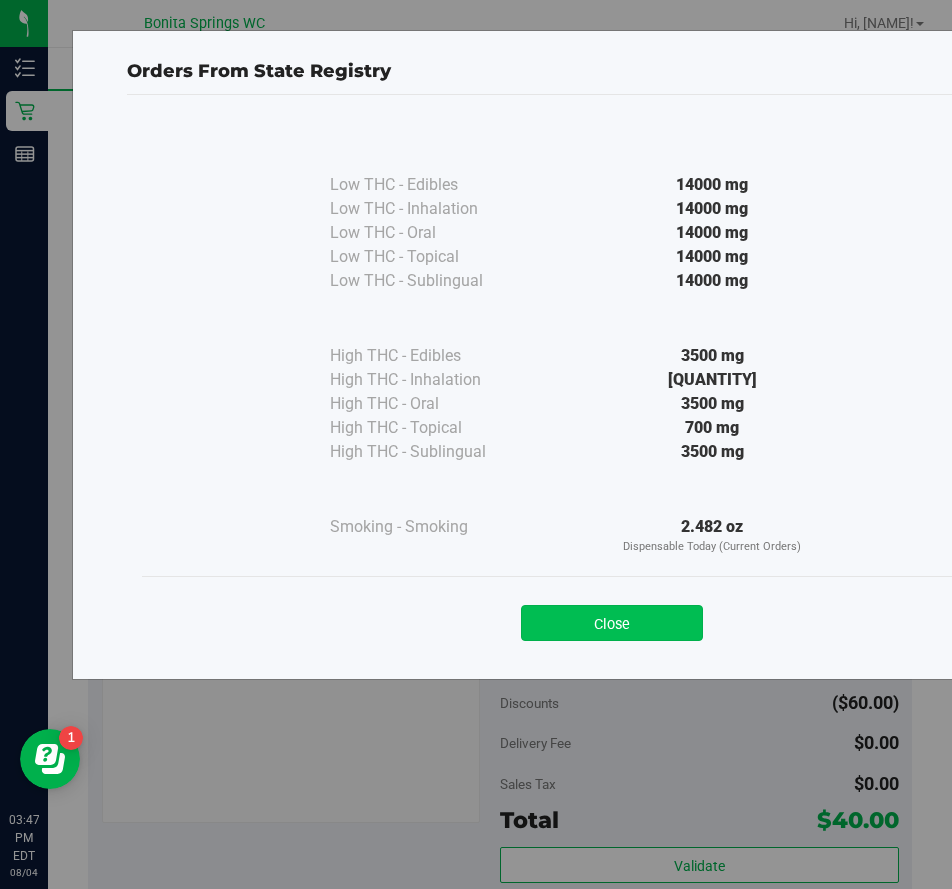 click on "Close" at bounding box center (612, 623) 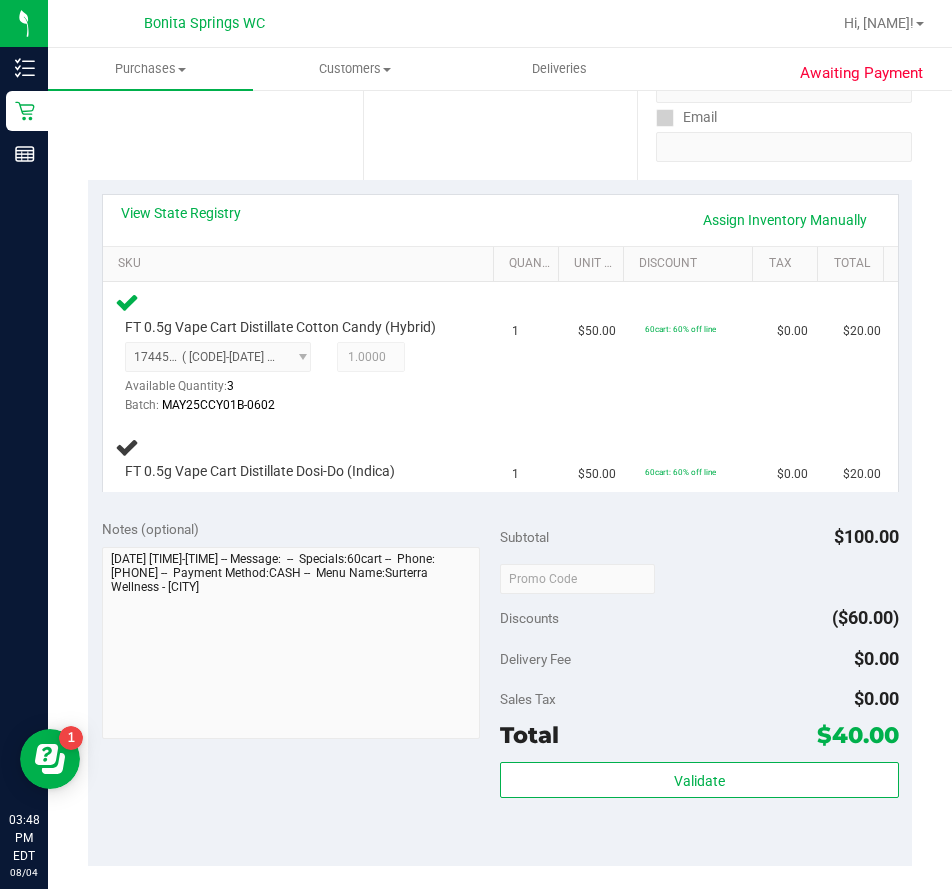 scroll, scrollTop: 500, scrollLeft: 0, axis: vertical 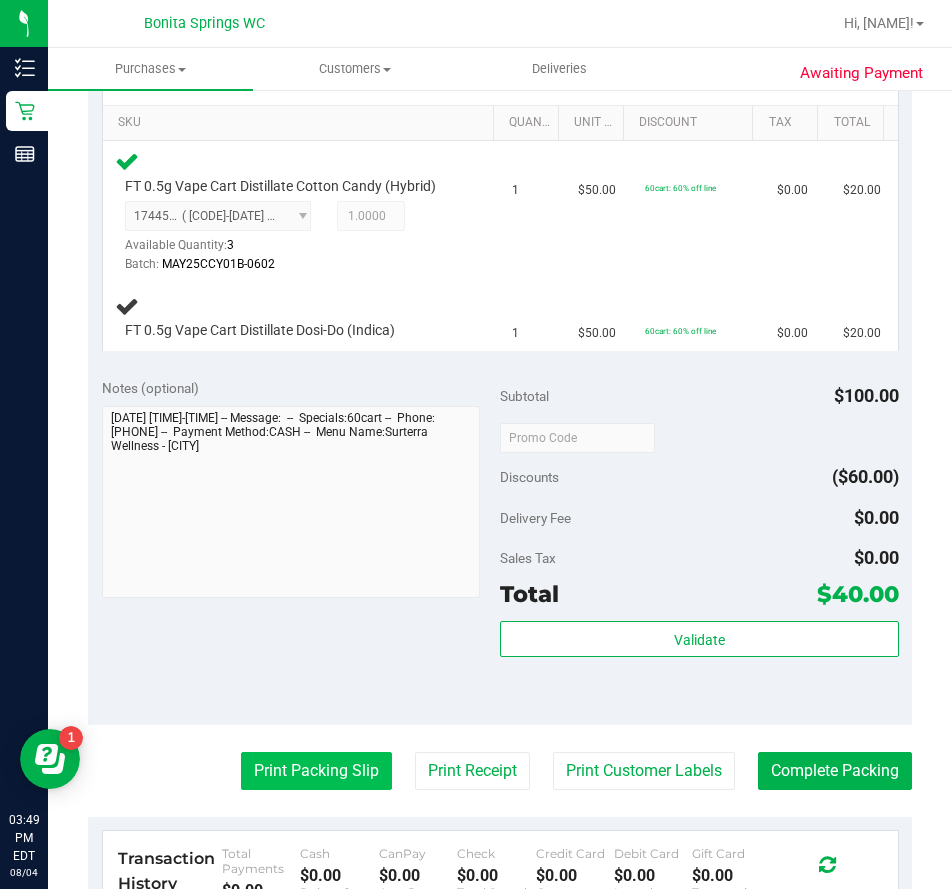 click on "Print Packing Slip" at bounding box center [316, 771] 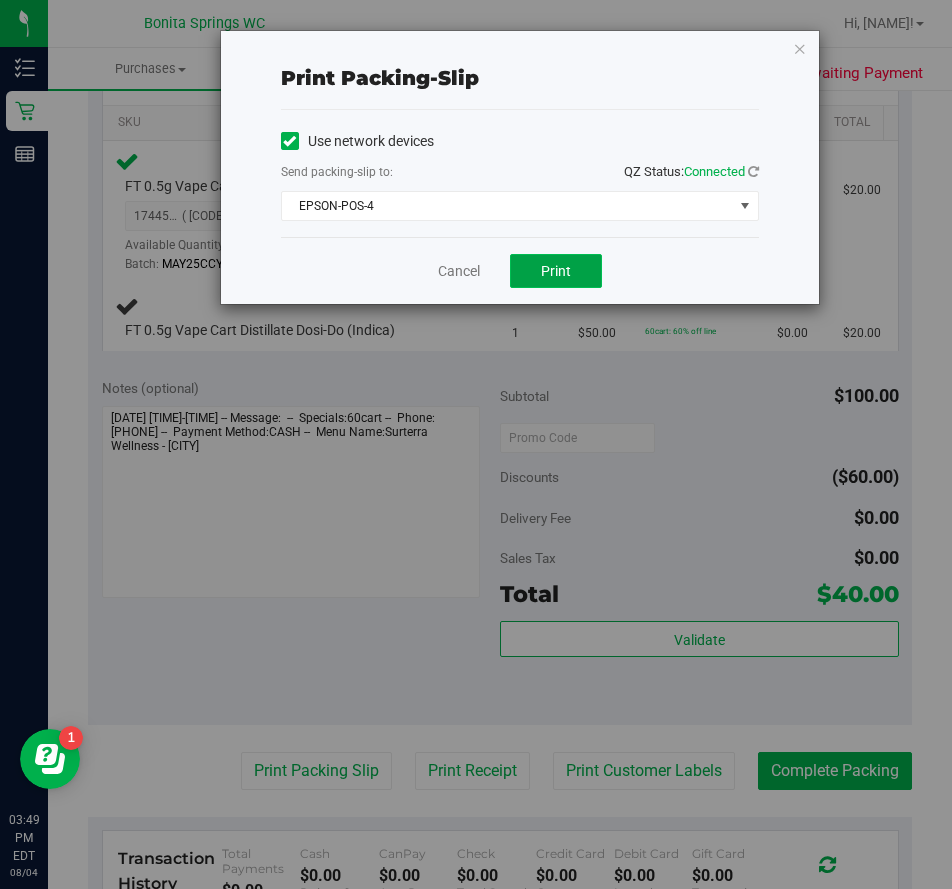 click on "Print" at bounding box center (556, 271) 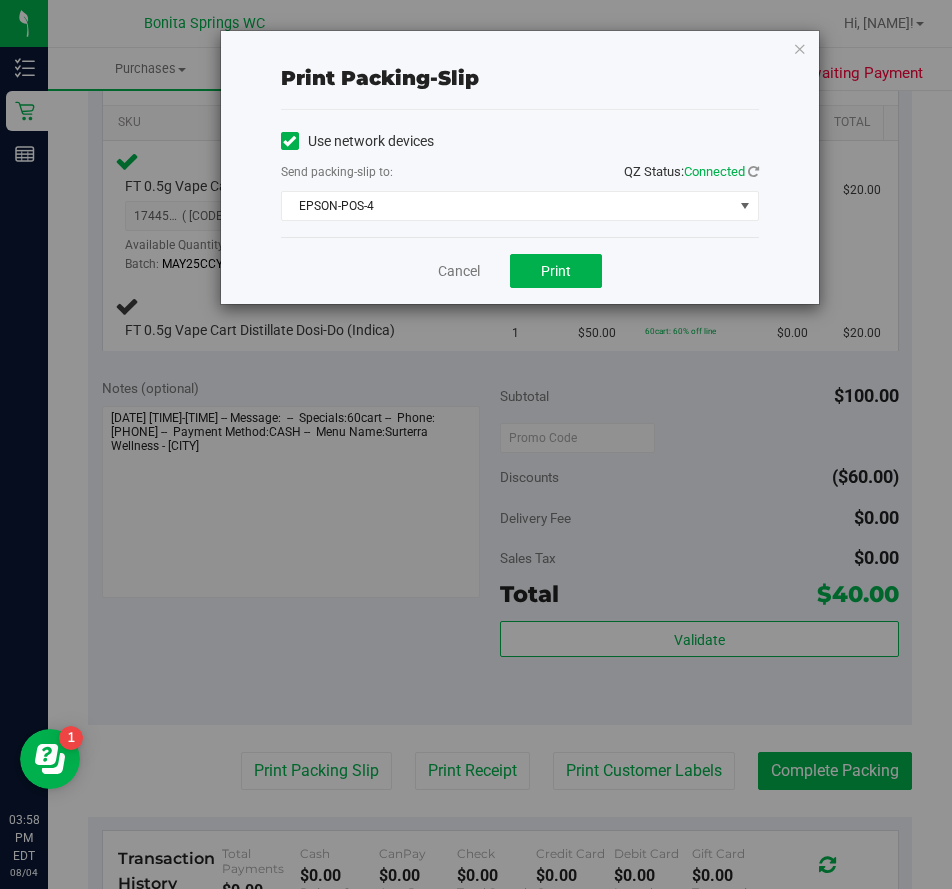 click on "Print packing-slip
Use network devices
Send packing-slip to:
QZ Status:   Connected
EPSON-POS-4 Choose printer DONOTUSE-EPSON EPSON EPSON-AUGUST-ALSINA EPSON-CHECKIN-1 EPSON-CHECKIN-2 EPSON-CONSULT EPSON-FILLPACK-1 EPSON-FILLPACK-2 EPSON-PANTRY EPSON-POS-2 EPSON-POS-3 EPSON-POS-4
Cancel
Print" at bounding box center (520, 167) 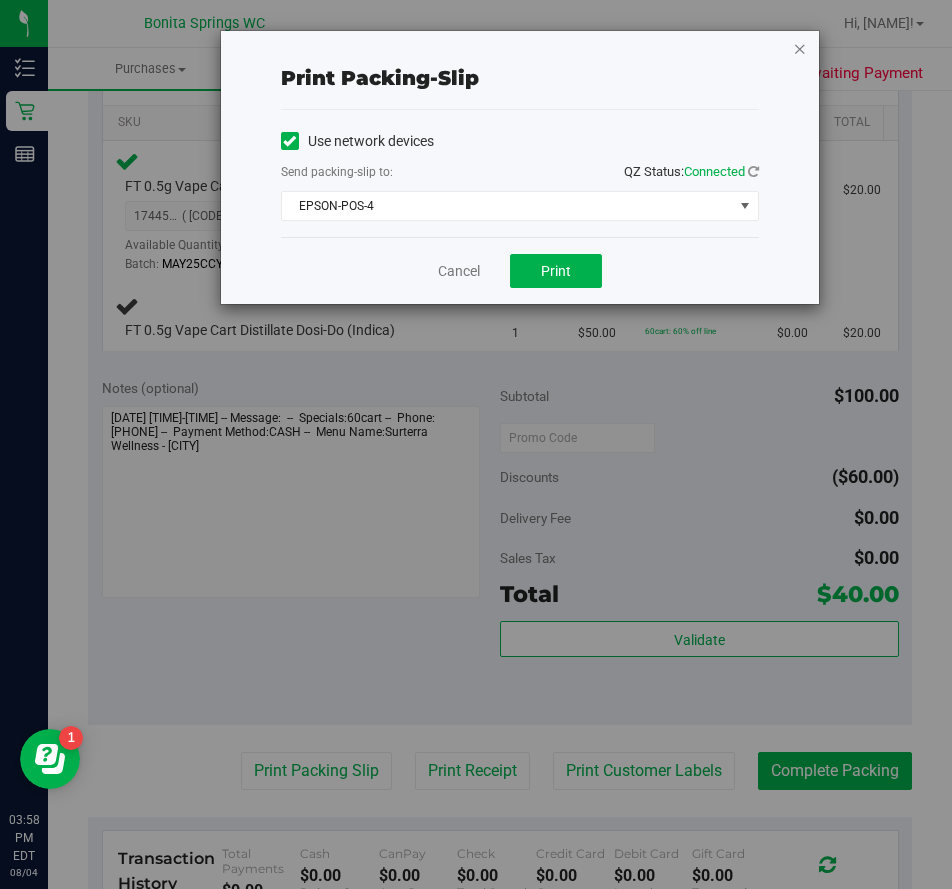 click at bounding box center (800, 48) 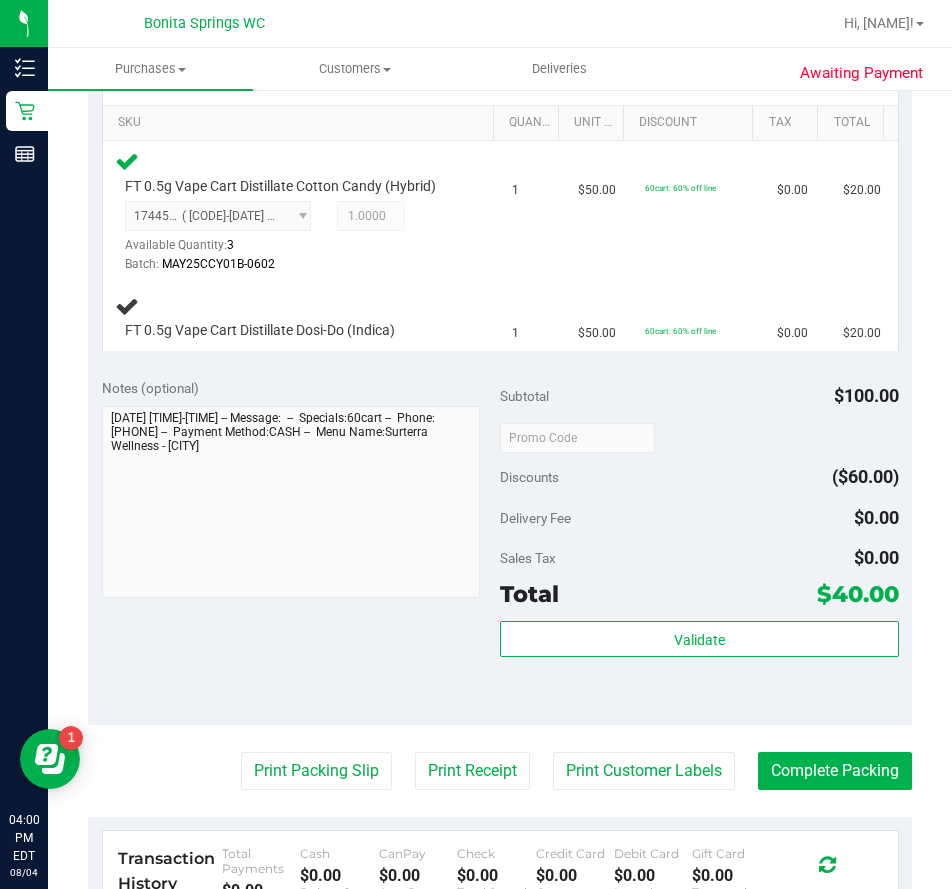 type 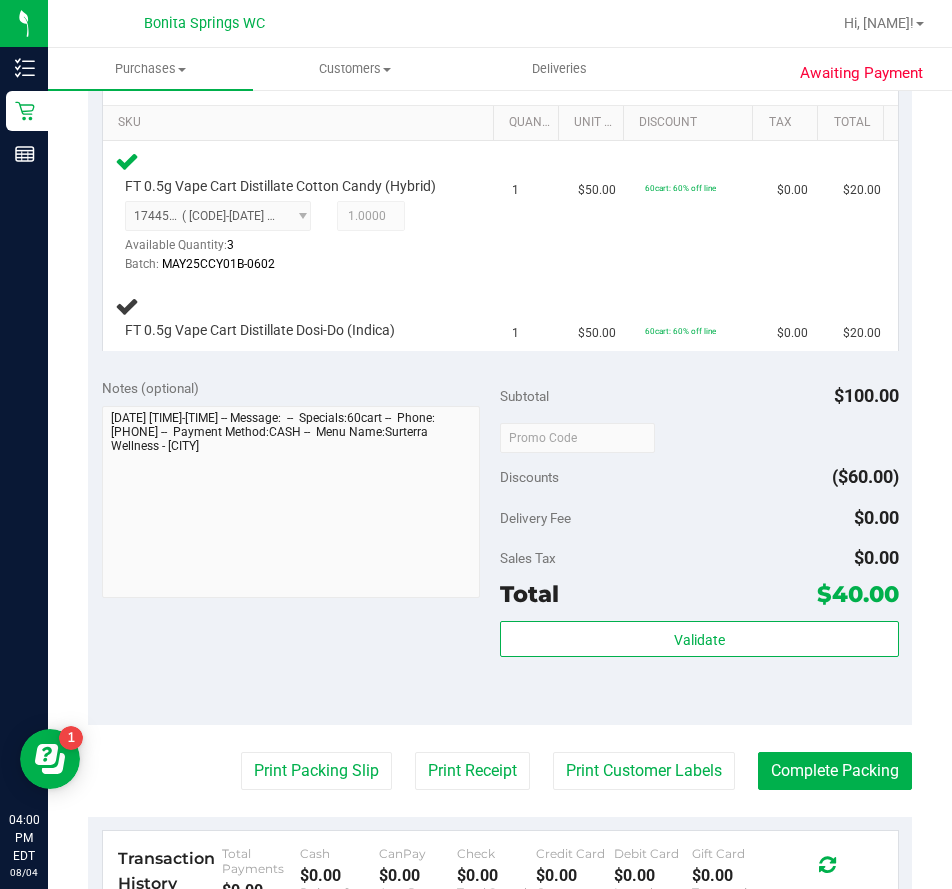 click on "Print Packing Slip" at bounding box center [316, 771] 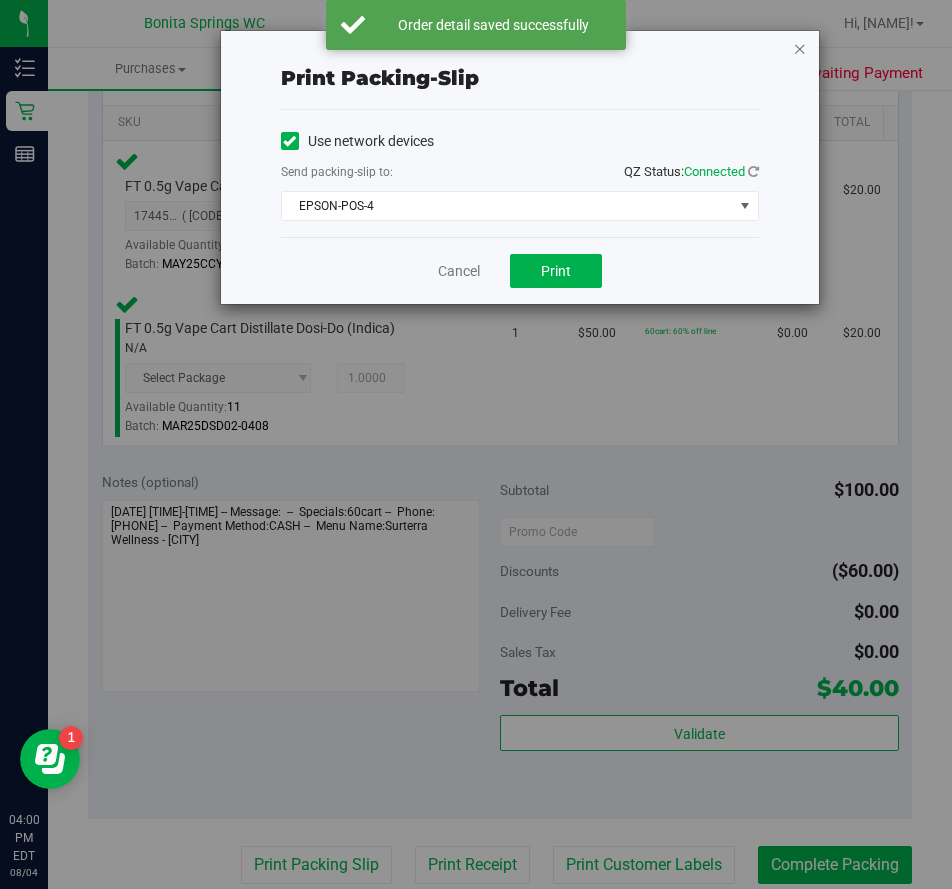click at bounding box center [800, 48] 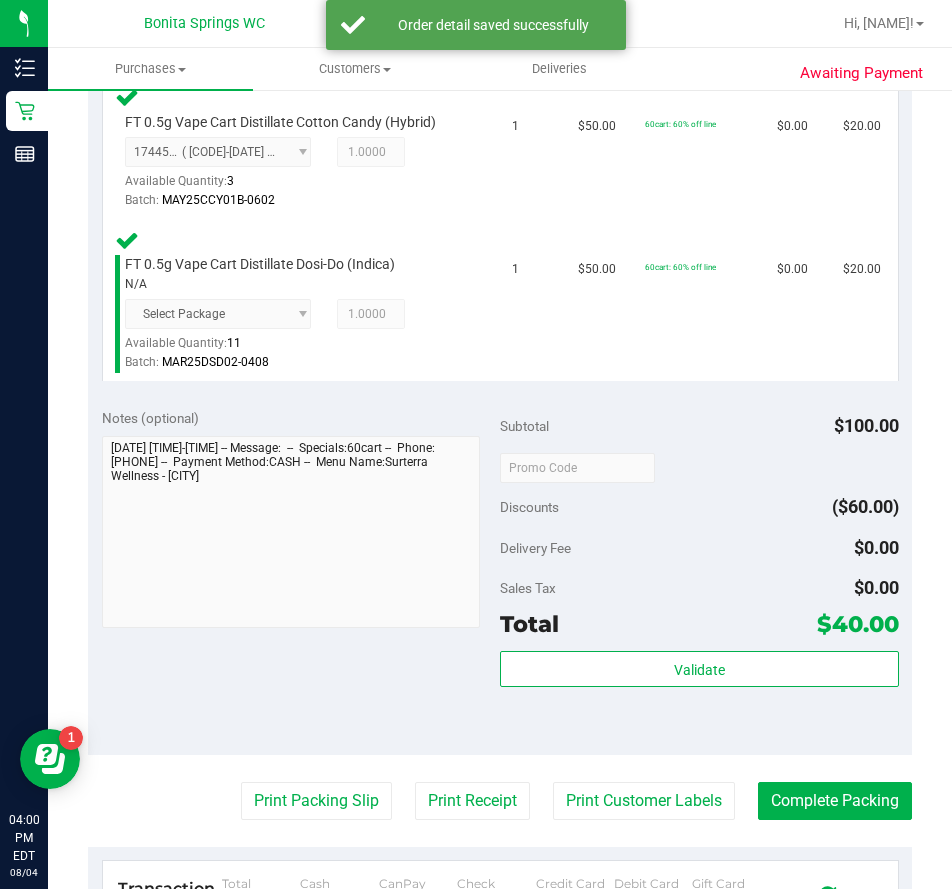 scroll, scrollTop: 600, scrollLeft: 0, axis: vertical 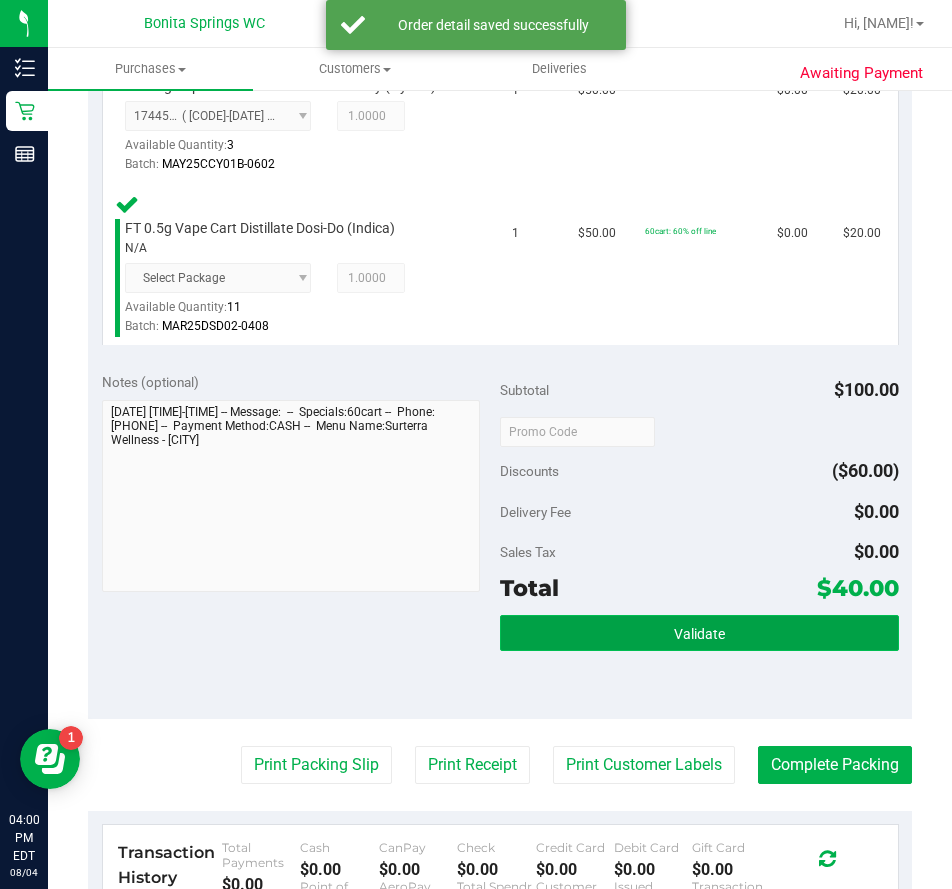 click on "Validate" at bounding box center [699, 633] 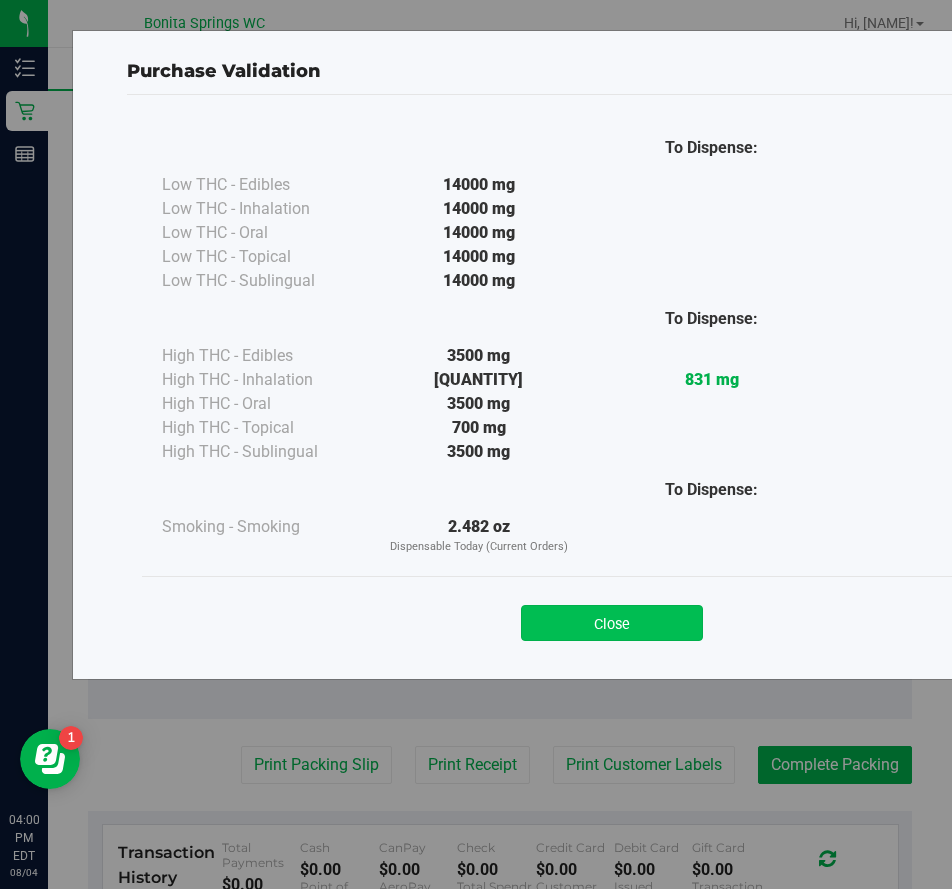 drag, startPoint x: 666, startPoint y: 617, endPoint x: 425, endPoint y: 675, distance: 247.88103 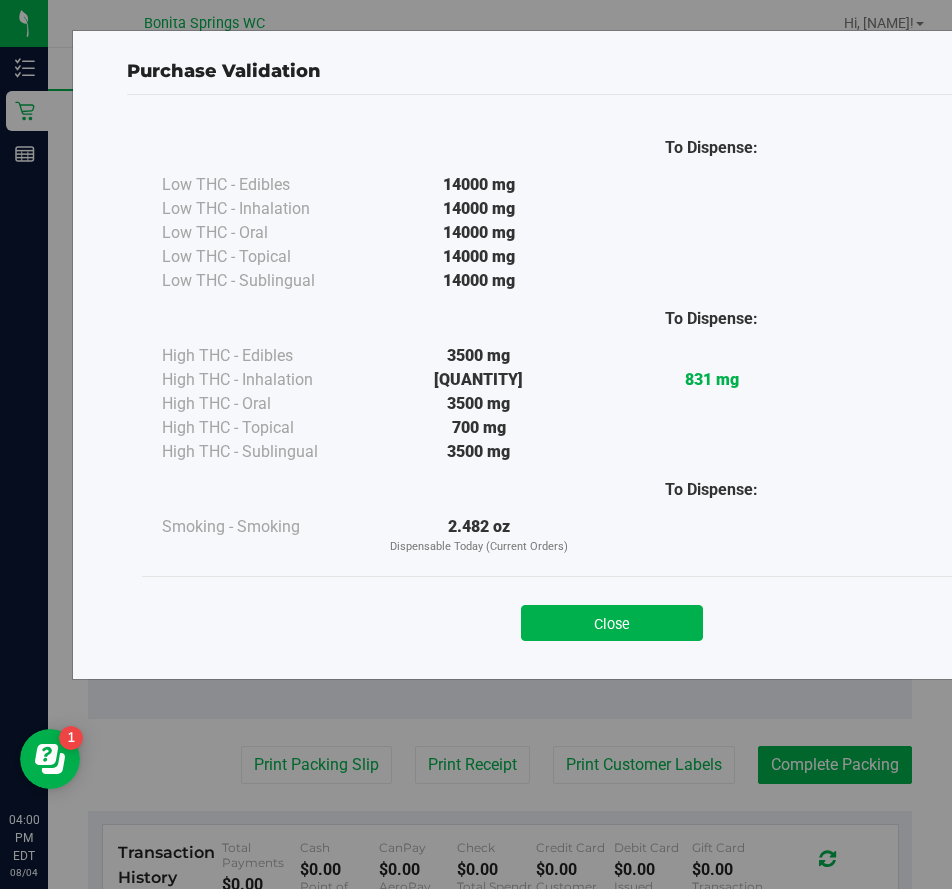 click on "Close" at bounding box center (612, 623) 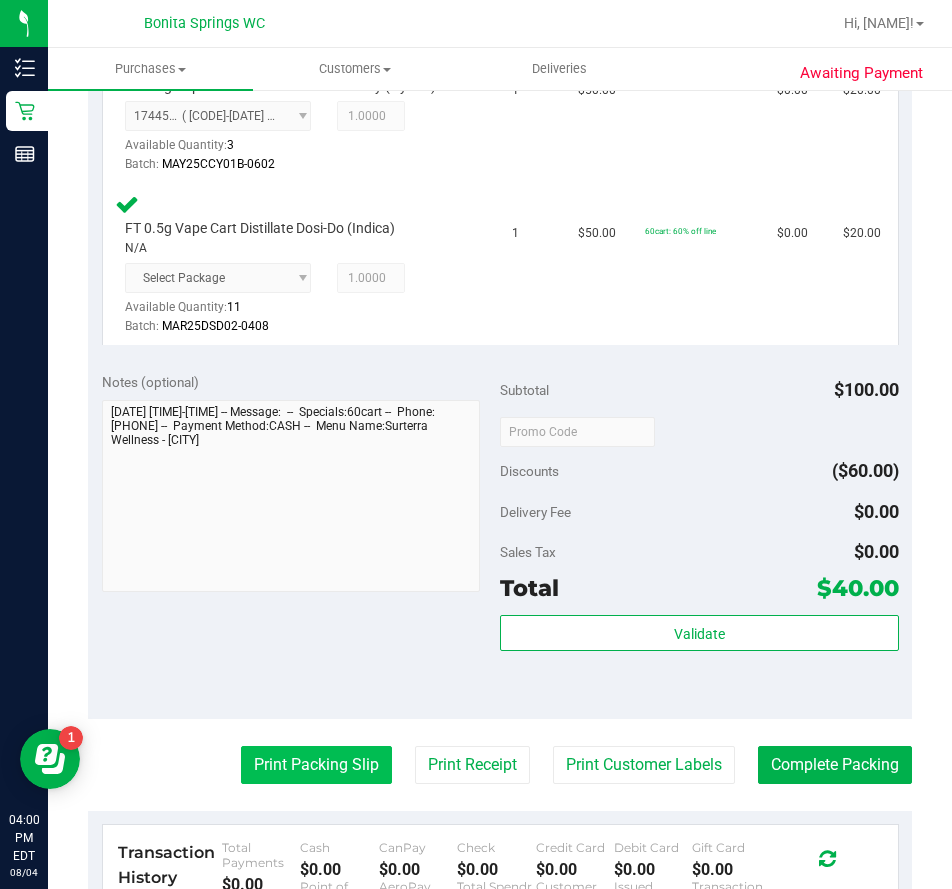 click on "Print Packing Slip" at bounding box center (316, 765) 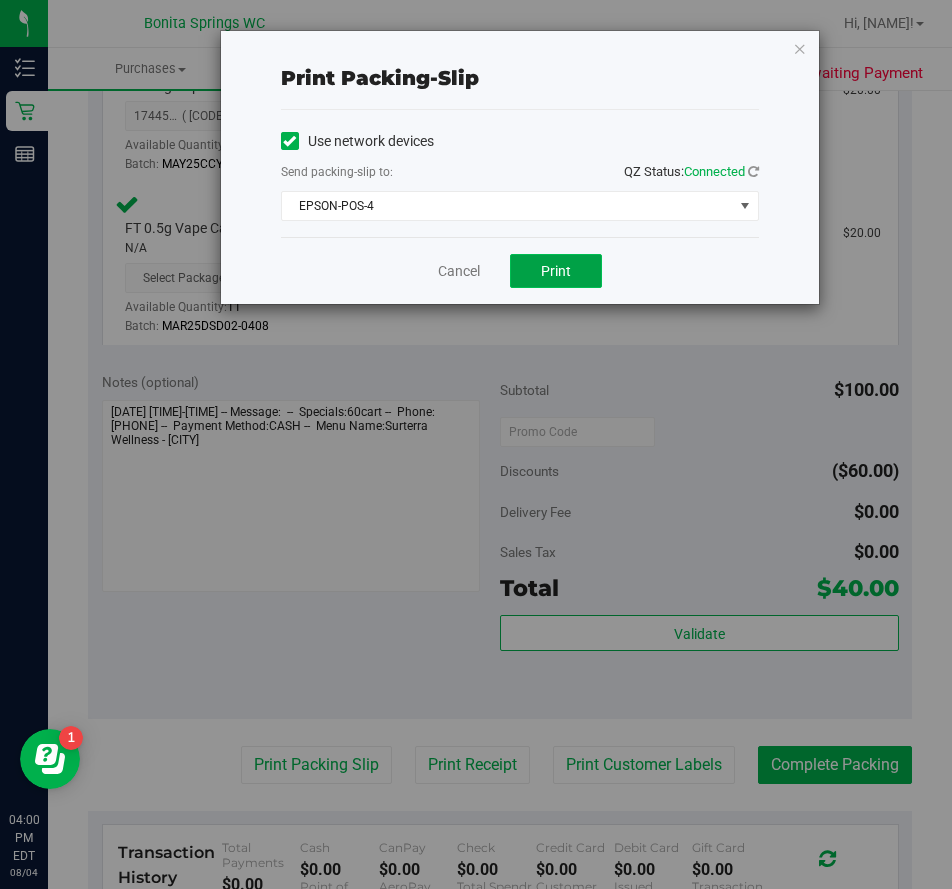 click on "Print" at bounding box center [556, 271] 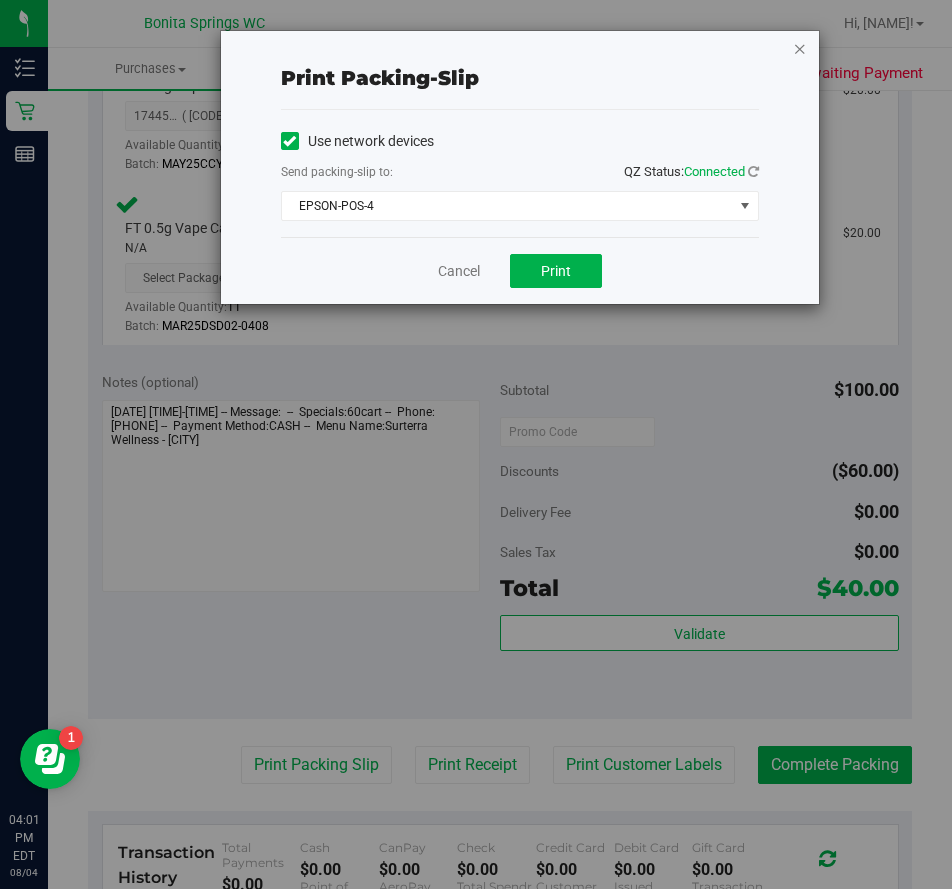 click at bounding box center [800, 48] 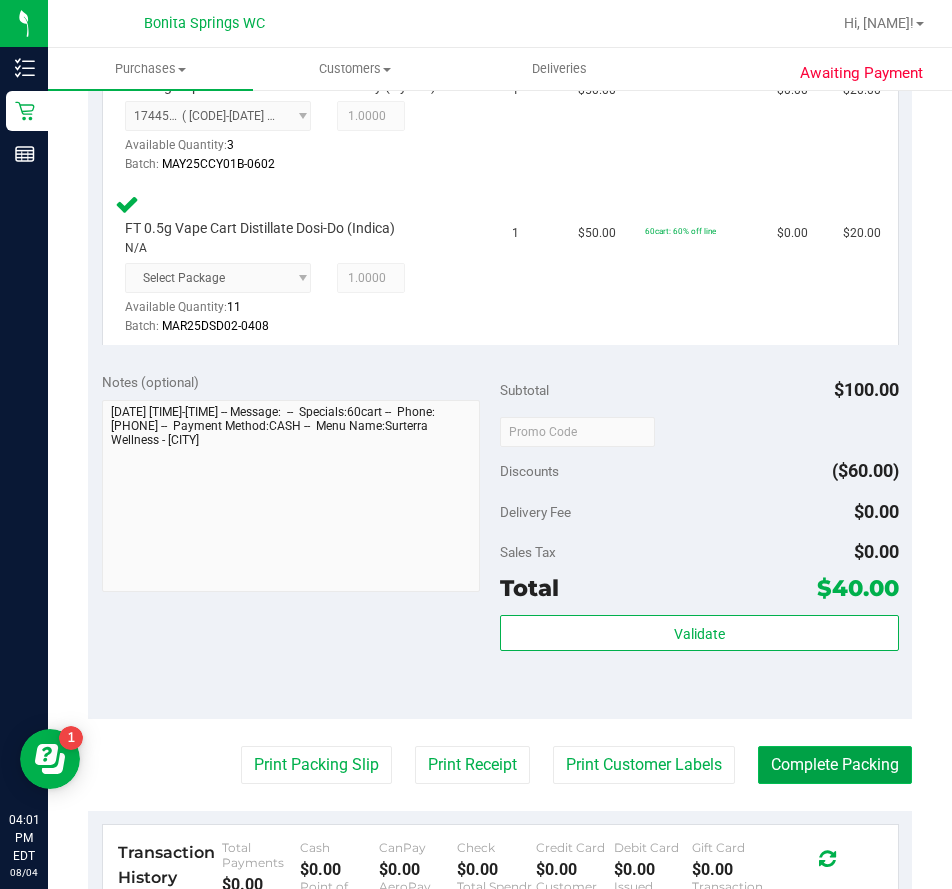 click on "Complete Packing" at bounding box center [835, 765] 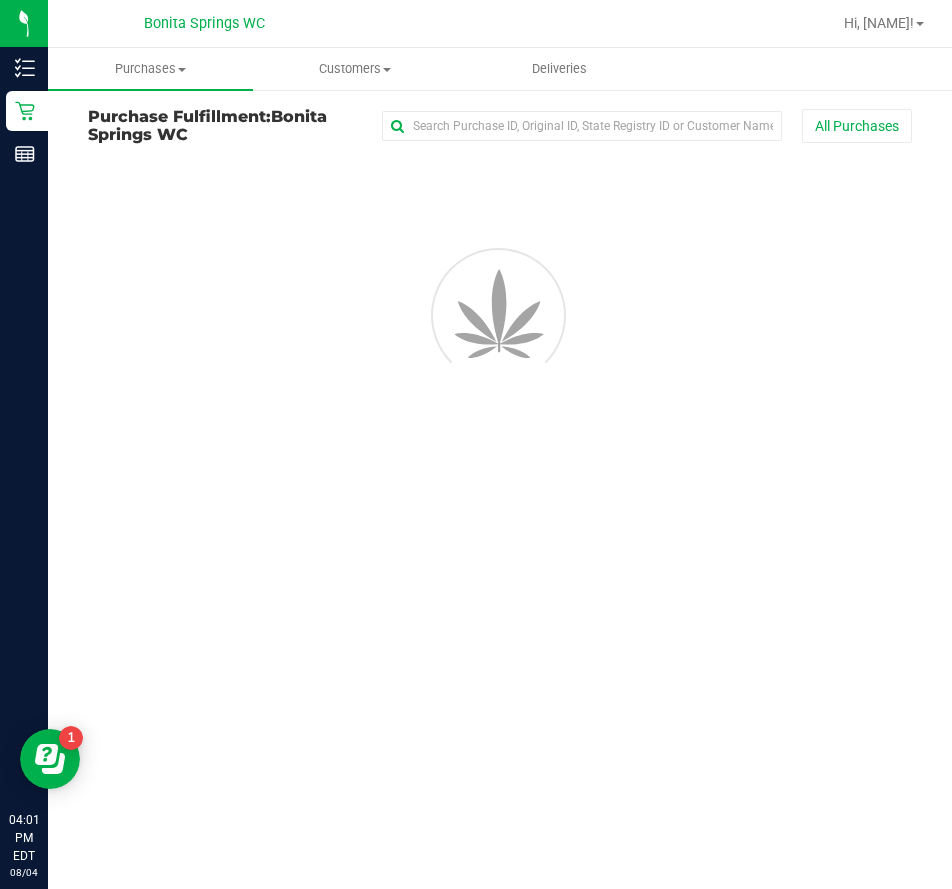 scroll, scrollTop: 0, scrollLeft: 0, axis: both 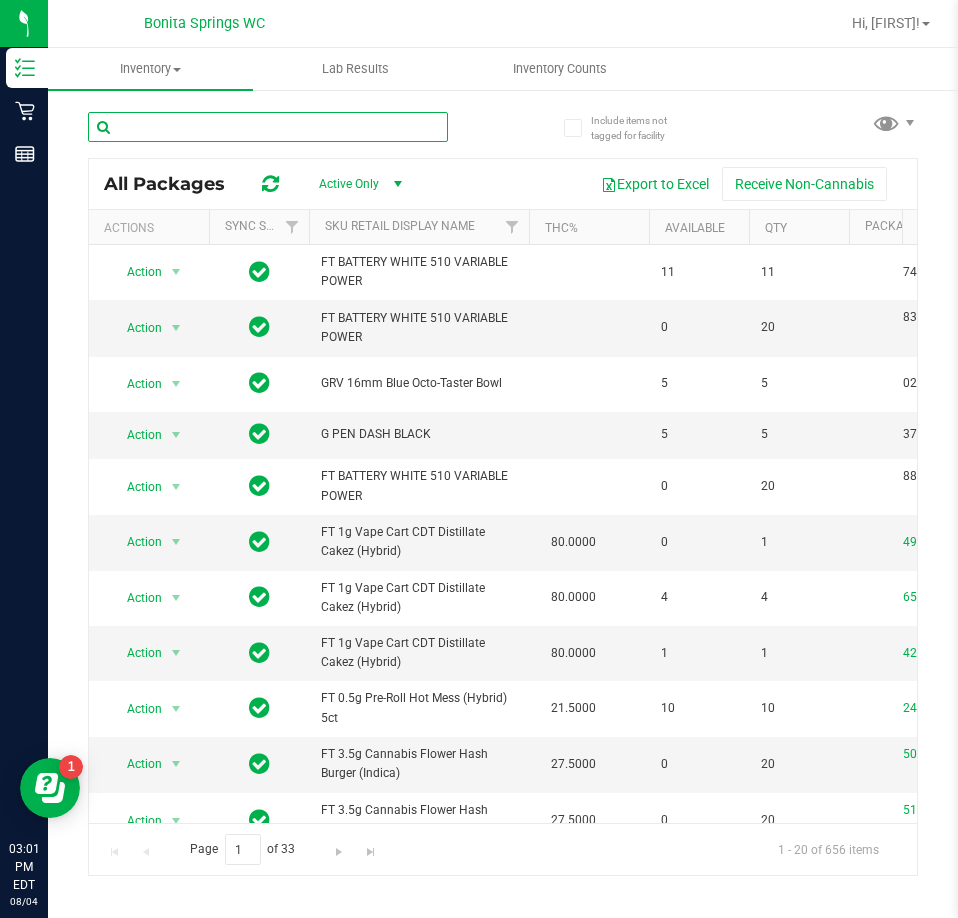 click at bounding box center [268, 127] 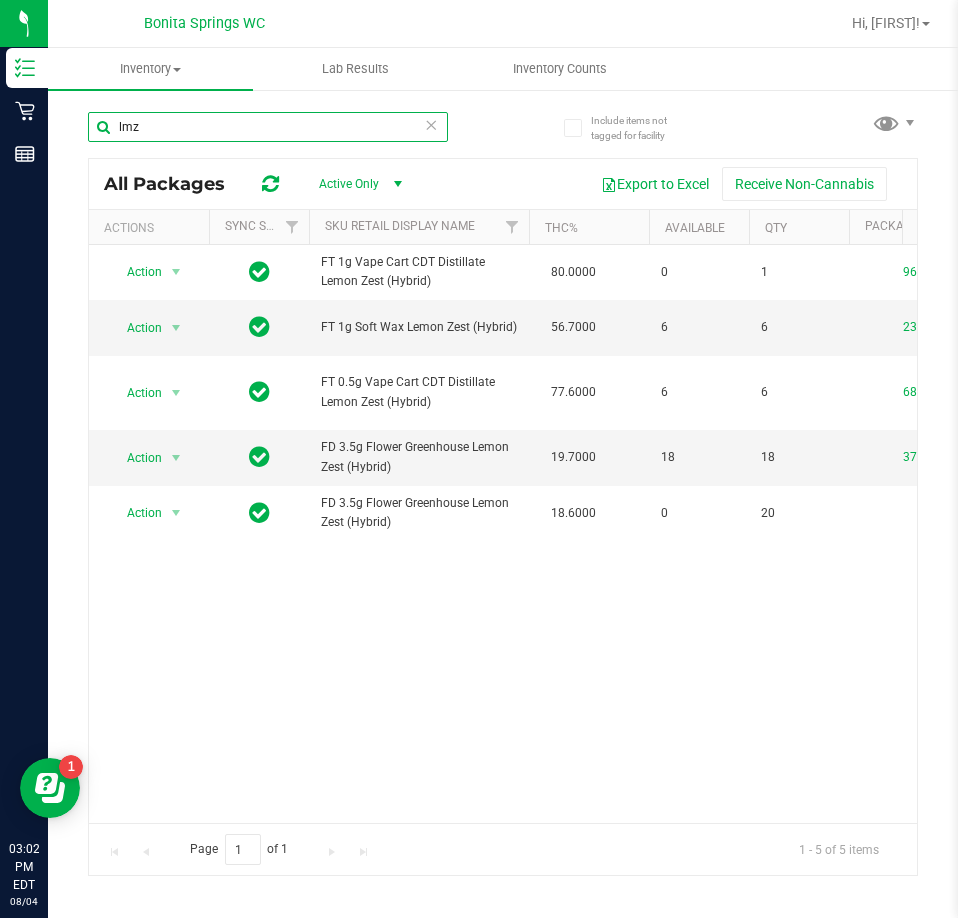 type on "lmz" 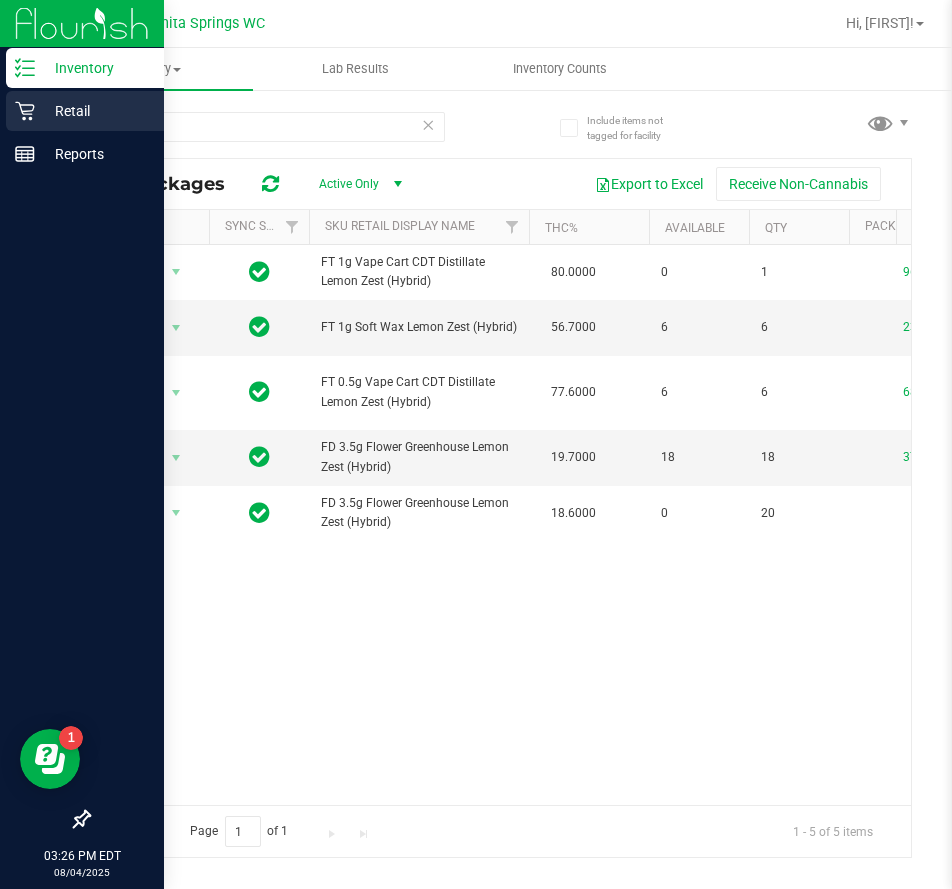 click on "Retail" at bounding box center [95, 111] 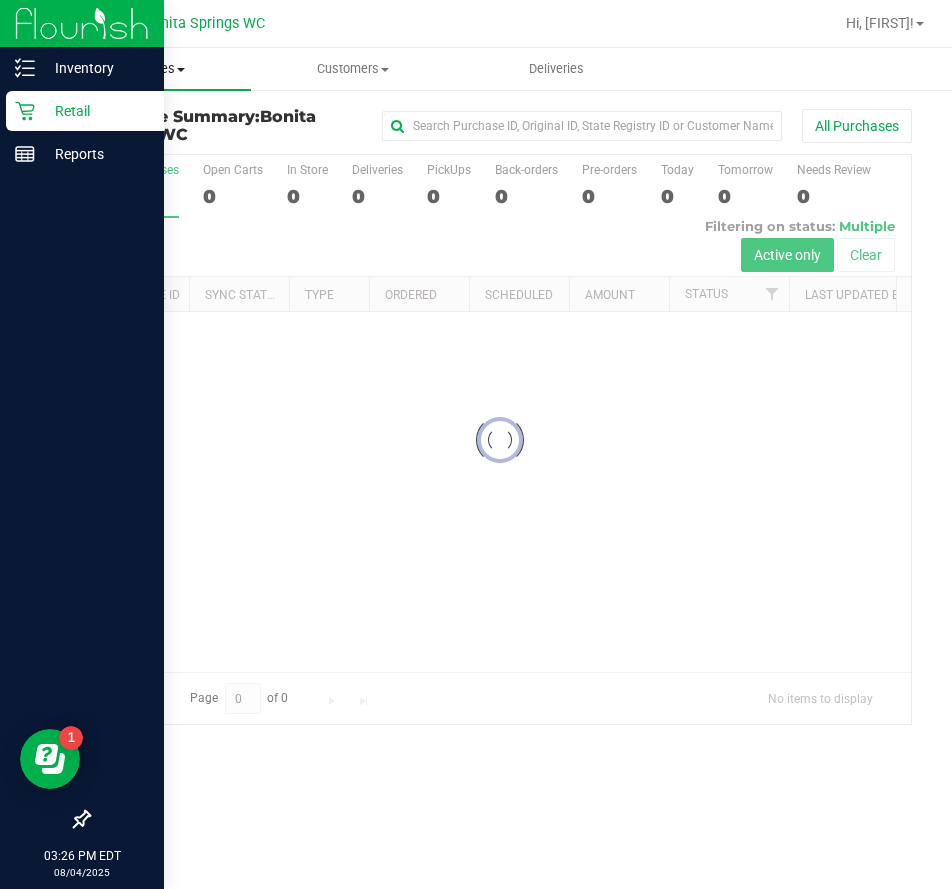 click on "Purchases" at bounding box center (149, 69) 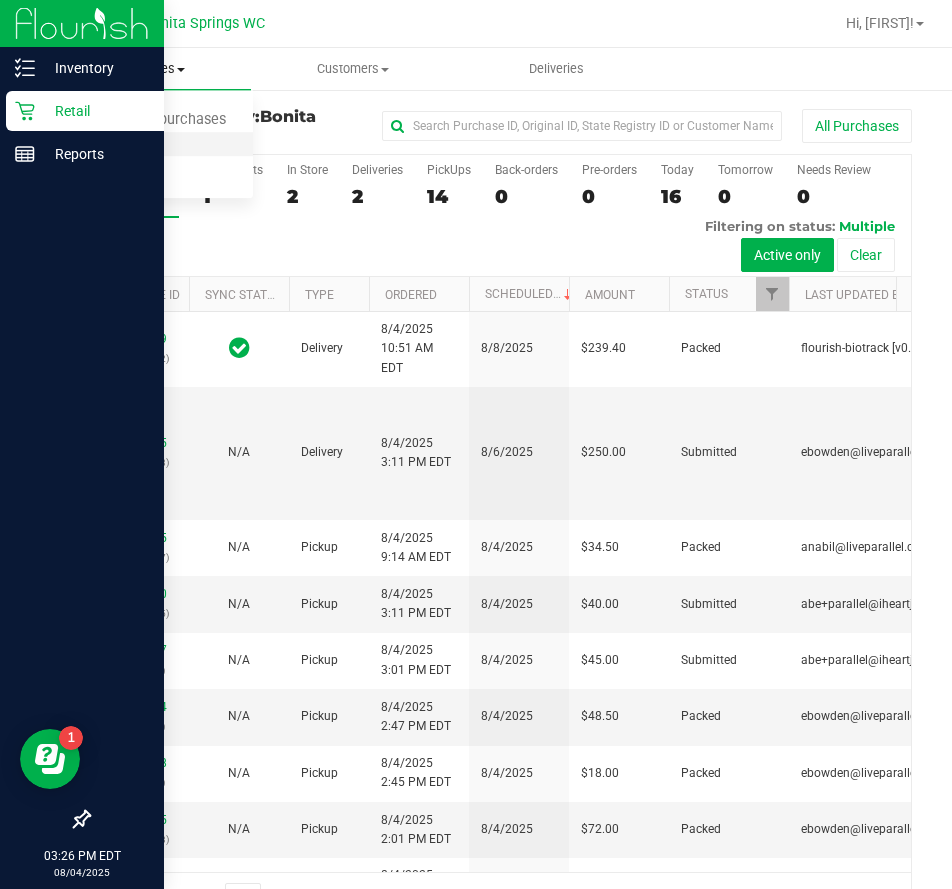 click on "Fulfillment" at bounding box center (110, 144) 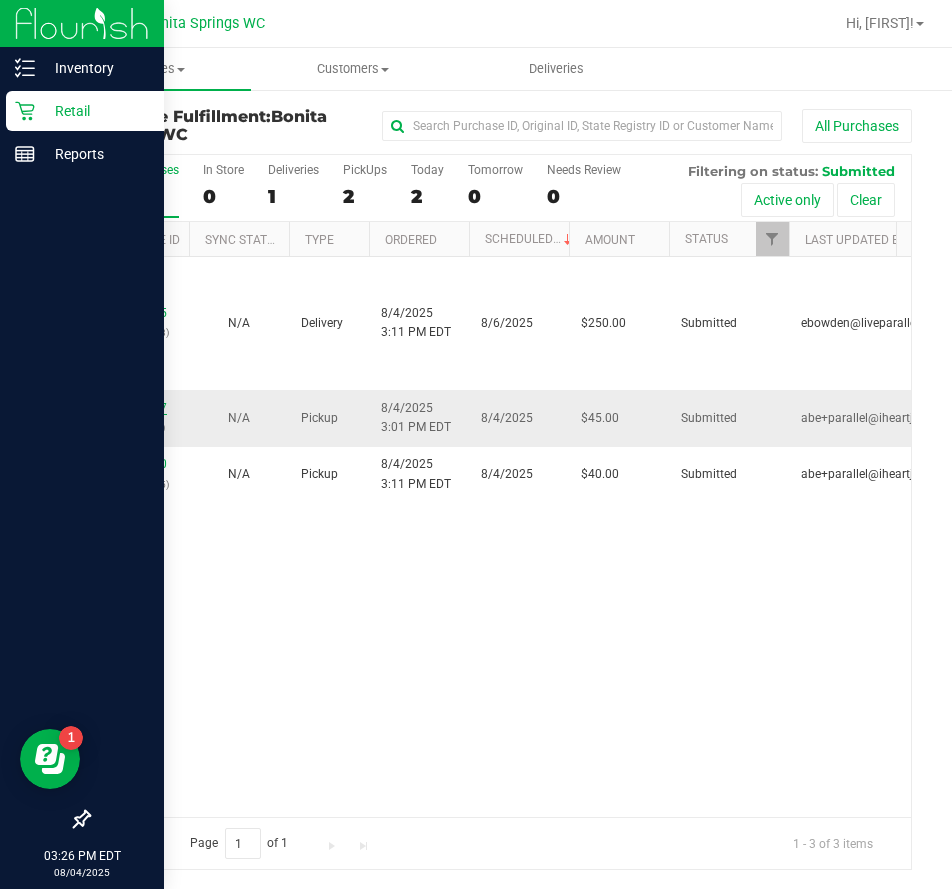 click on "11738777" at bounding box center (139, 408) 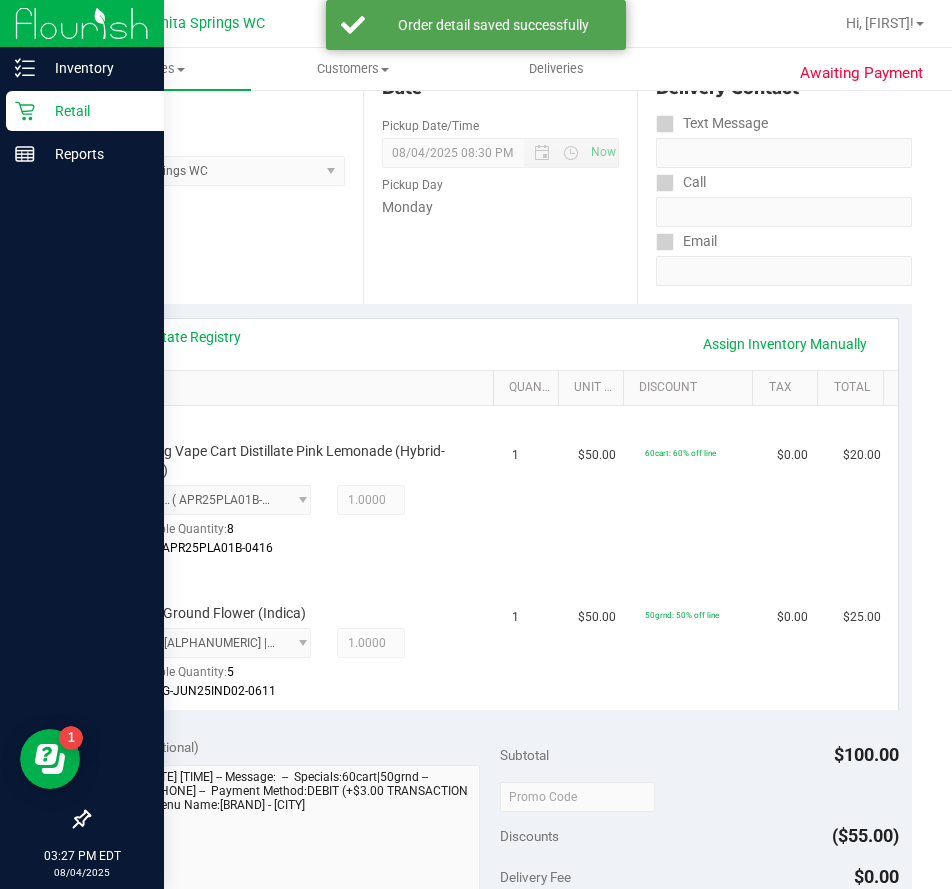 scroll, scrollTop: 400, scrollLeft: 0, axis: vertical 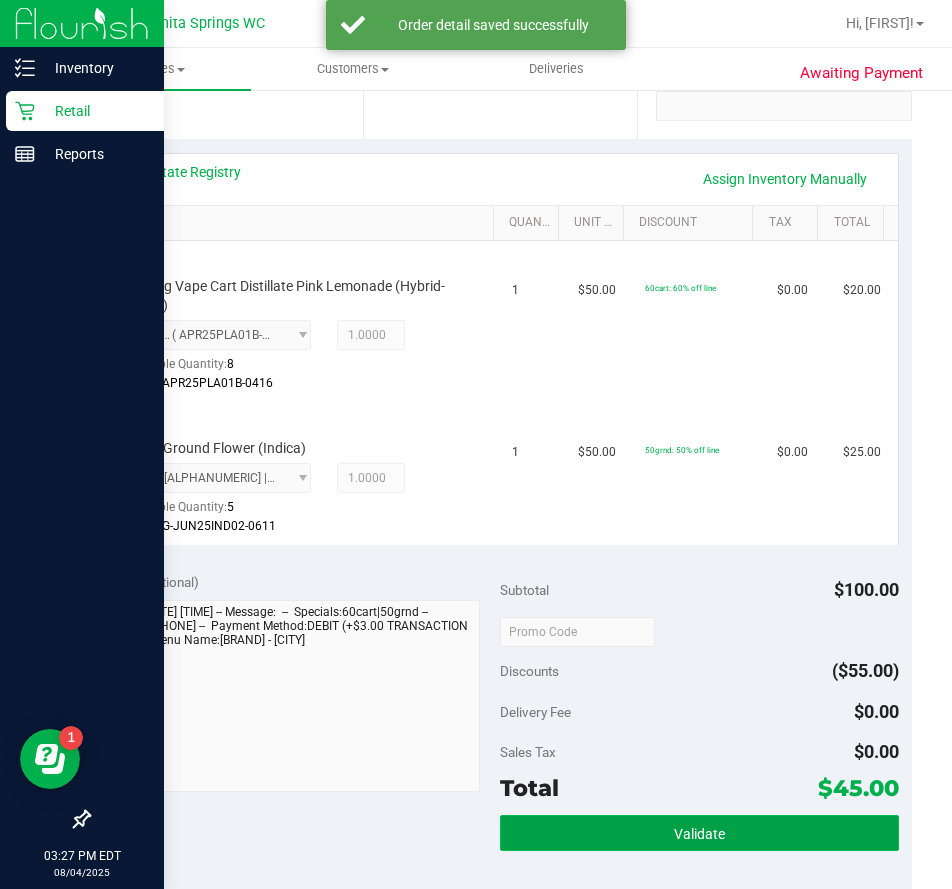click on "Validate" at bounding box center (699, 833) 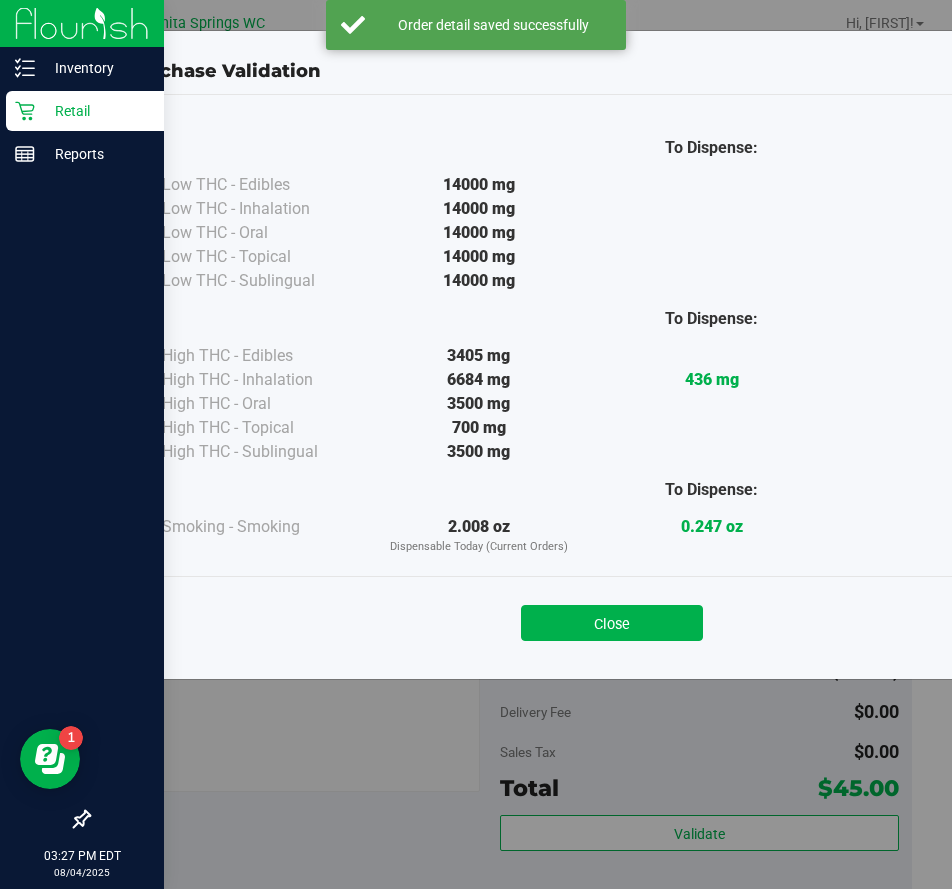 click on "Close" at bounding box center [612, 617] 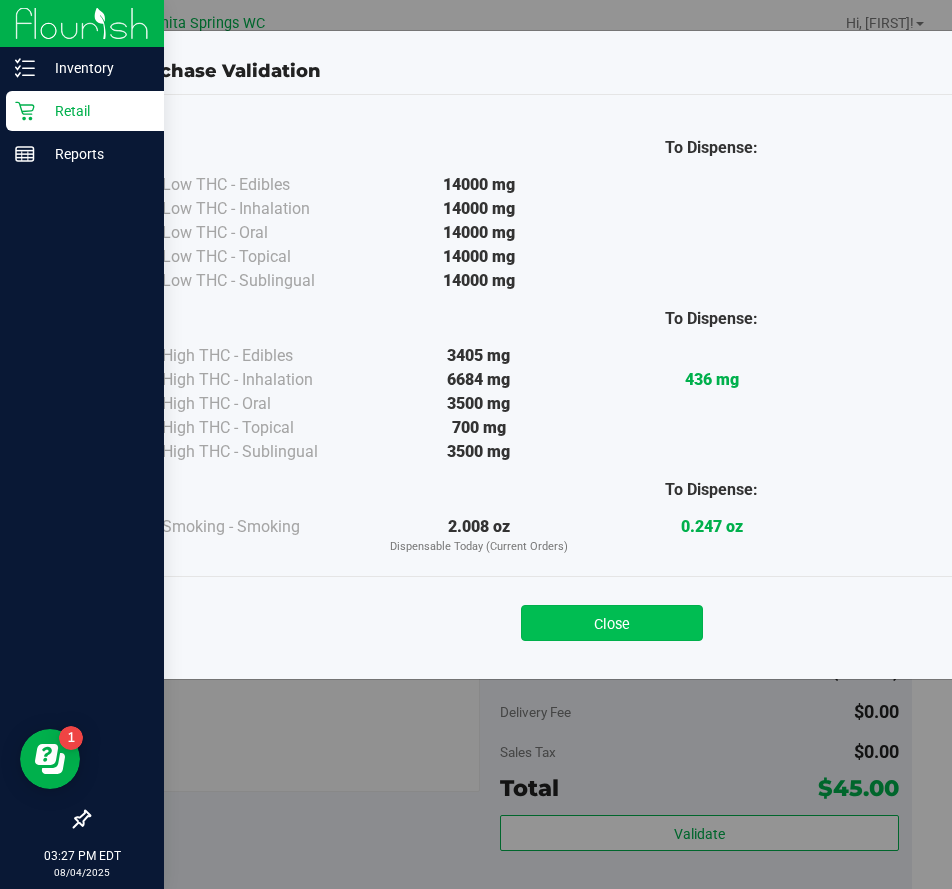 click on "Close" at bounding box center (612, 623) 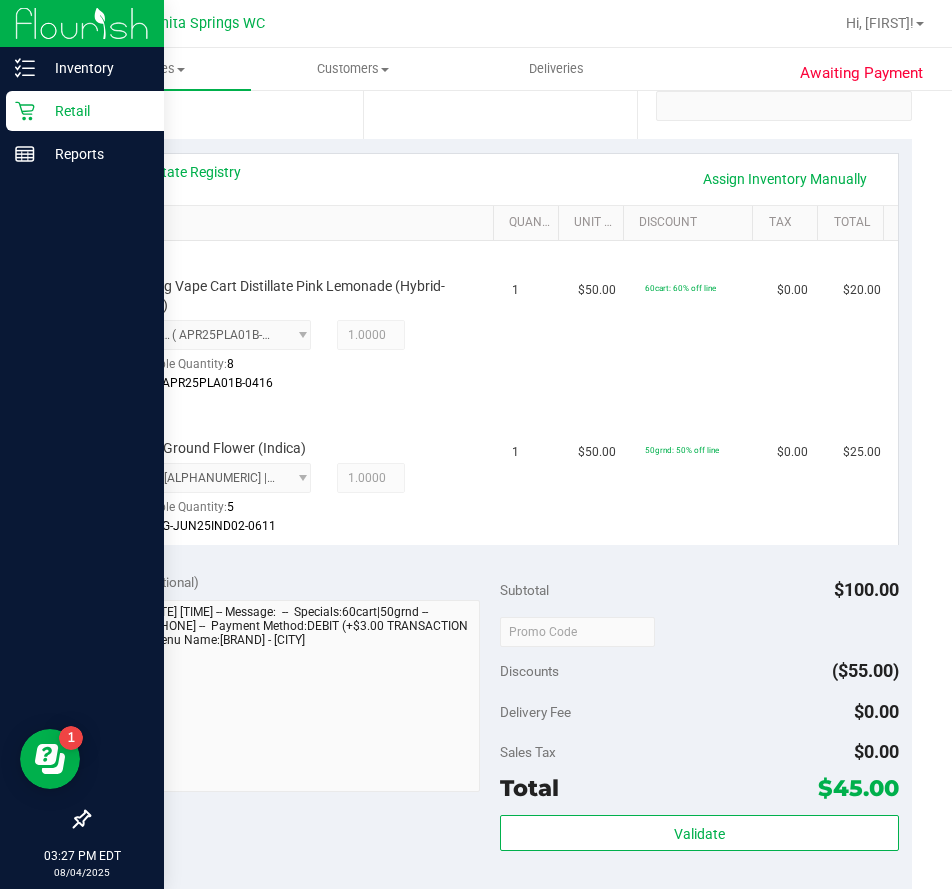 scroll, scrollTop: 800, scrollLeft: 0, axis: vertical 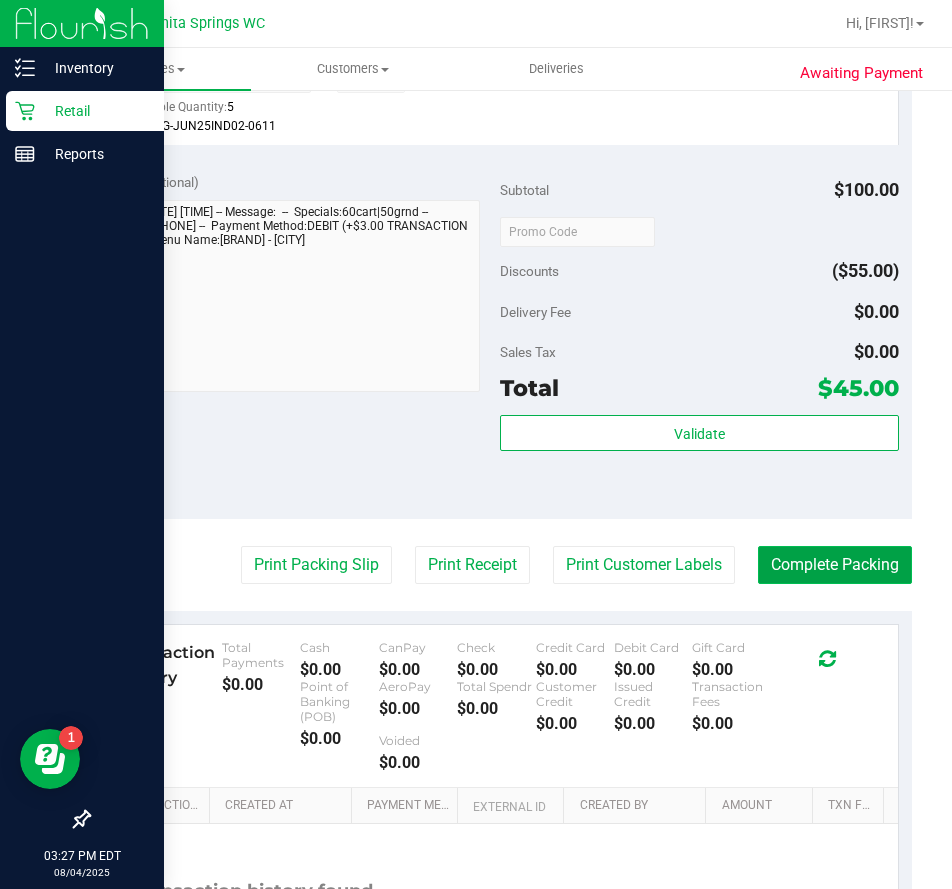 click on "Complete Packing" at bounding box center (835, 565) 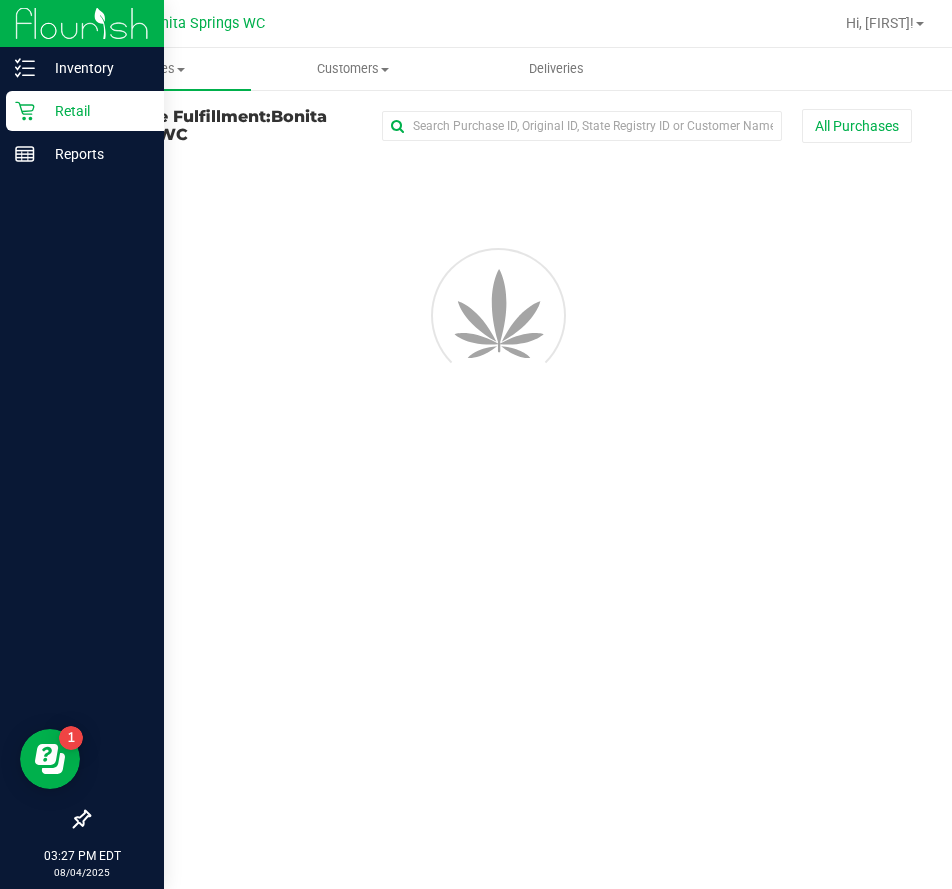 scroll, scrollTop: 0, scrollLeft: 0, axis: both 